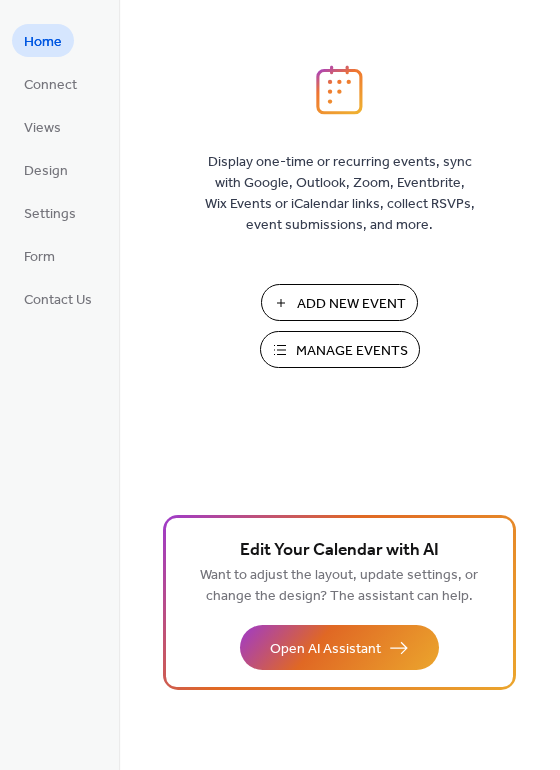 scroll, scrollTop: 0, scrollLeft: 0, axis: both 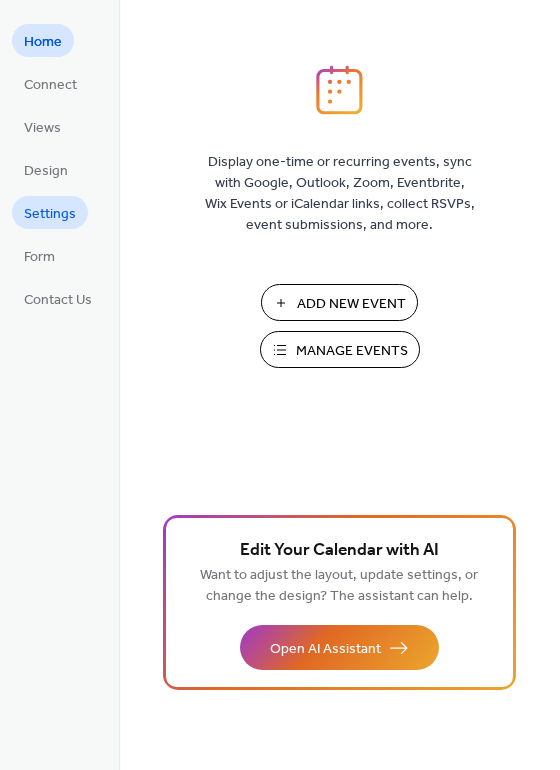 click on "Settings" at bounding box center [50, 214] 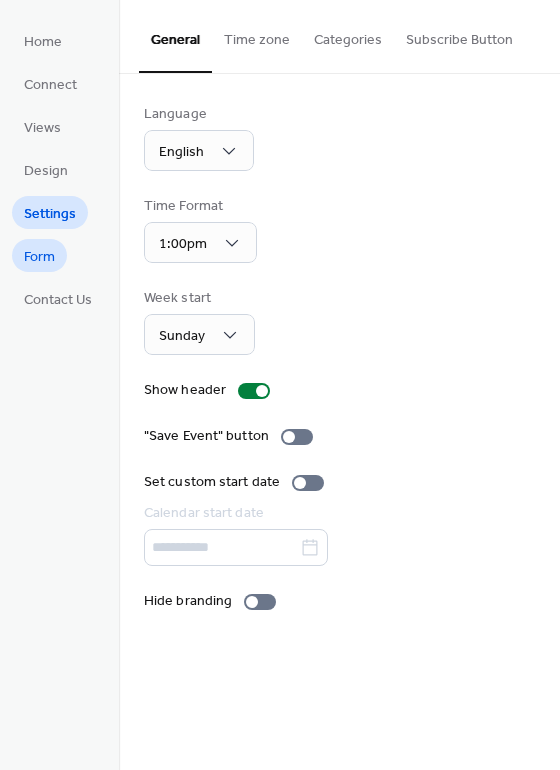 click on "Form" at bounding box center [39, 255] 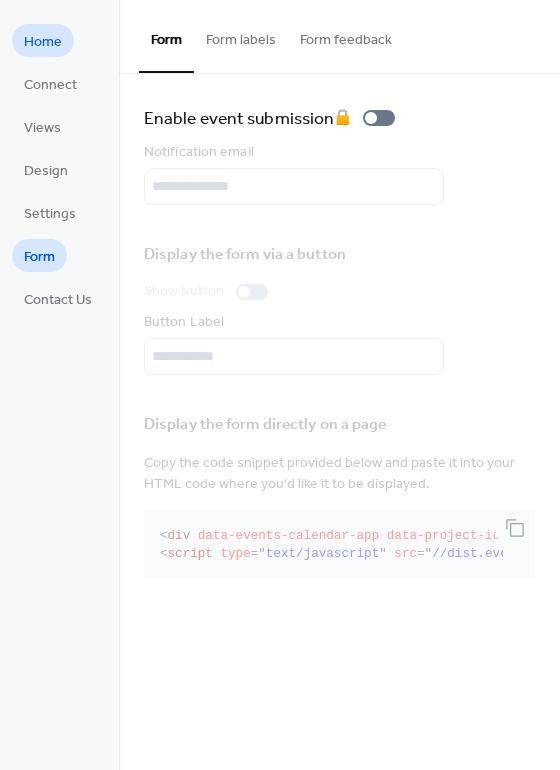 click on "Home" at bounding box center (43, 42) 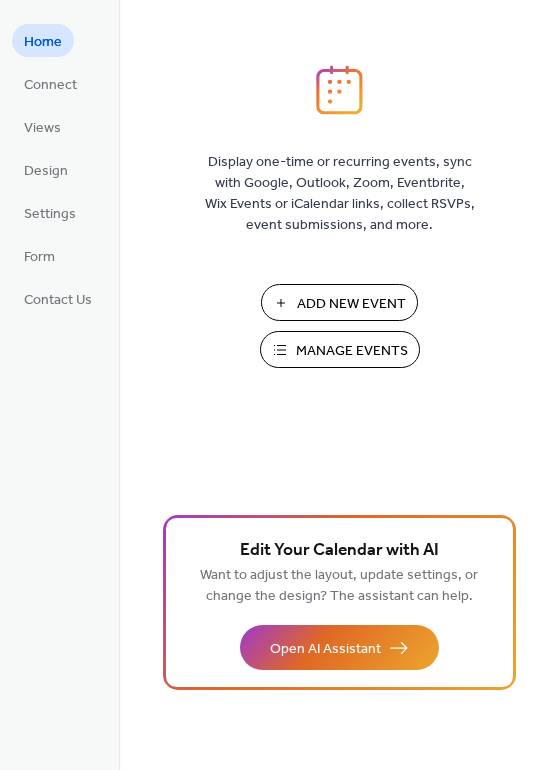 click on "Add New Event" at bounding box center (351, 304) 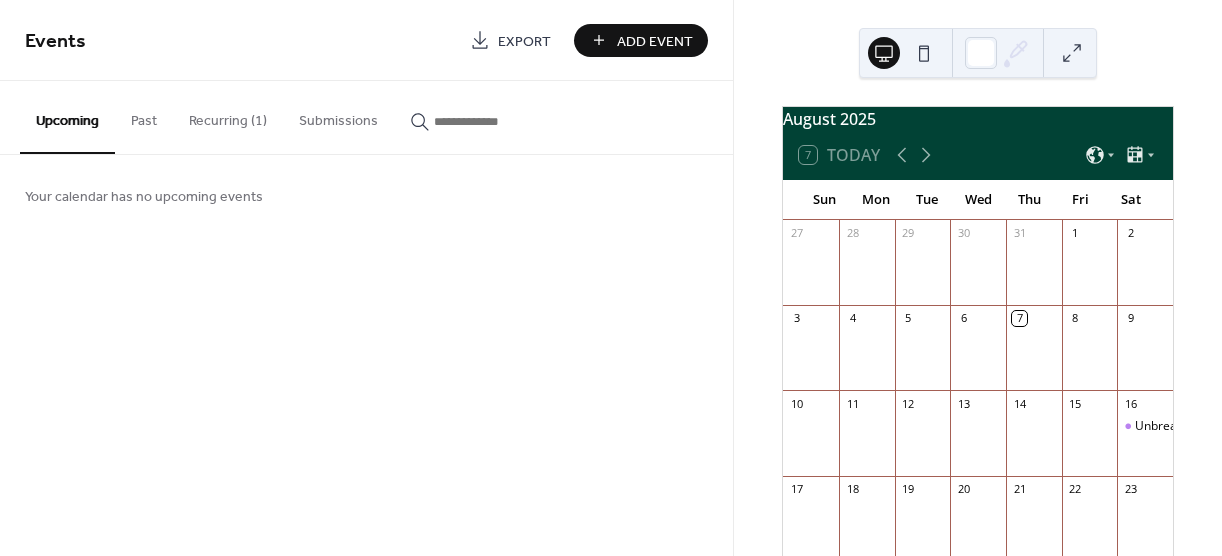 scroll, scrollTop: 0, scrollLeft: 0, axis: both 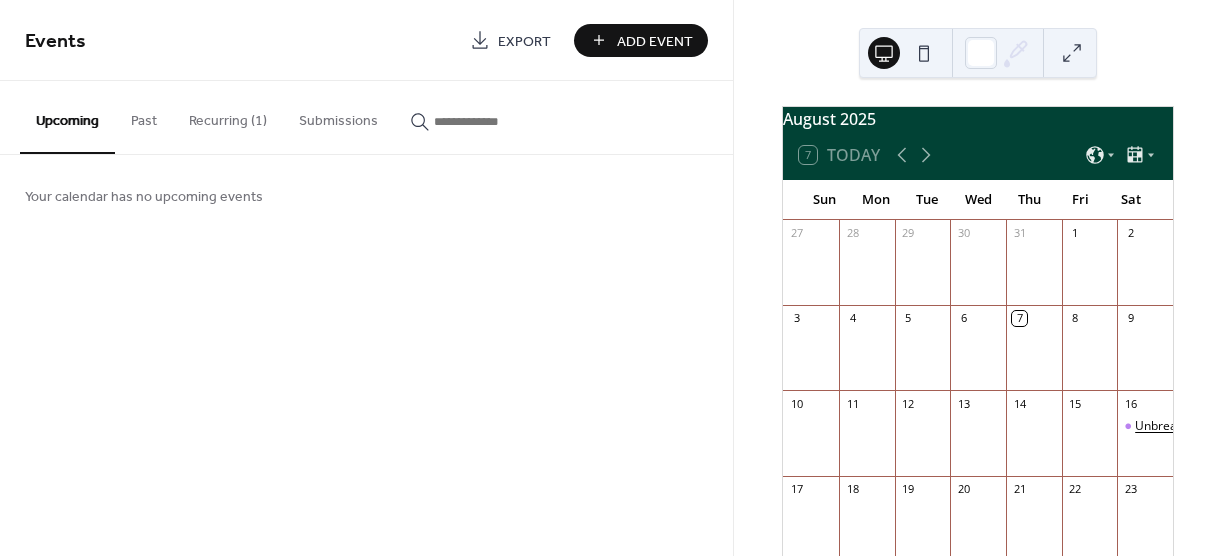 click on "Unbreakable Women NA Group" at bounding box center [1223, 426] 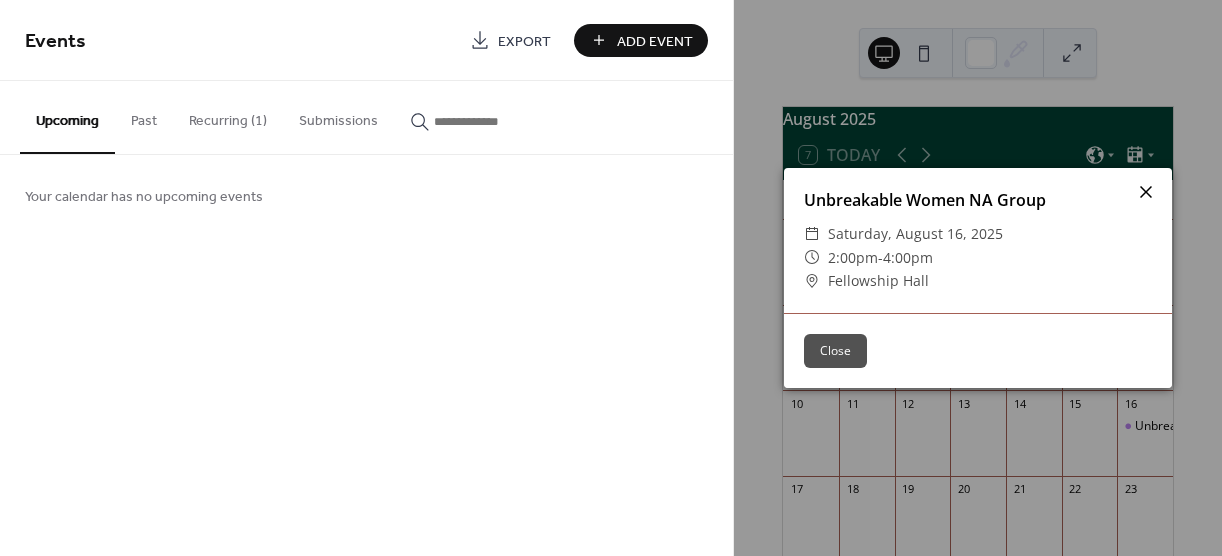 click 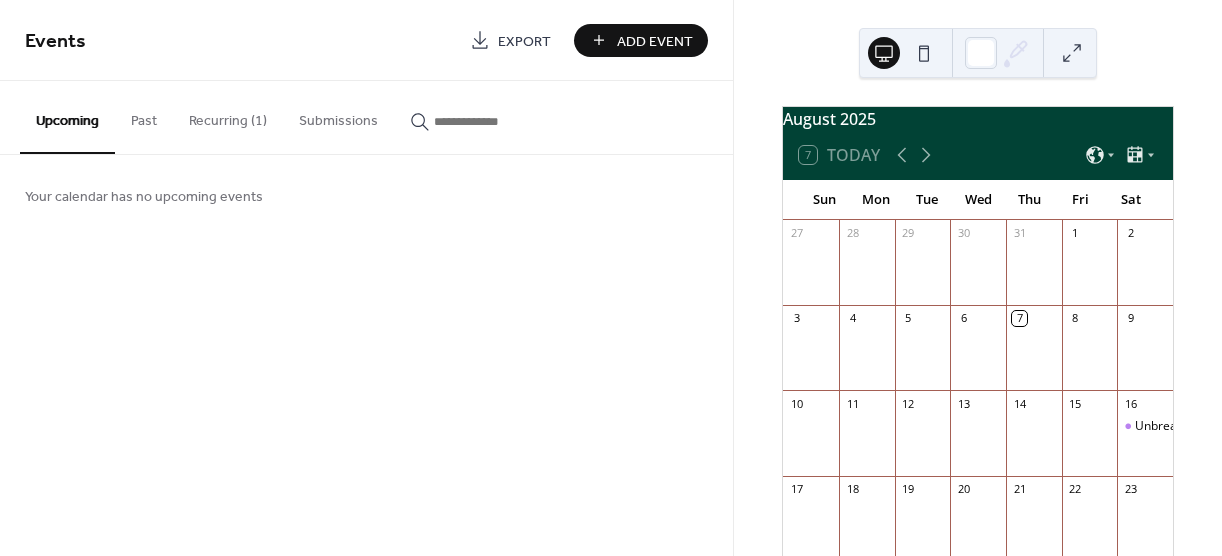 click on "Recurring (1)" at bounding box center [228, 116] 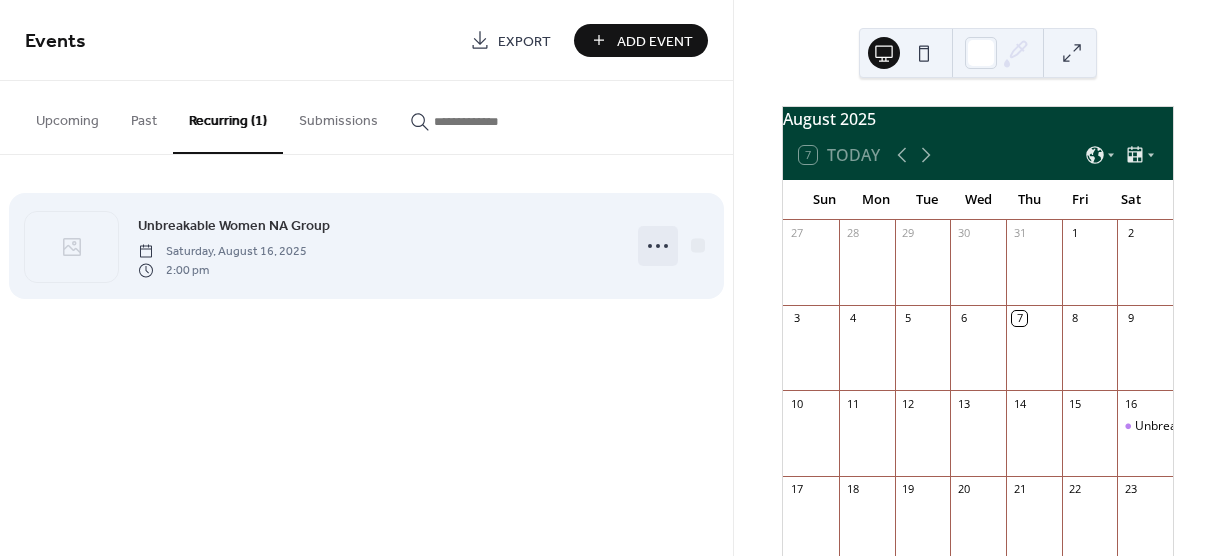 click 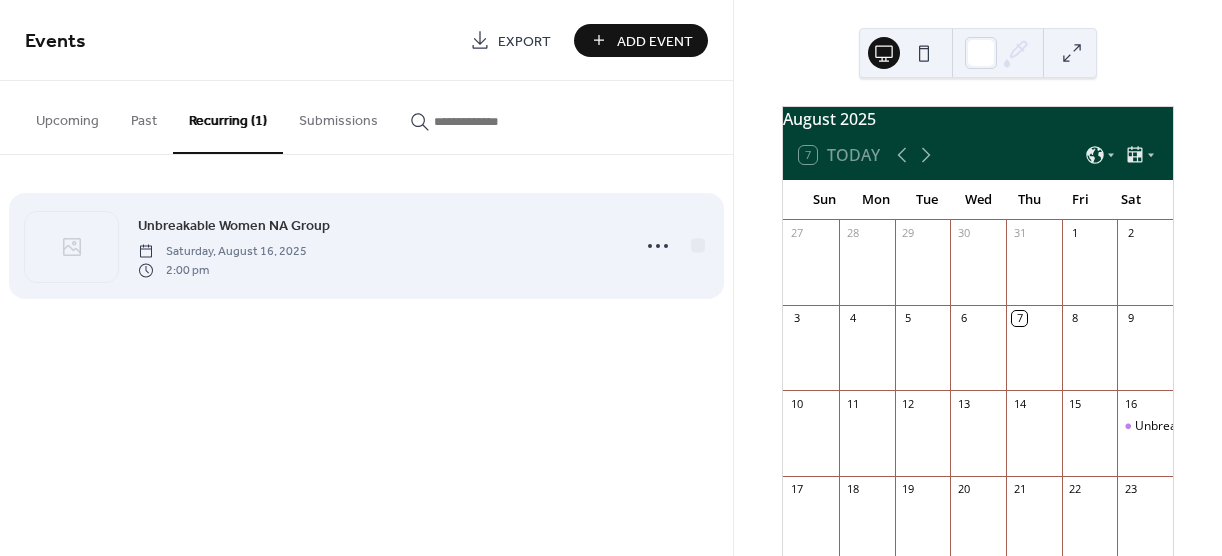 click on "Unbreakable Women NA Group" at bounding box center [234, 226] 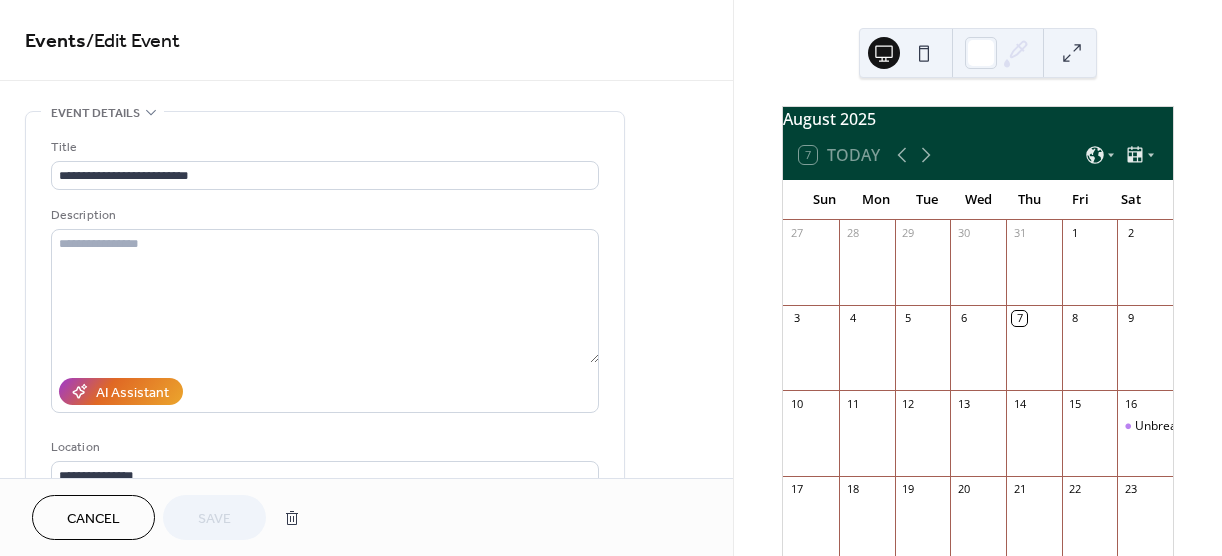 click on "Description" at bounding box center [323, 215] 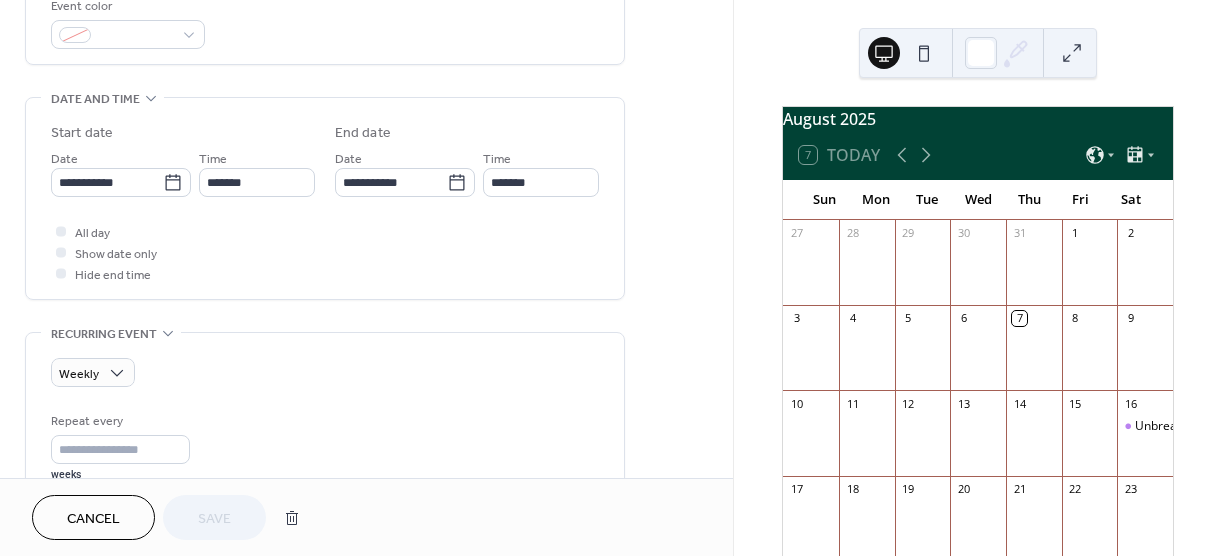 scroll, scrollTop: 555, scrollLeft: 0, axis: vertical 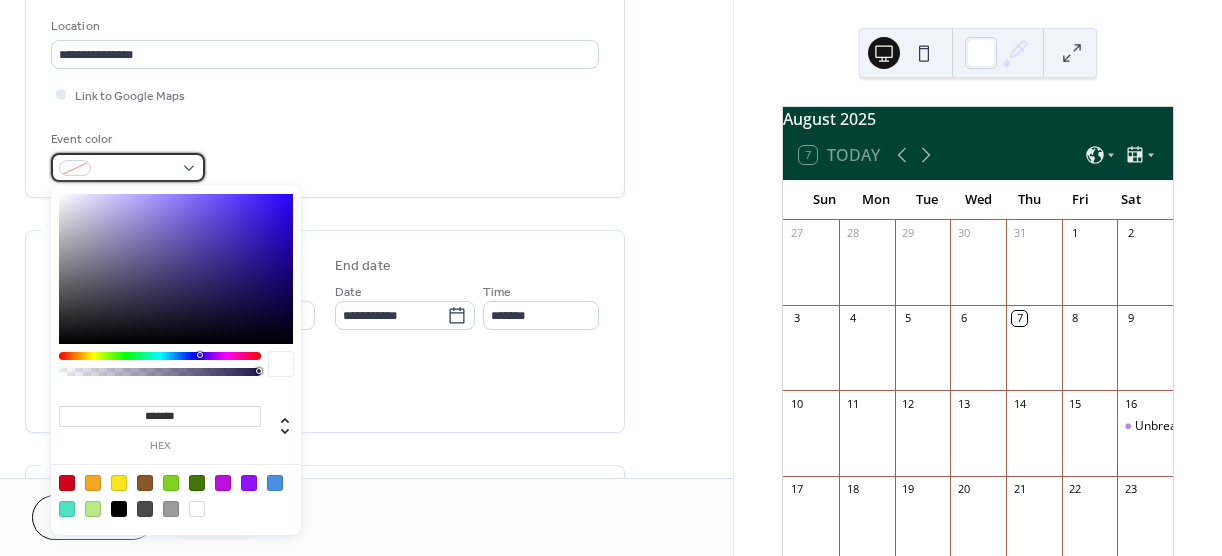 click at bounding box center [128, 167] 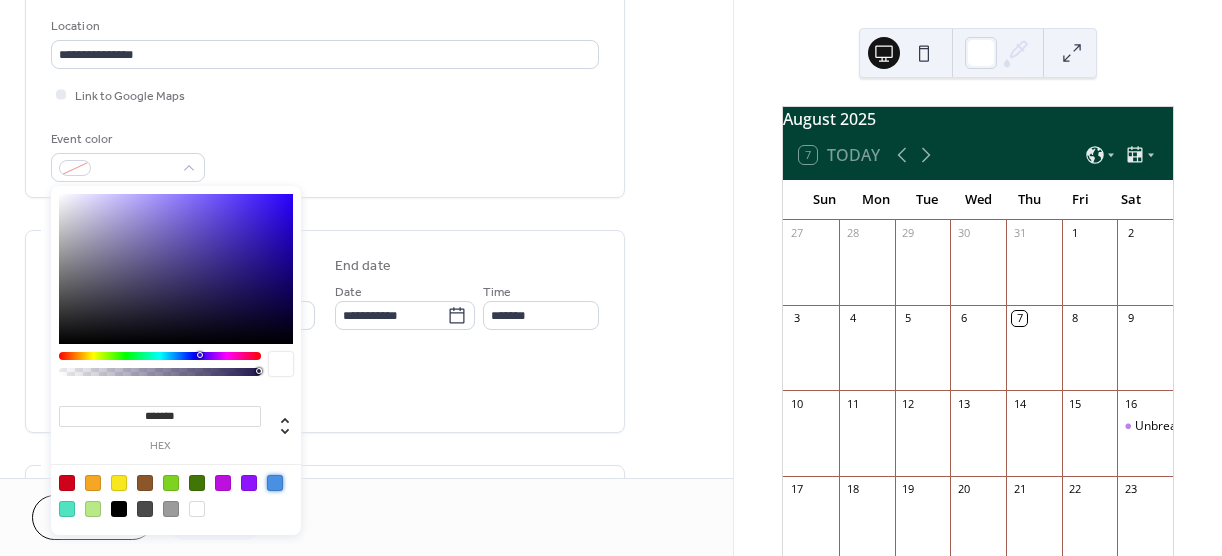 click at bounding box center [275, 483] 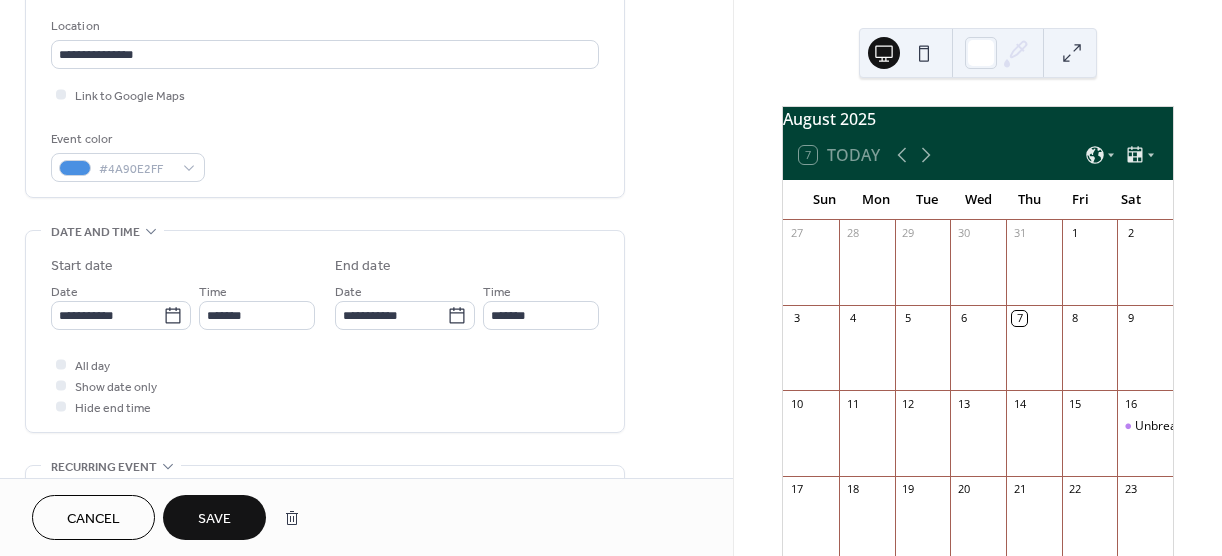 click on "**********" at bounding box center [325, 331] 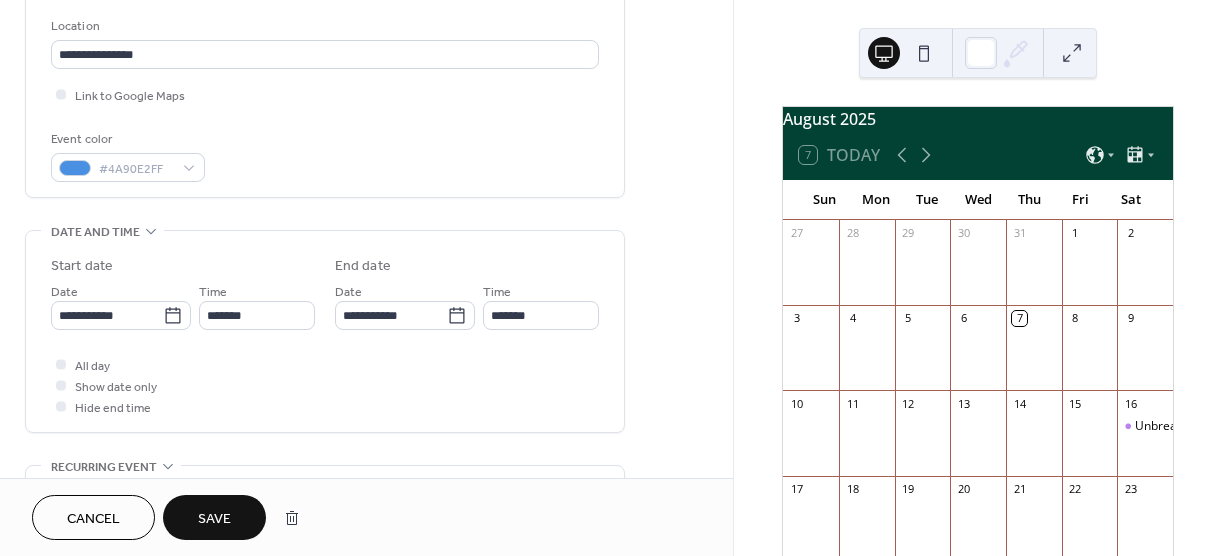 click on "Save" at bounding box center (214, 519) 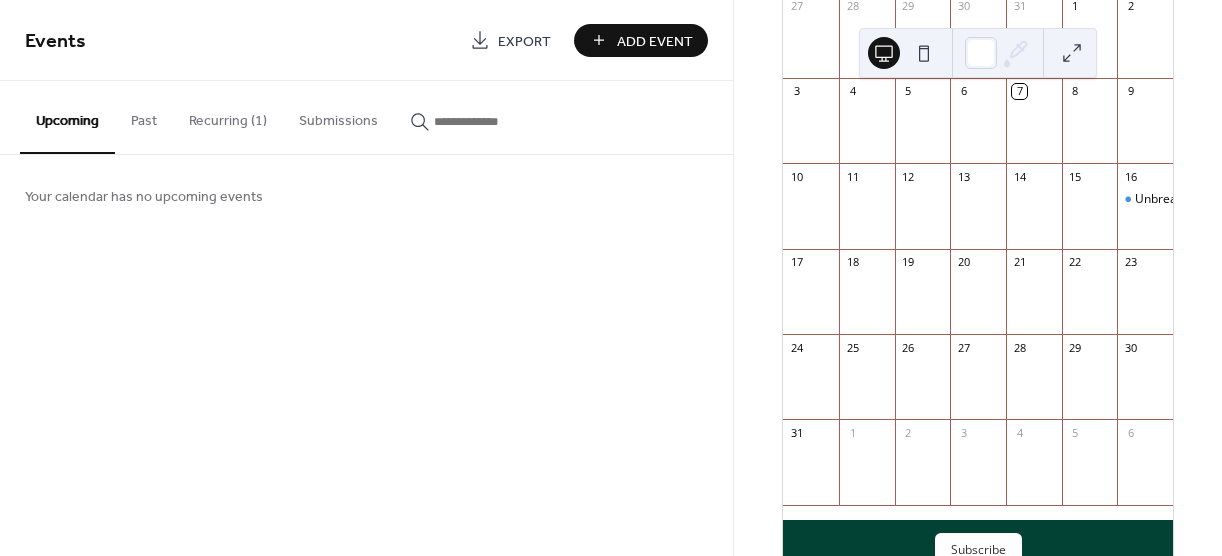 scroll, scrollTop: 228, scrollLeft: 0, axis: vertical 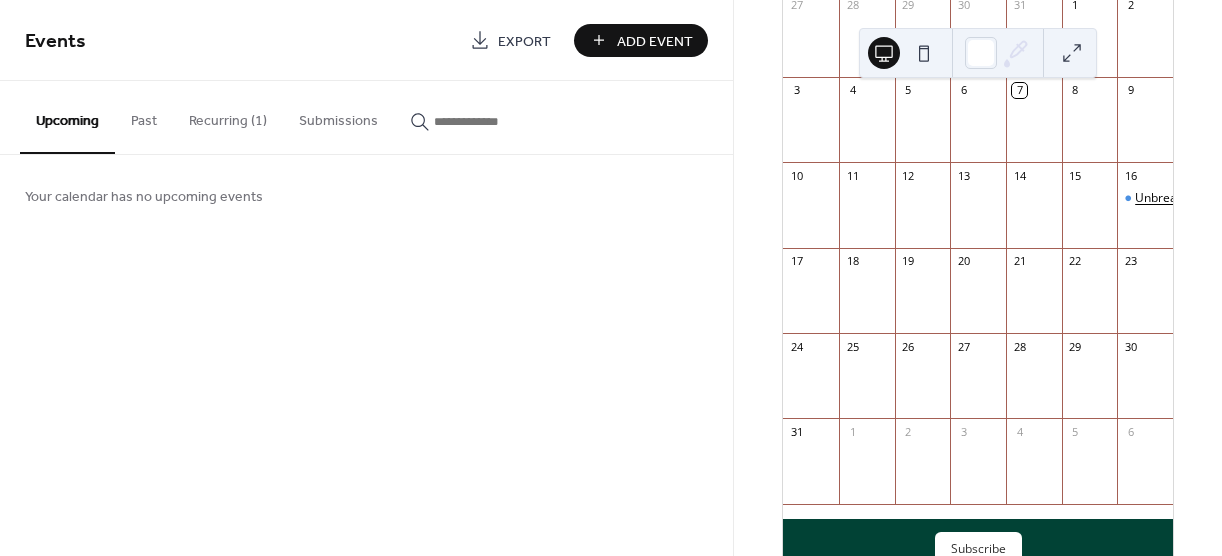 click on "Unbreakable Women NA Group" at bounding box center (1223, 198) 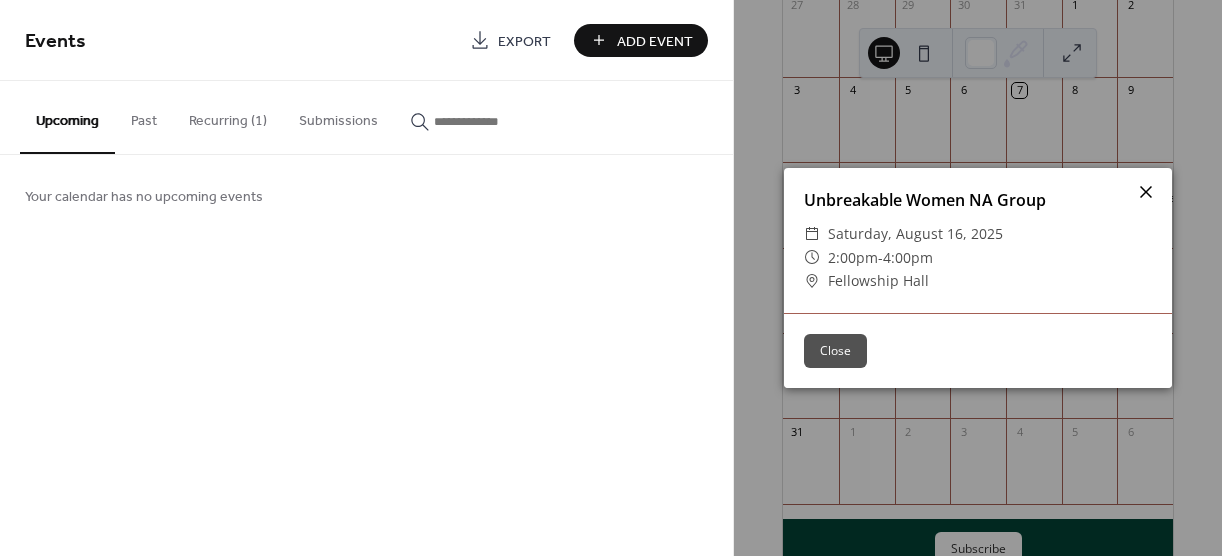 click 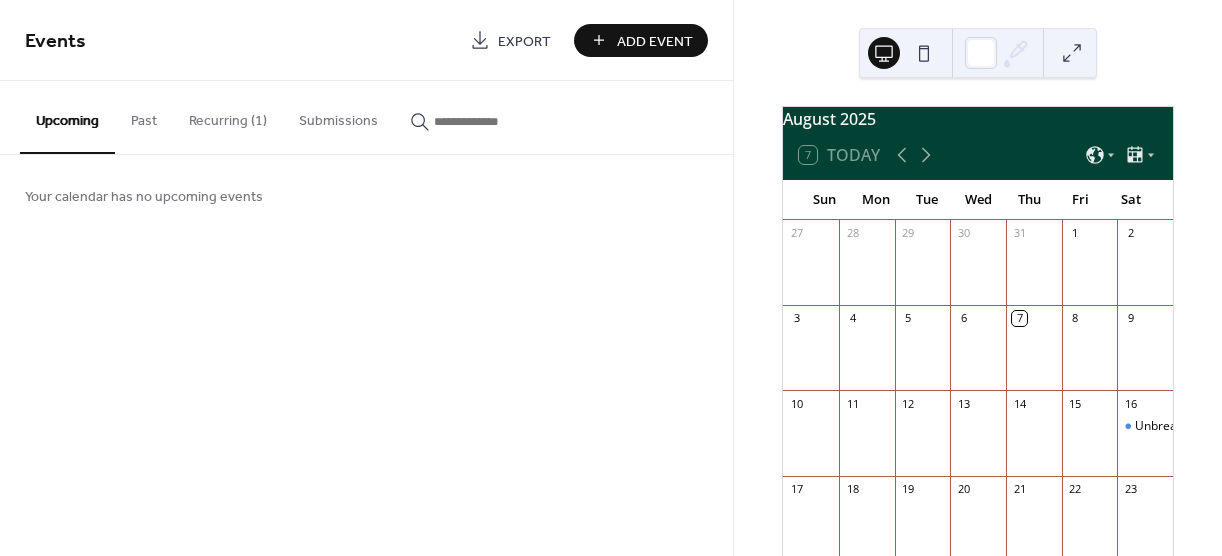 scroll, scrollTop: 0, scrollLeft: 0, axis: both 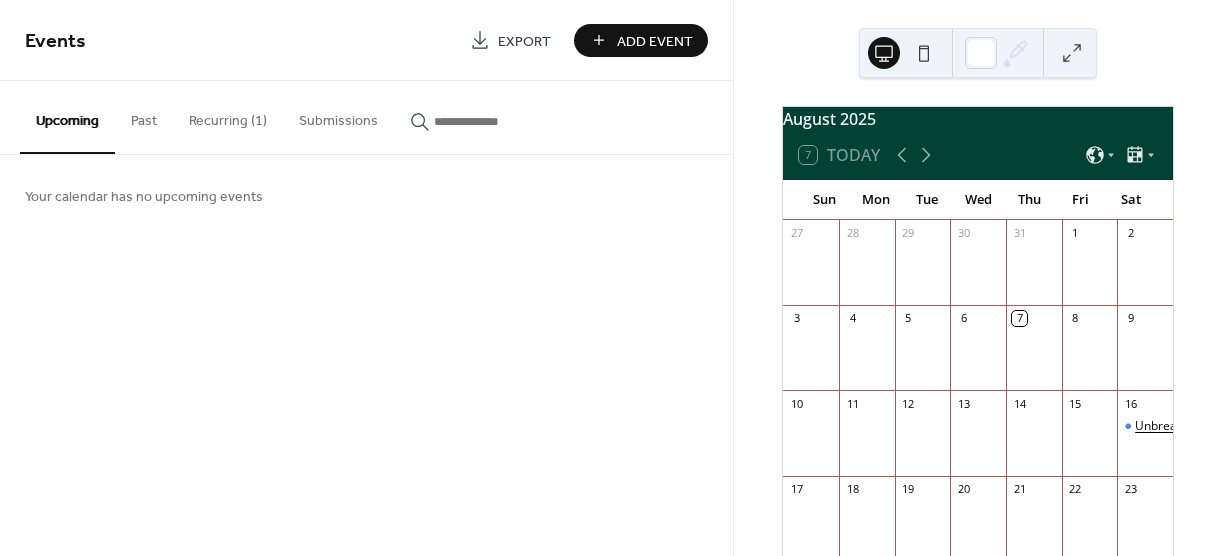 click on "Unbreakable Women NA Group" at bounding box center (1223, 426) 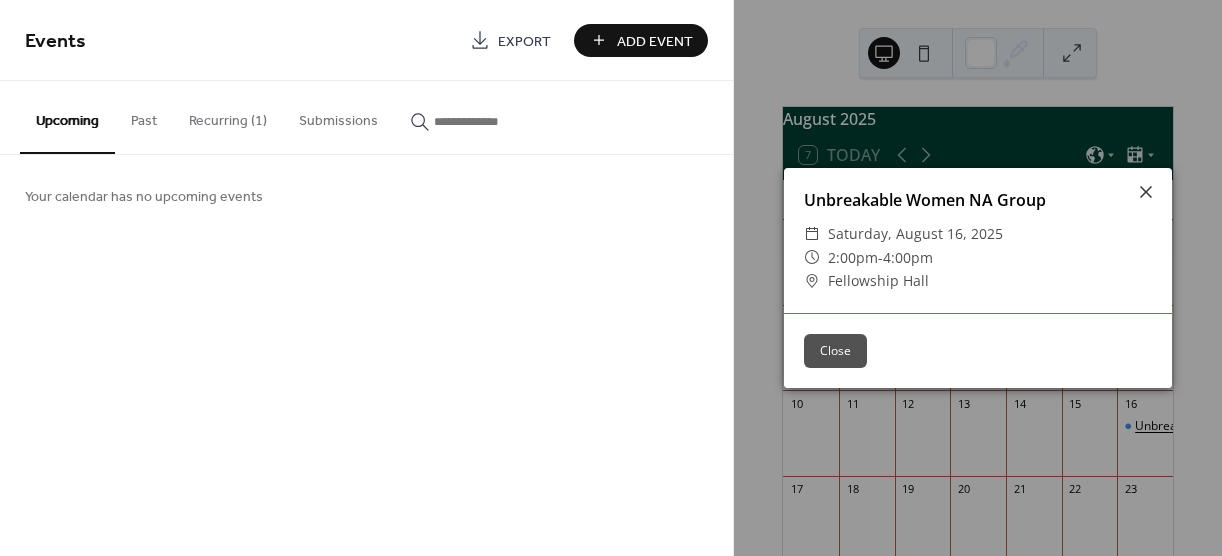 click on "Unbreakable Women NA Group ​ Saturday, August 16, 2025 ​ 2:00pm - 4:00pm ​ Fellowship Hall Close" at bounding box center [978, 278] 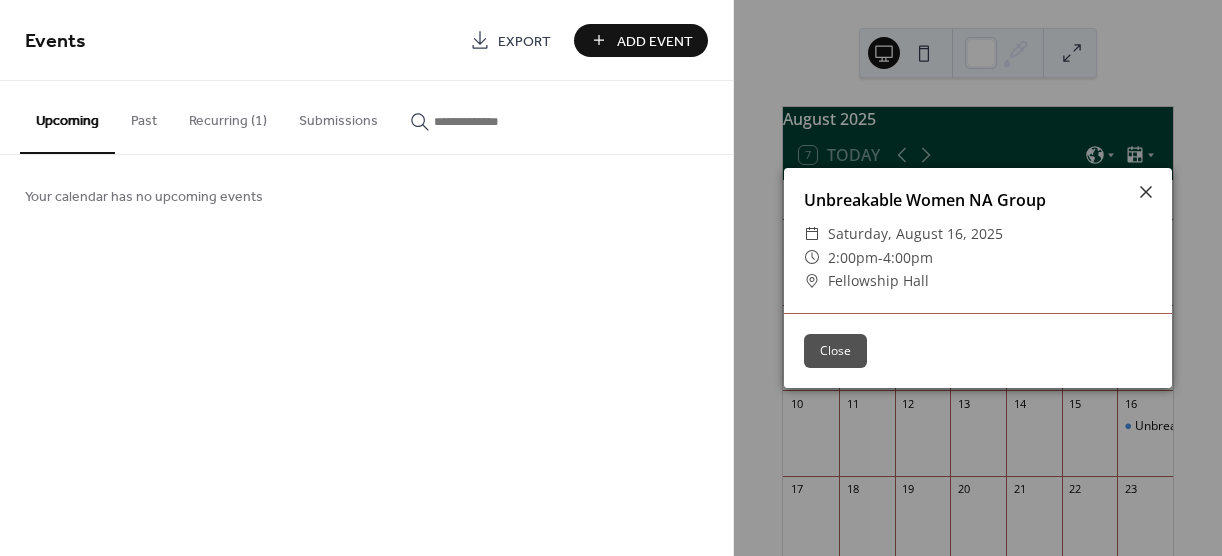 click 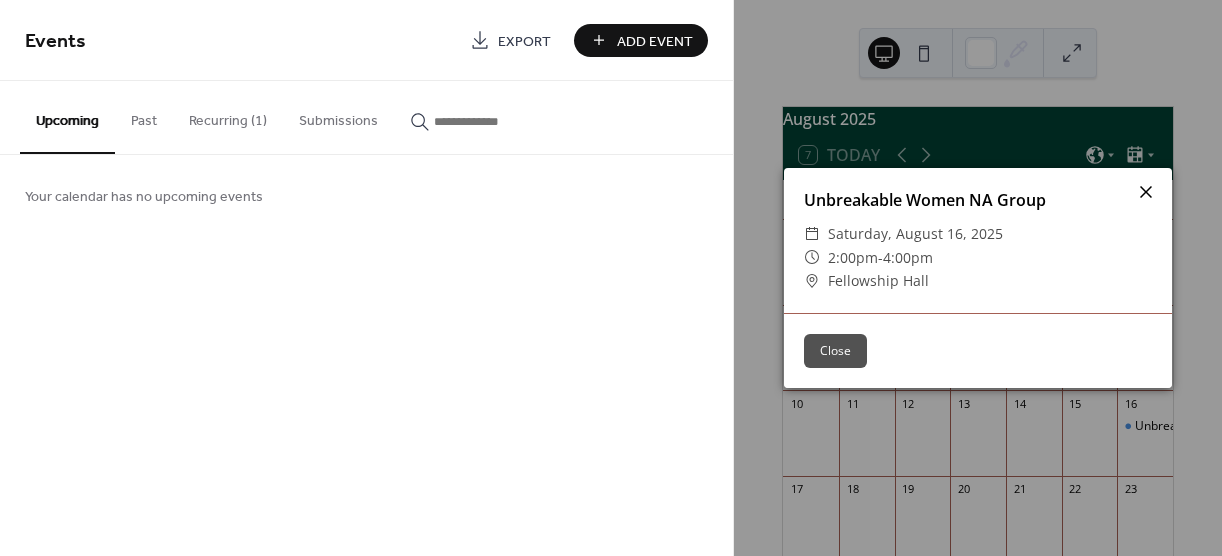 click 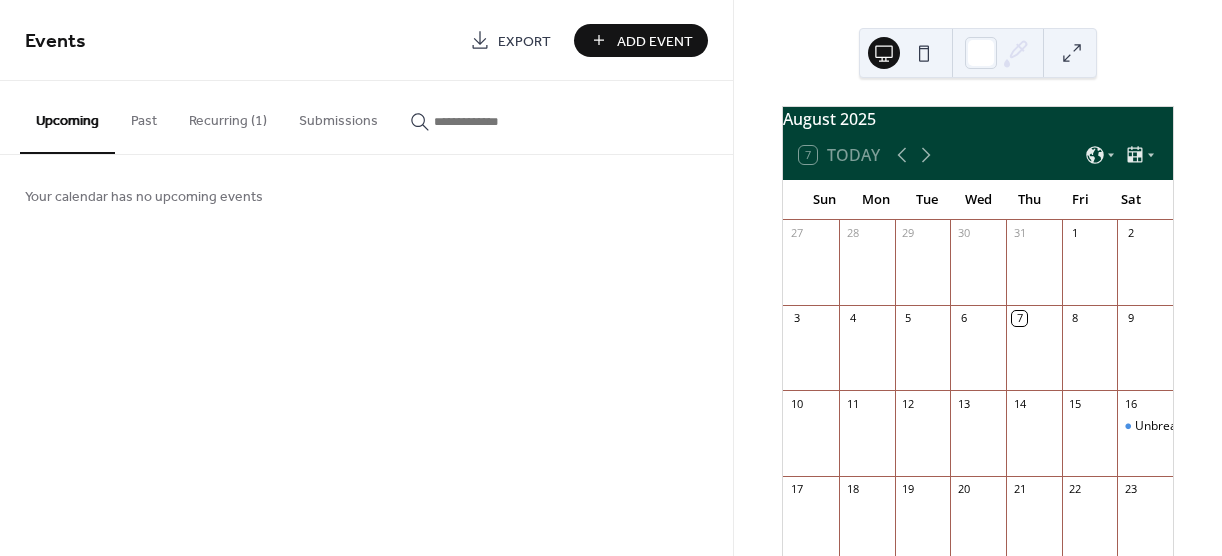 click on "Recurring (1)" at bounding box center [228, 116] 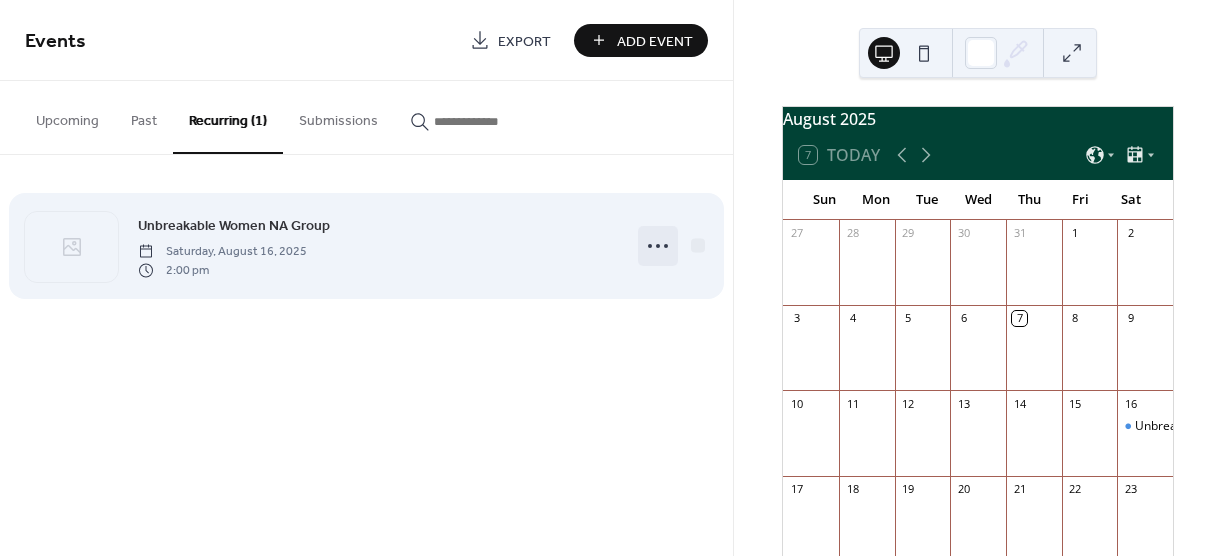click 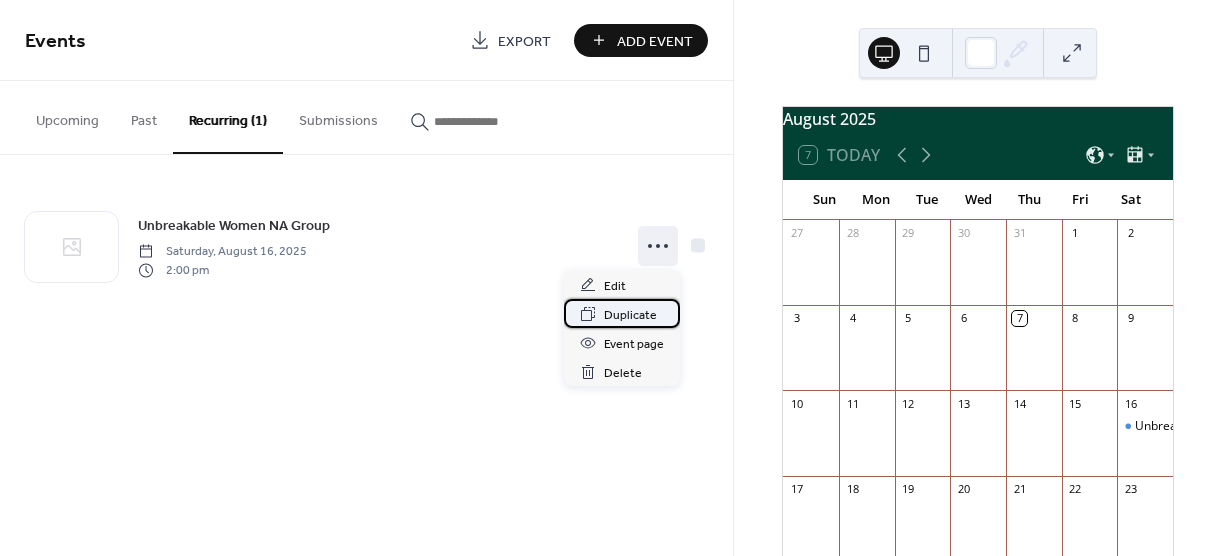 click on "Duplicate" at bounding box center [630, 315] 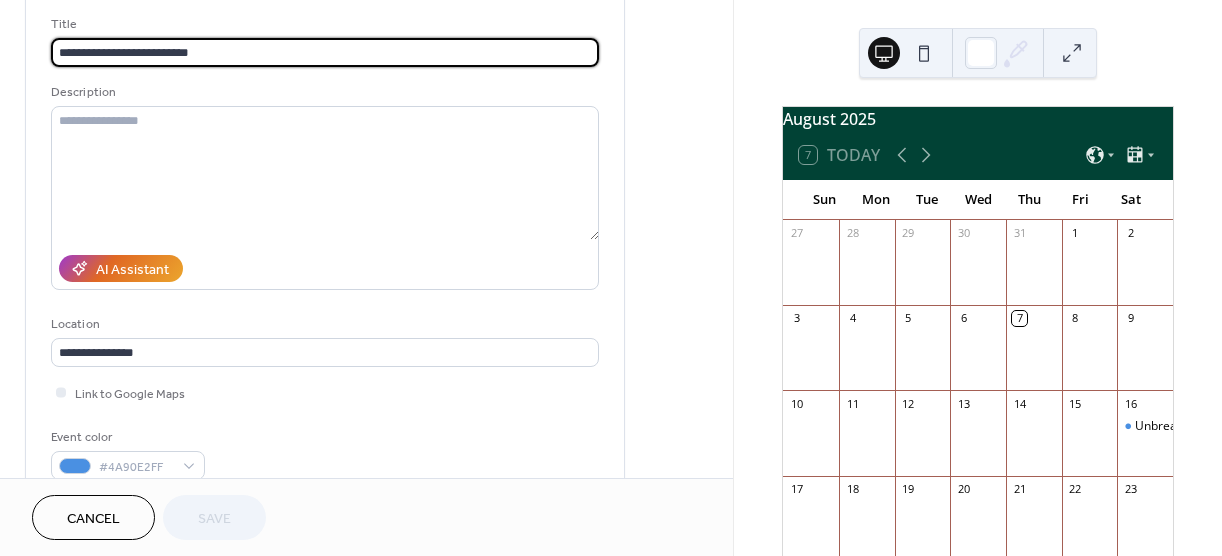 scroll, scrollTop: 235, scrollLeft: 0, axis: vertical 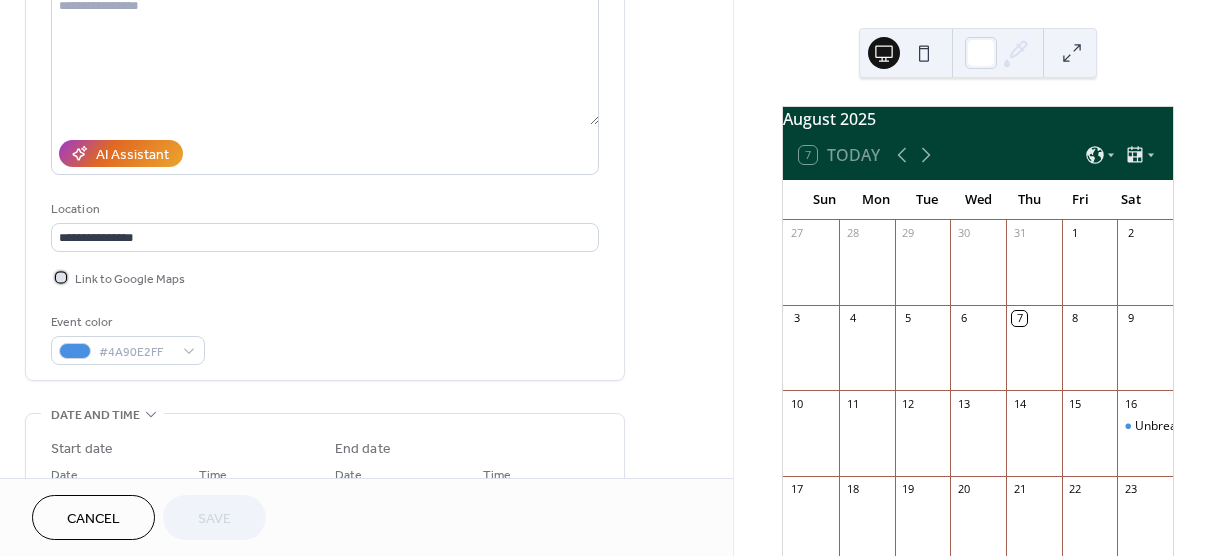 click at bounding box center (61, 277) 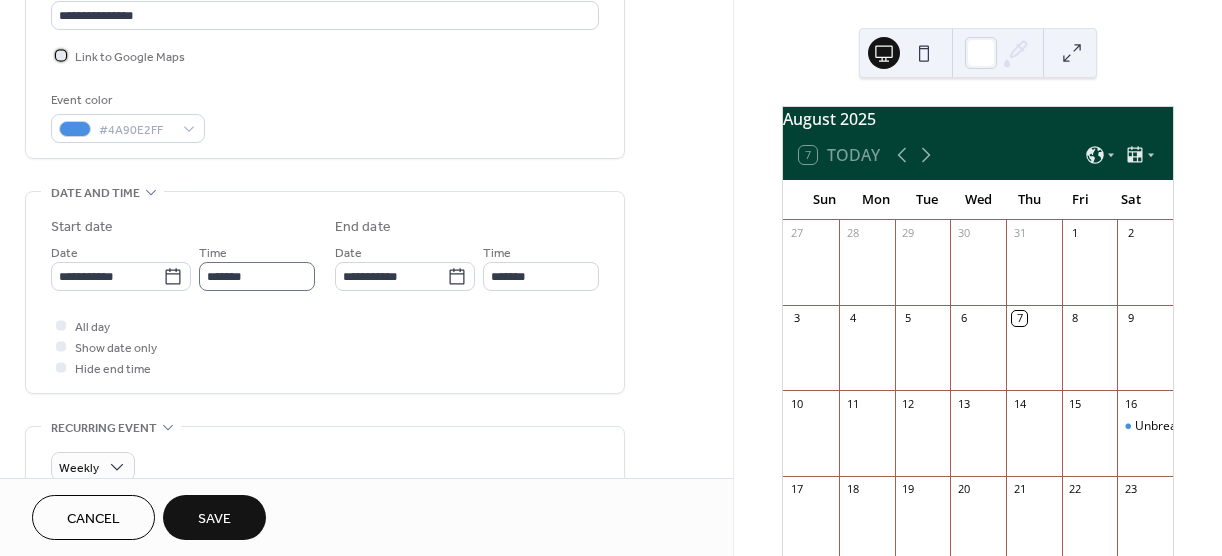 scroll, scrollTop: 463, scrollLeft: 0, axis: vertical 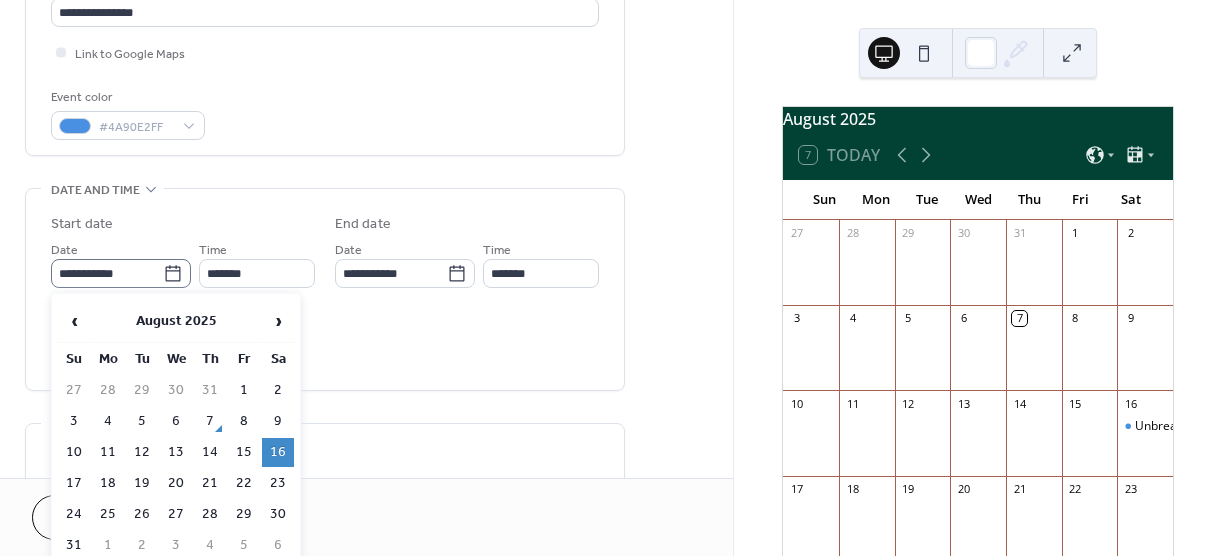 click 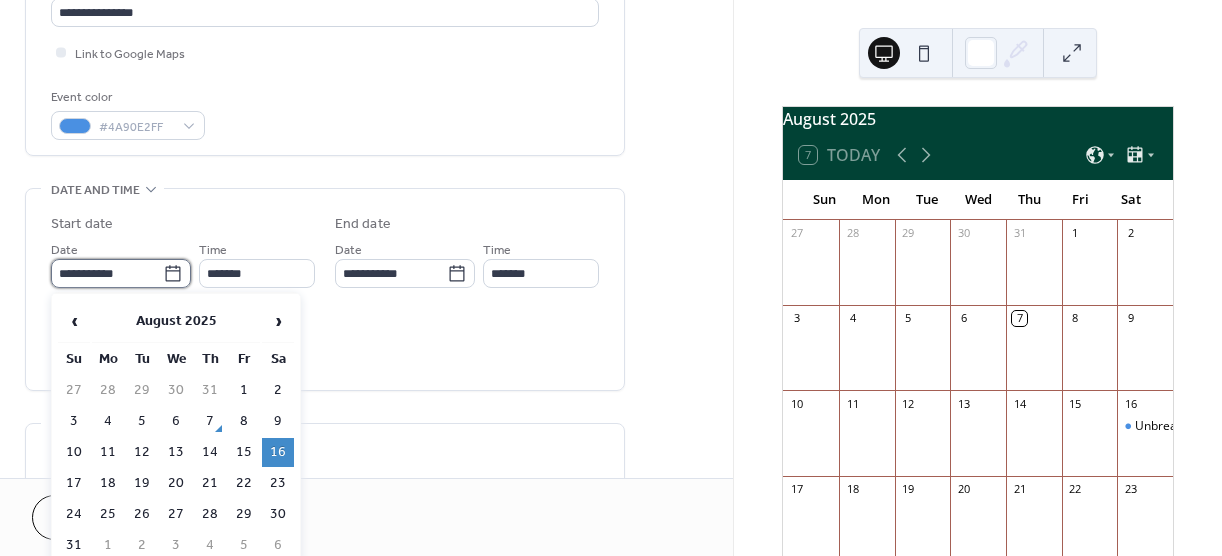 click on "**********" at bounding box center [107, 273] 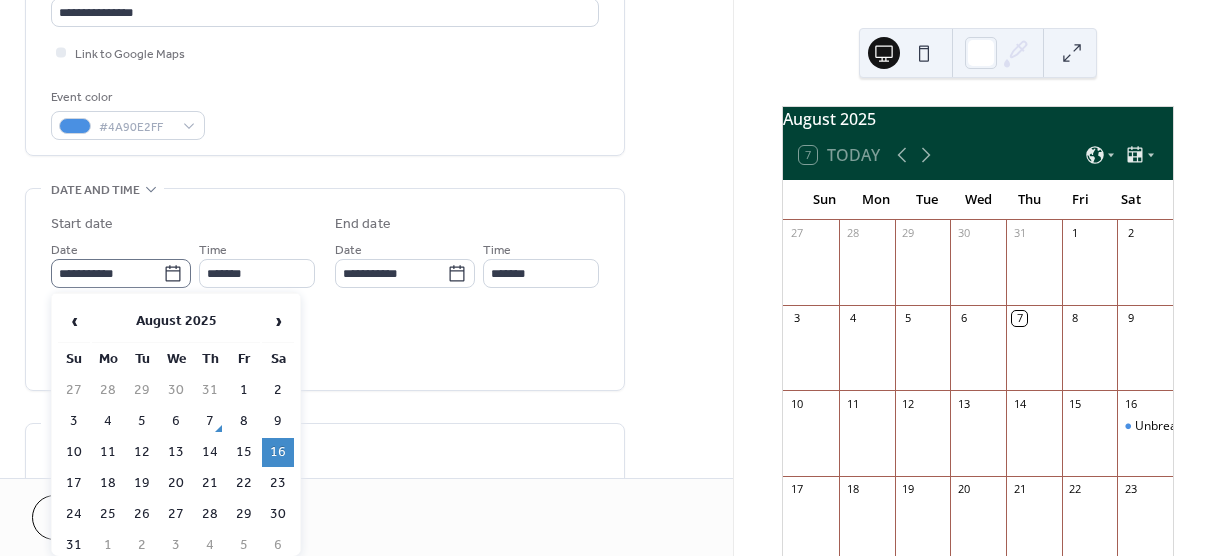 click 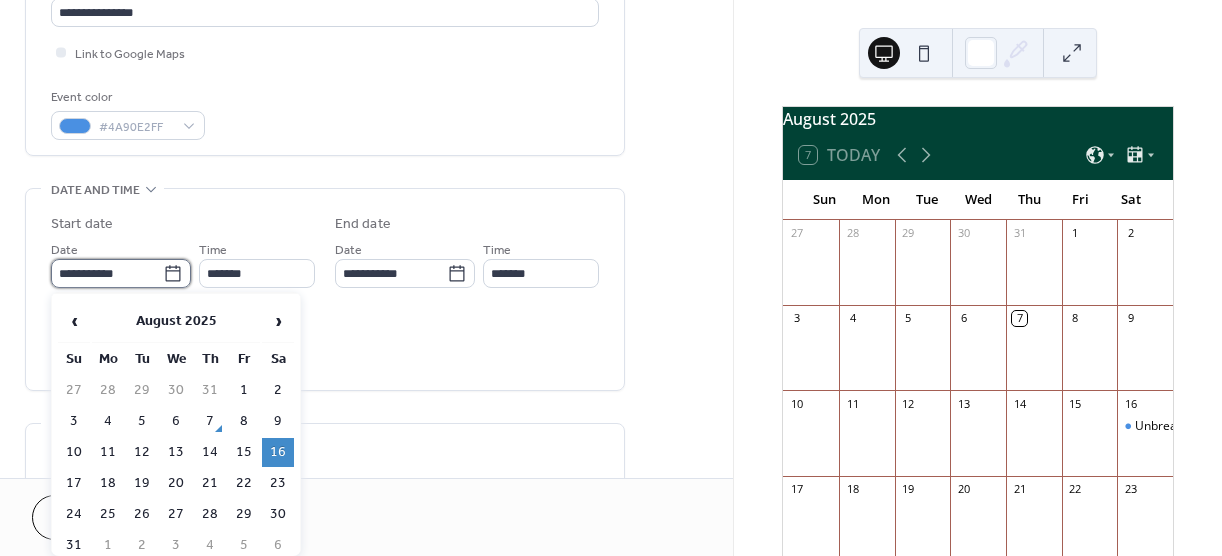 click on "**********" at bounding box center (107, 273) 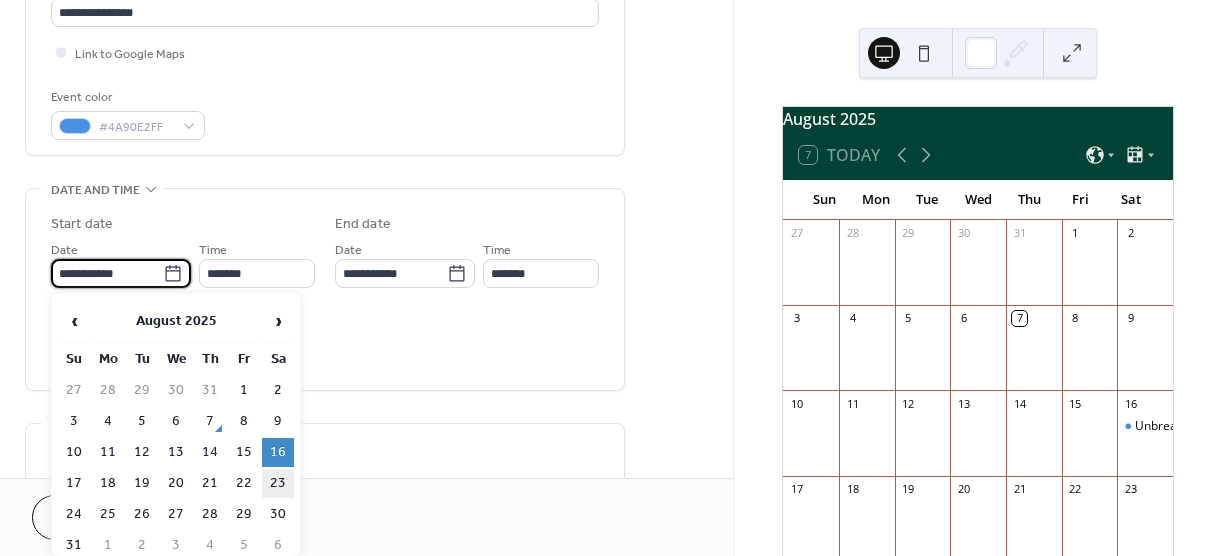 click on "23" at bounding box center (278, 483) 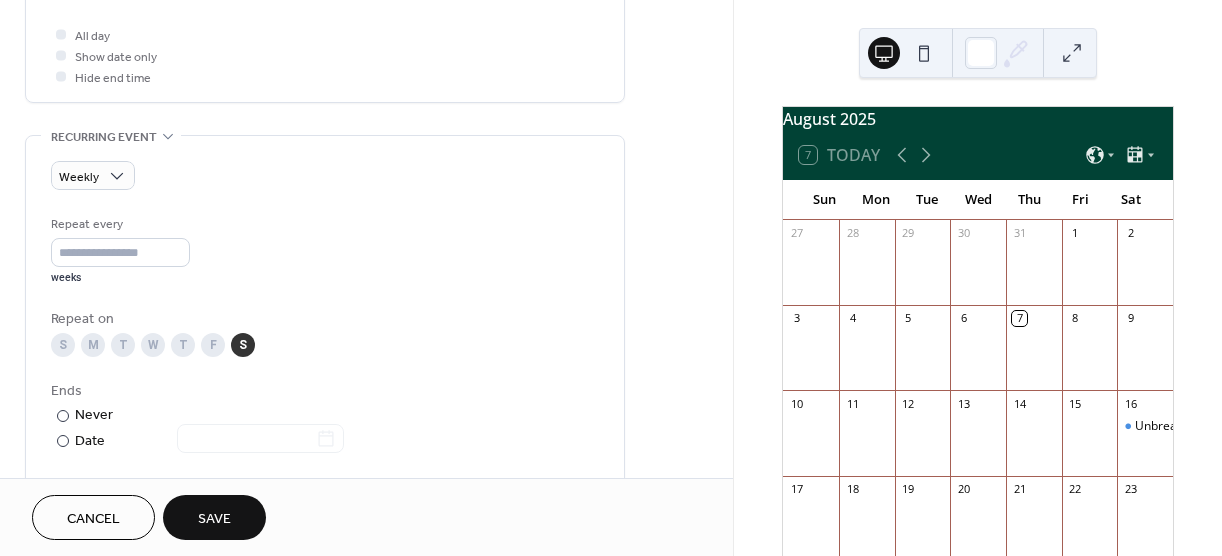 scroll, scrollTop: 758, scrollLeft: 0, axis: vertical 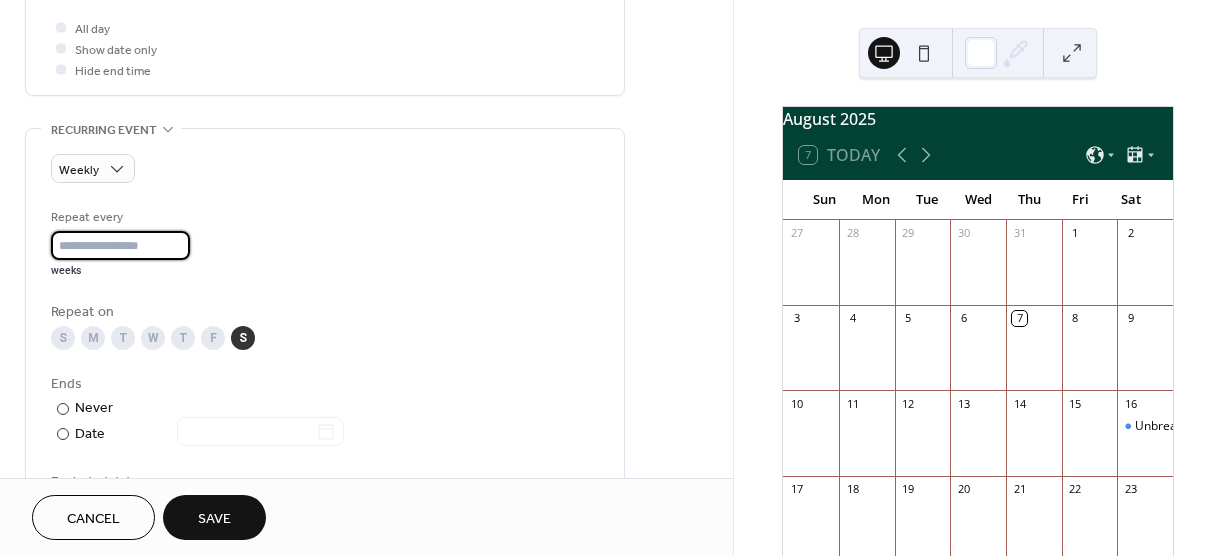 click on "**" at bounding box center (120, 245) 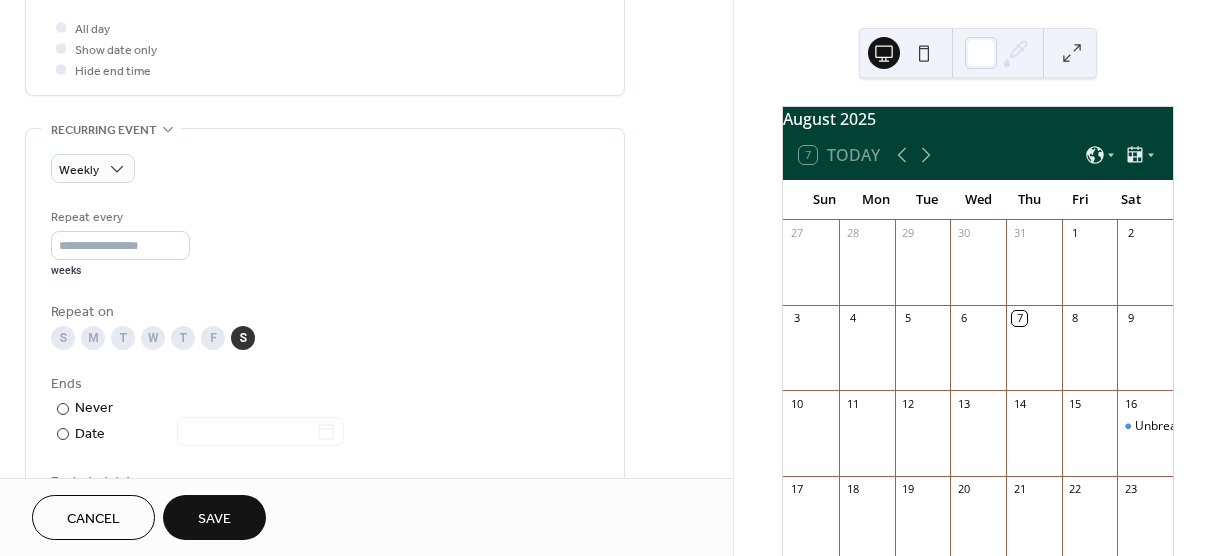 click on "Save" at bounding box center [214, 519] 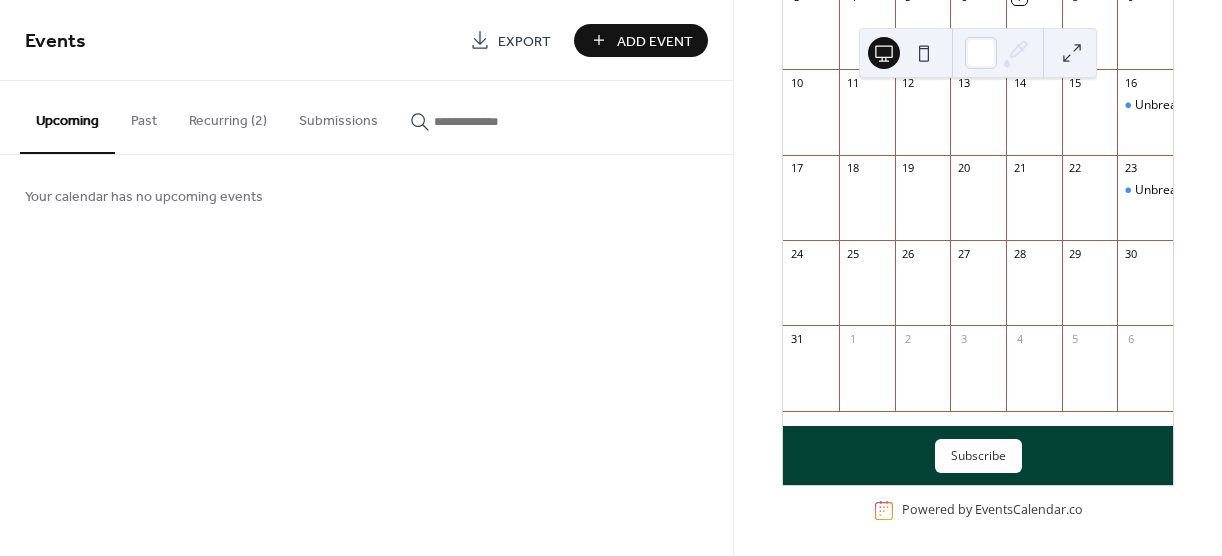 scroll, scrollTop: 340, scrollLeft: 0, axis: vertical 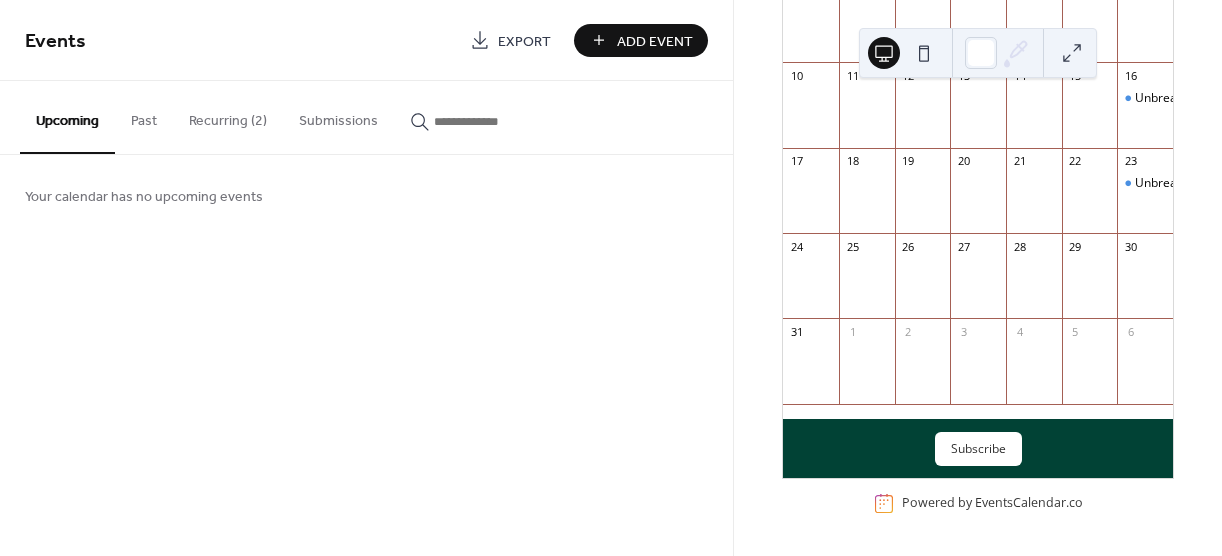 click at bounding box center [1145, 285] 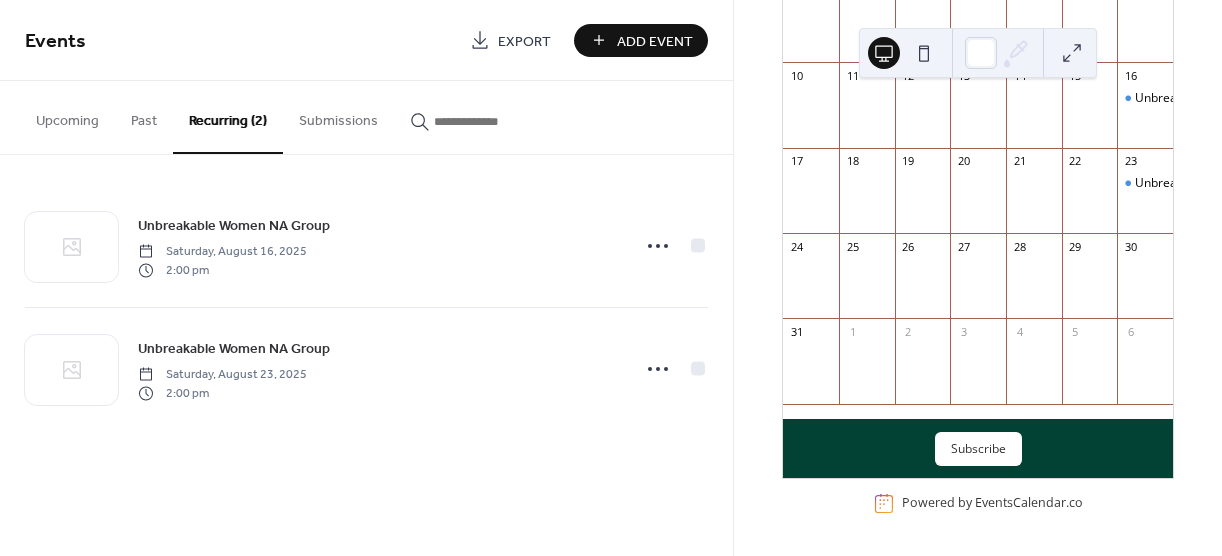 click at bounding box center [1145, 285] 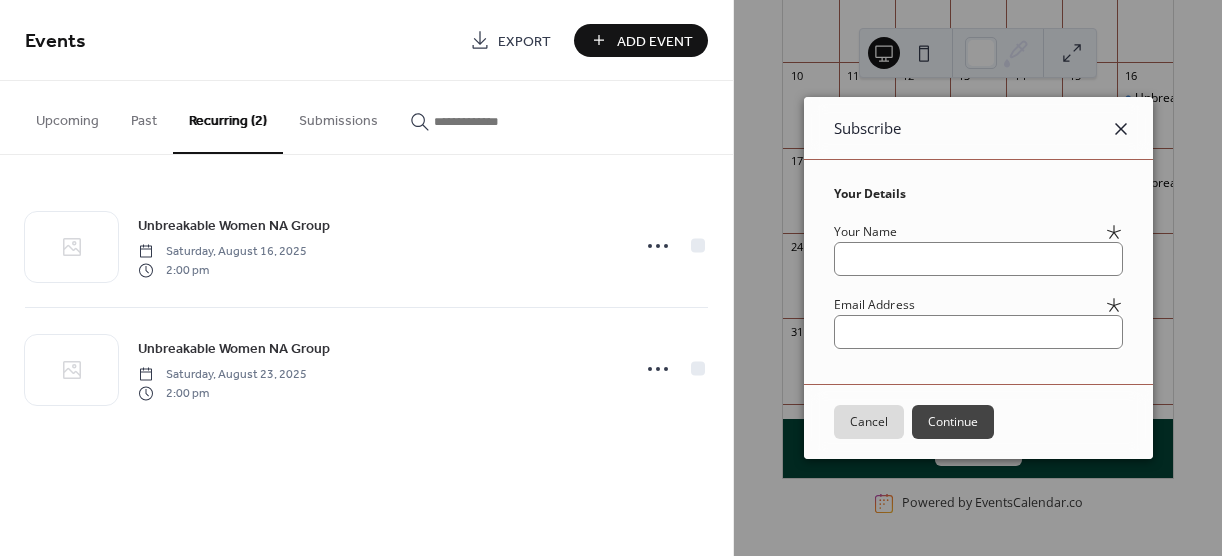 click 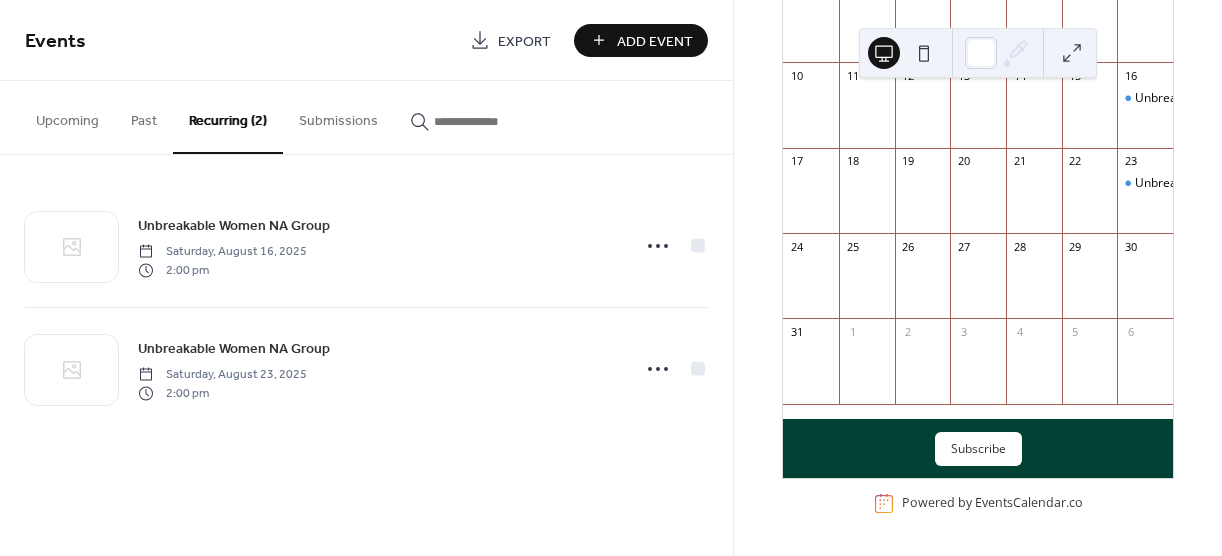 click on "Submissions" at bounding box center [338, 116] 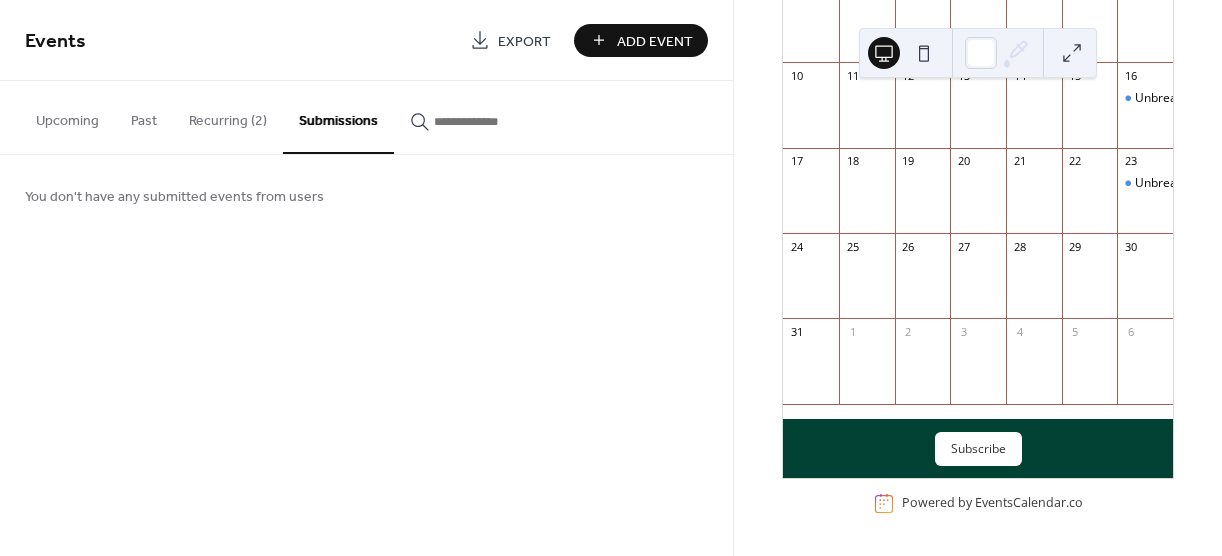 click on "Recurring (2)" at bounding box center (228, 116) 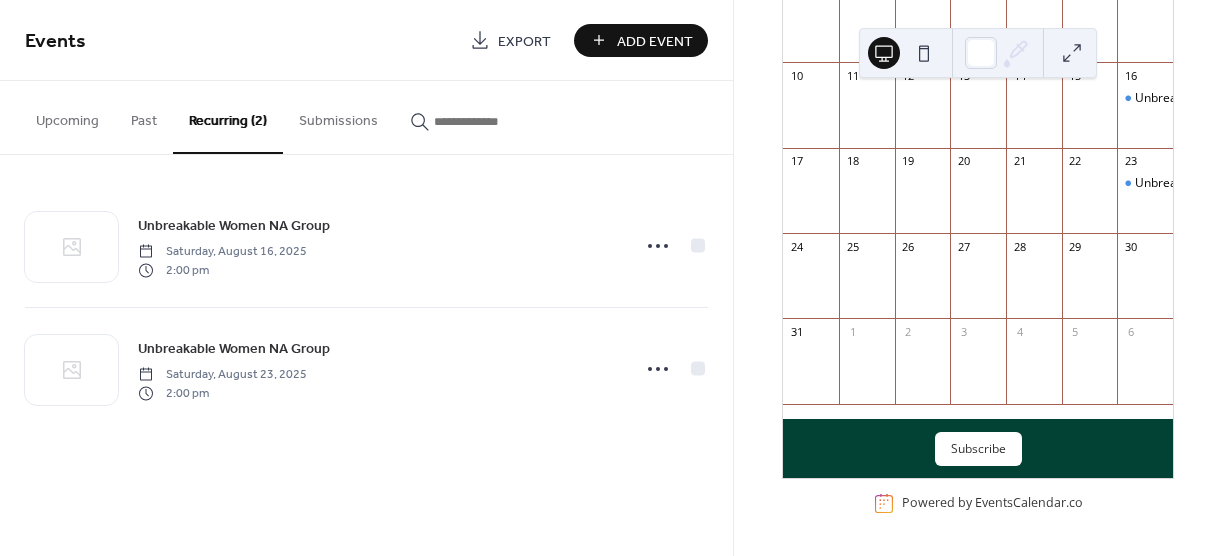 click on "Add Event" at bounding box center (655, 41) 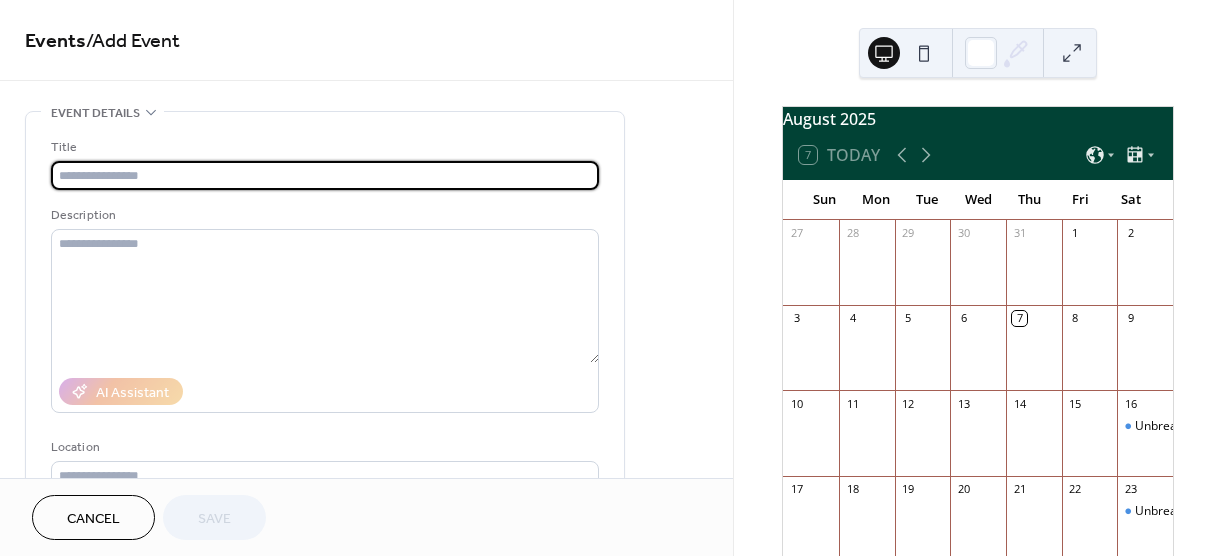 scroll, scrollTop: 0, scrollLeft: 0, axis: both 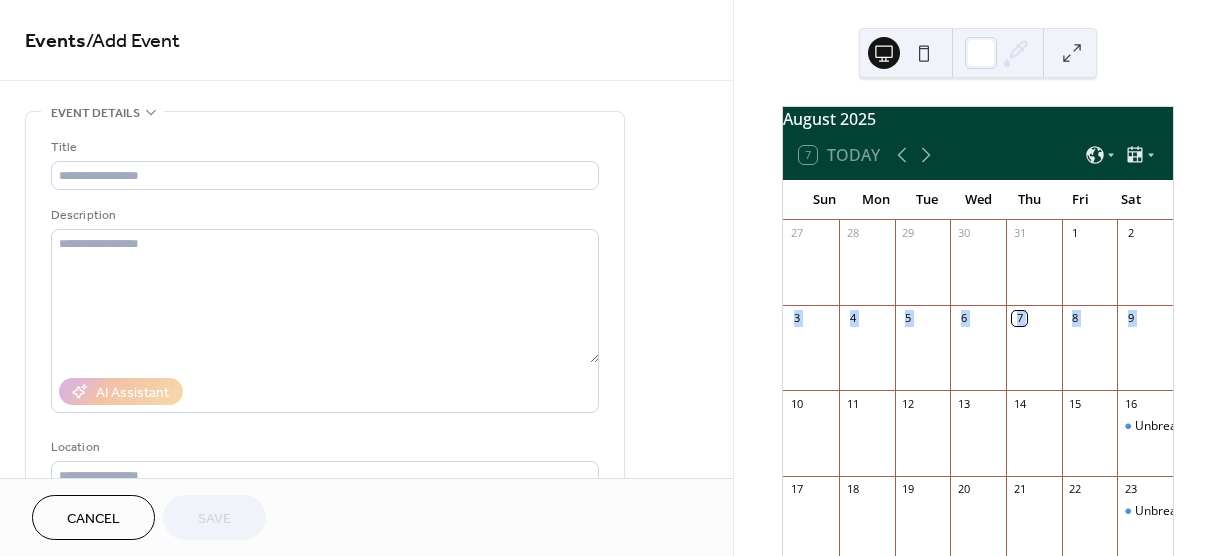 drag, startPoint x: 1215, startPoint y: 262, endPoint x: 1218, endPoint y: 313, distance: 51.088158 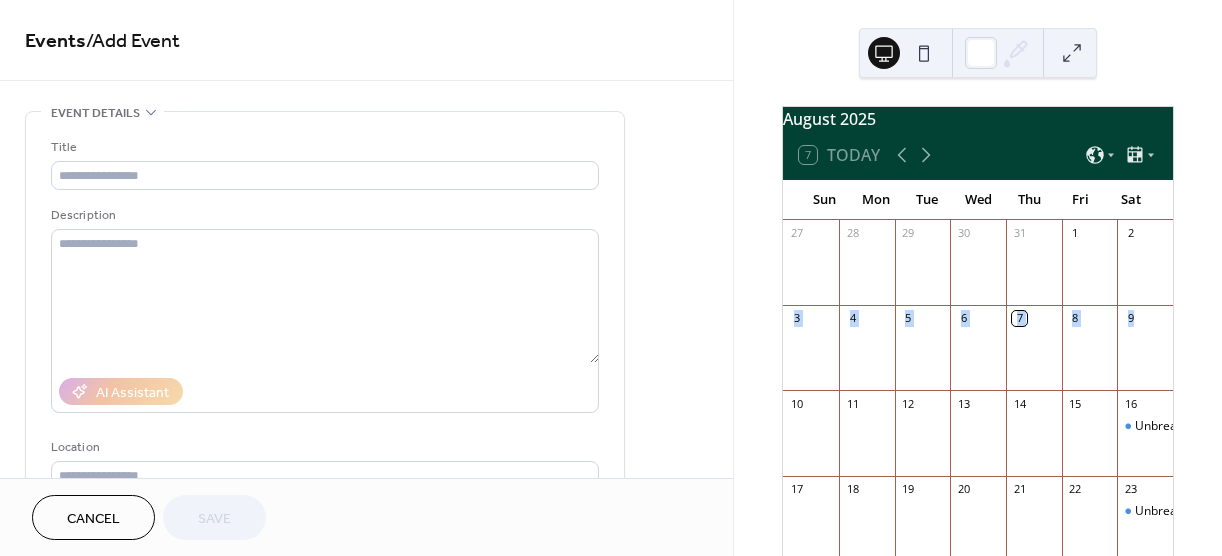 click at bounding box center [1145, 357] 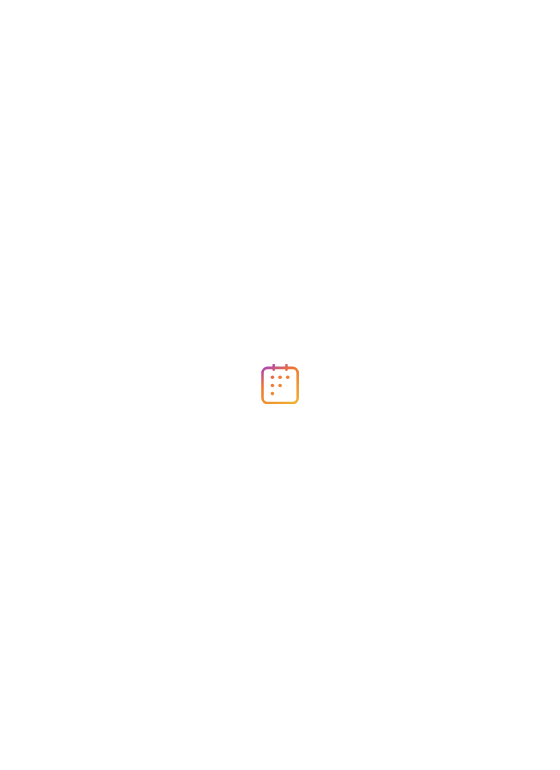 scroll, scrollTop: 0, scrollLeft: 0, axis: both 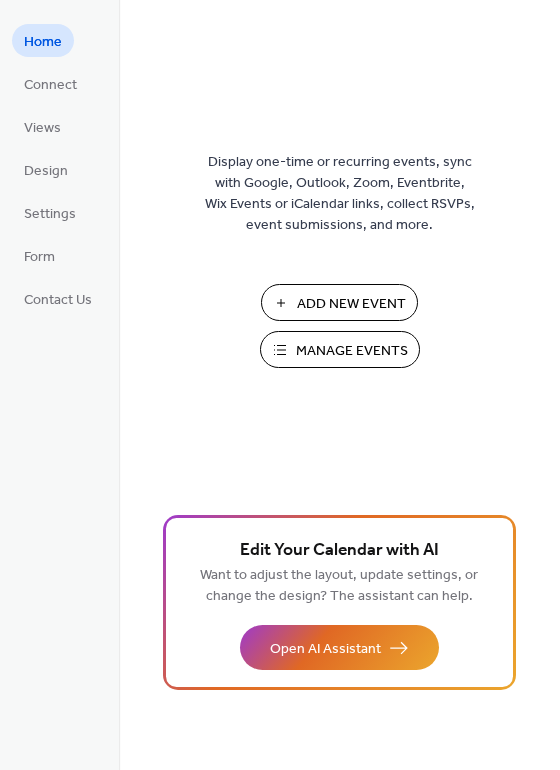 click on "Add New Event" at bounding box center [351, 304] 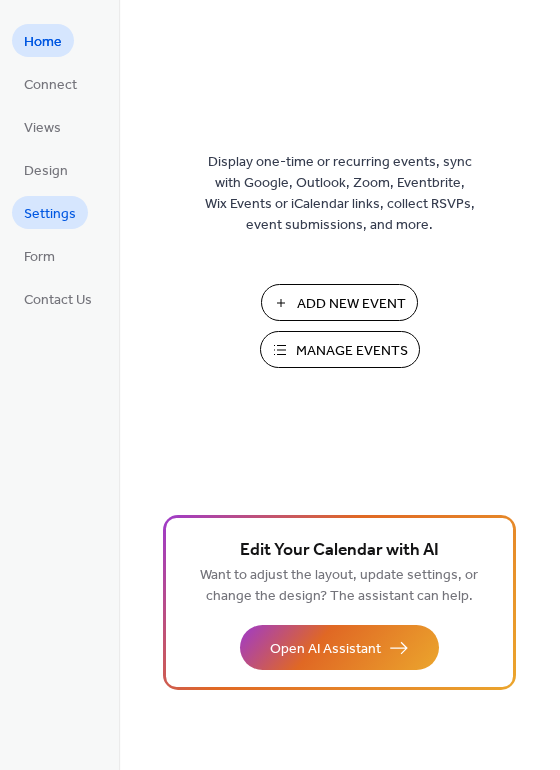 click on "Settings" at bounding box center (50, 214) 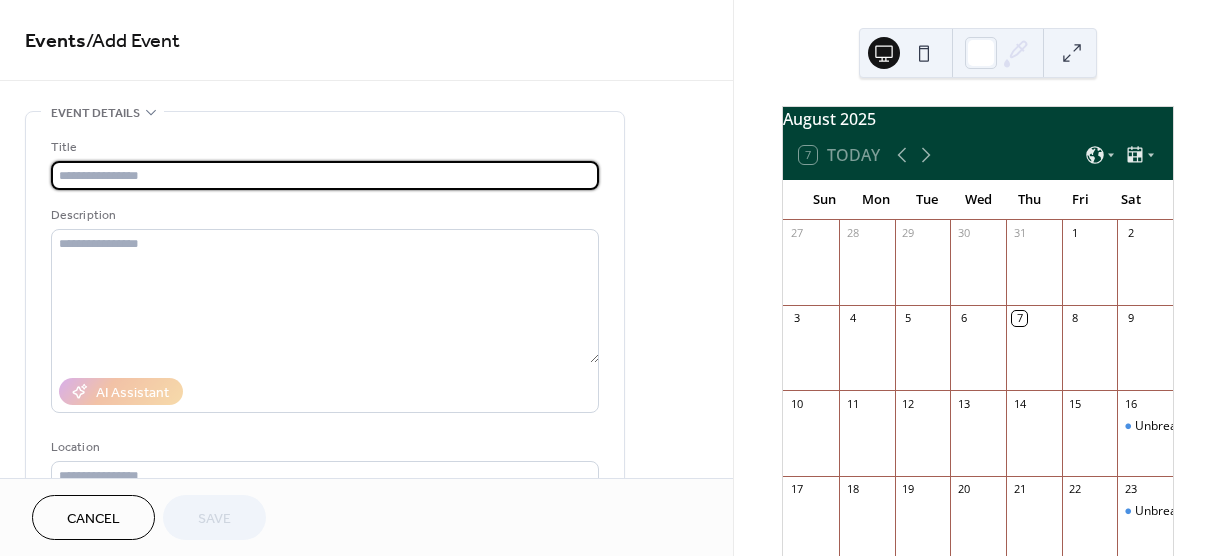 scroll, scrollTop: 0, scrollLeft: 0, axis: both 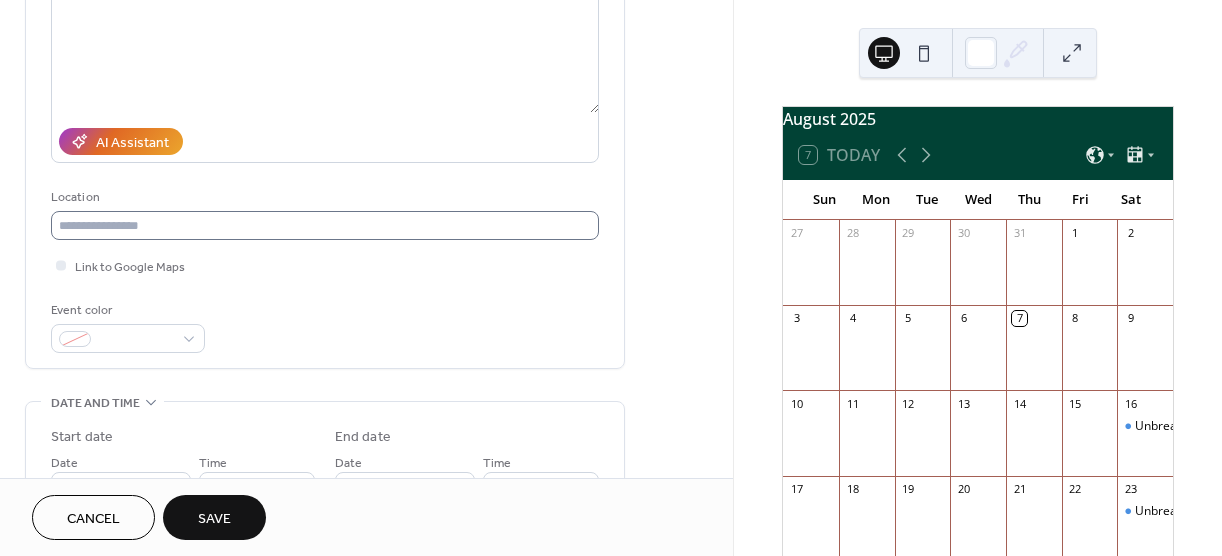 type on "**********" 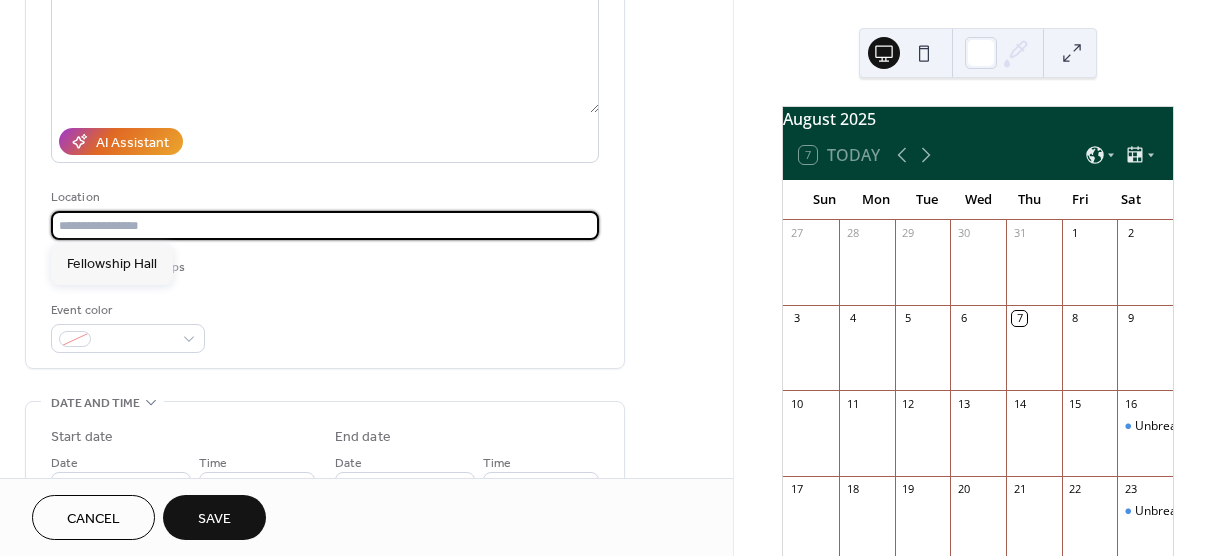 click at bounding box center (325, 225) 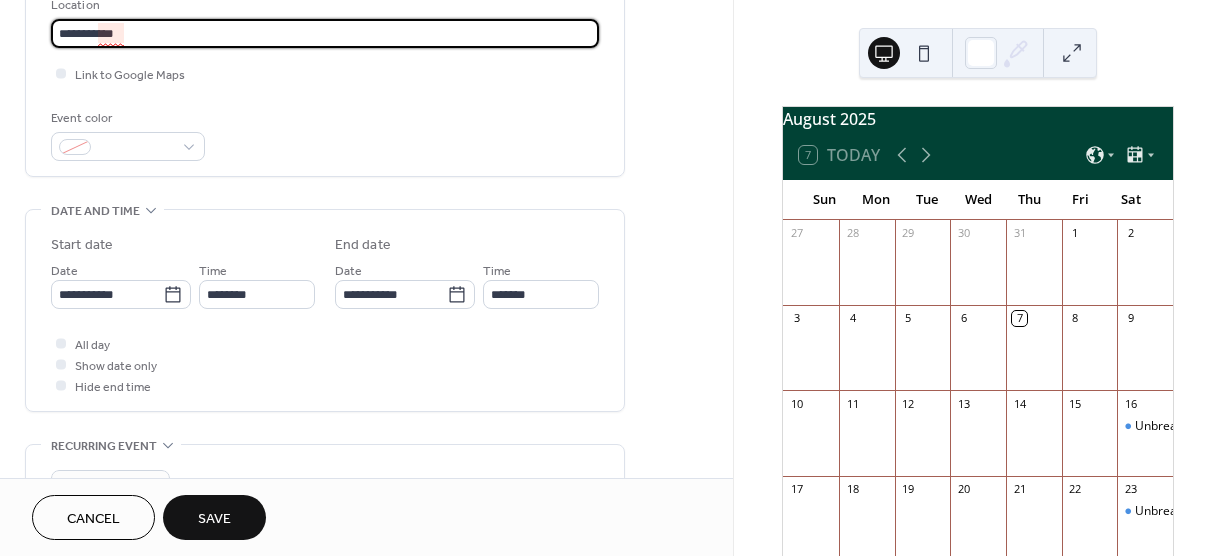 scroll, scrollTop: 451, scrollLeft: 0, axis: vertical 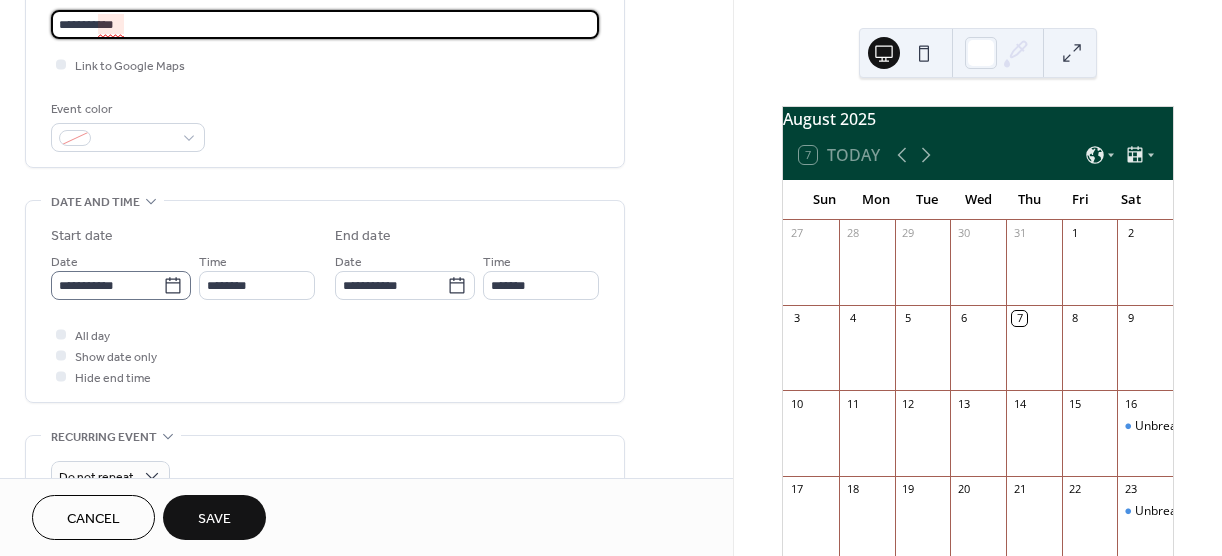 type on "**********" 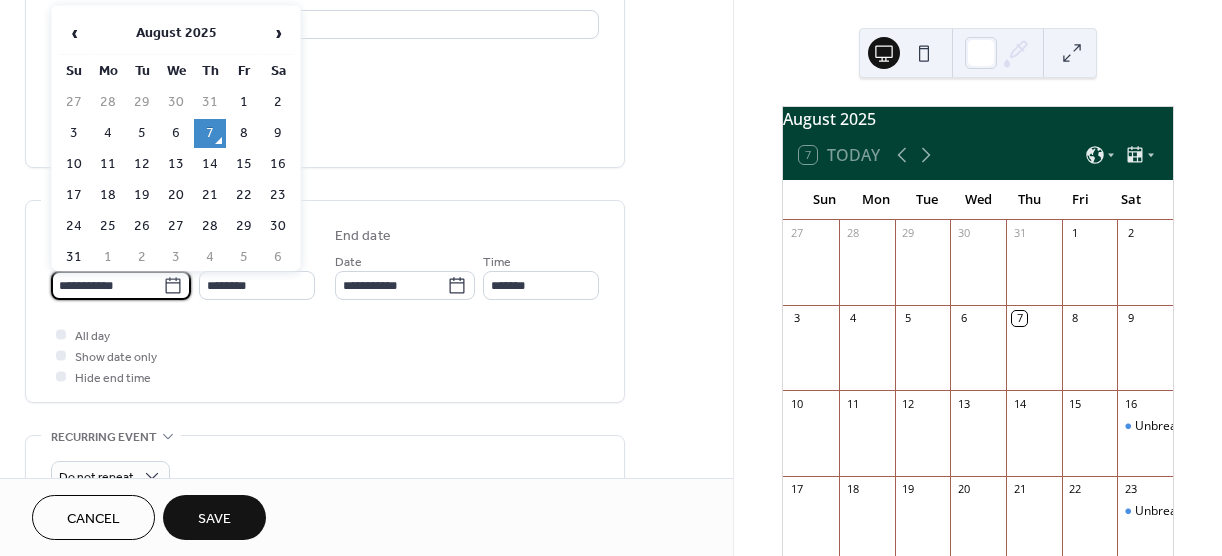 click on "**********" at bounding box center (107, 285) 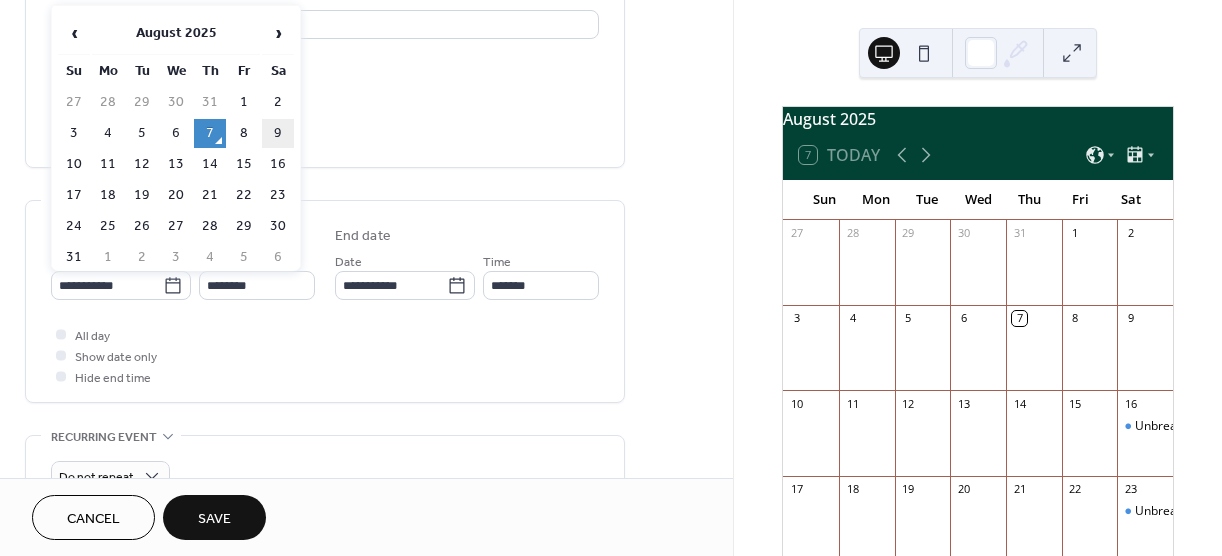 click on "9" at bounding box center (278, 133) 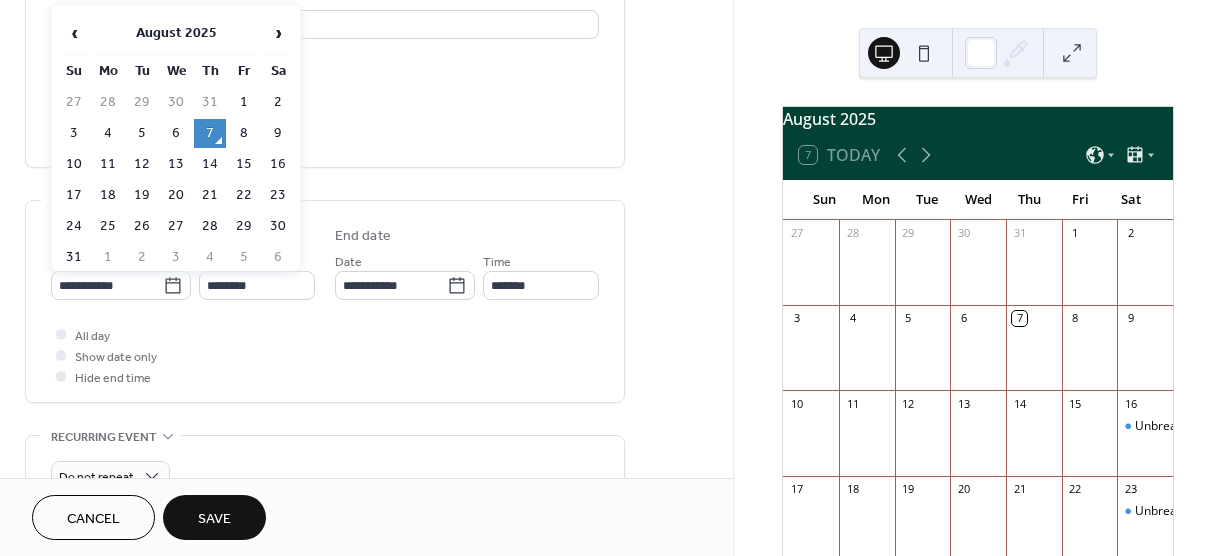 type on "**********" 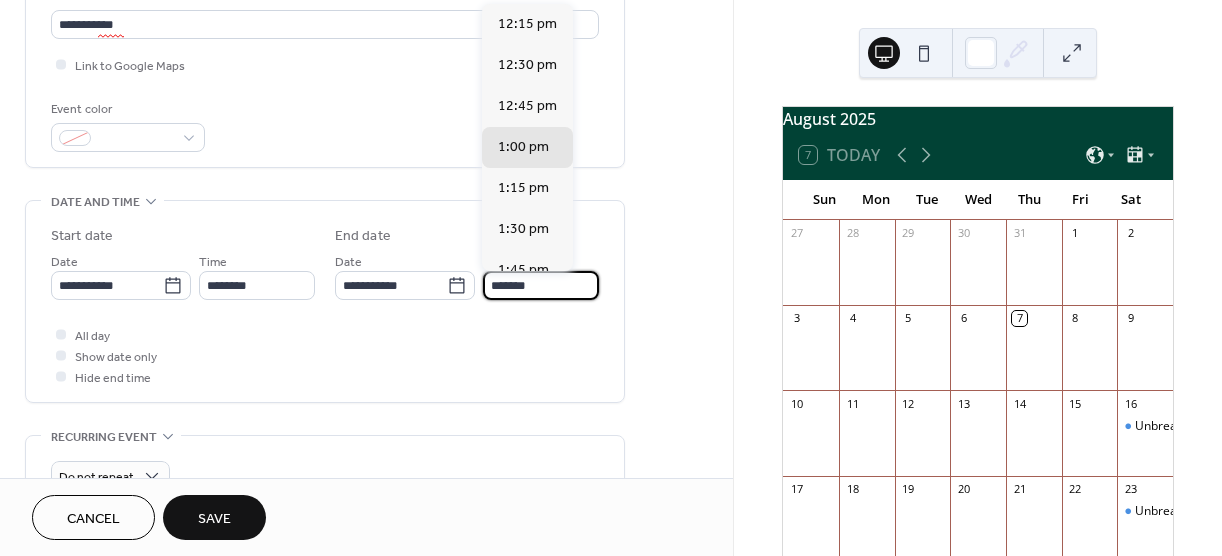 click on "*******" at bounding box center [541, 285] 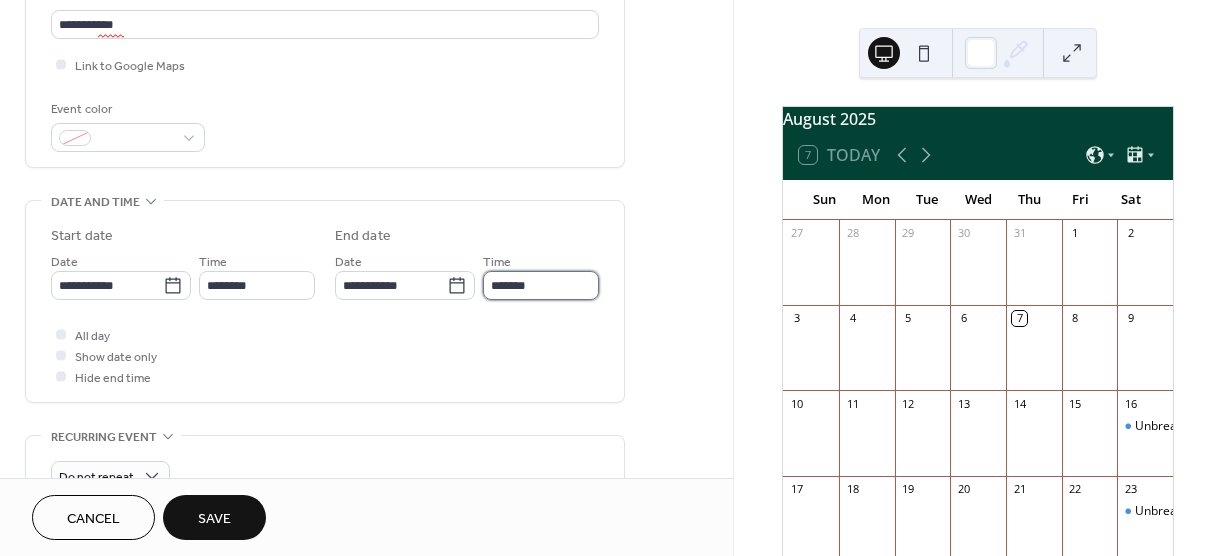 click on "*******" at bounding box center [541, 285] 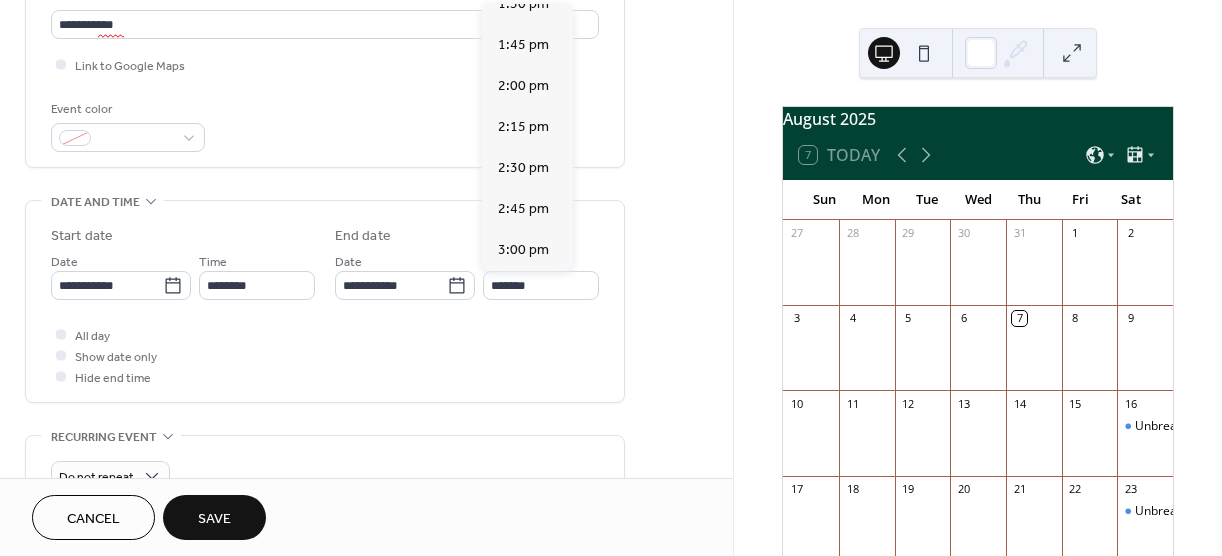 scroll, scrollTop: 234, scrollLeft: 0, axis: vertical 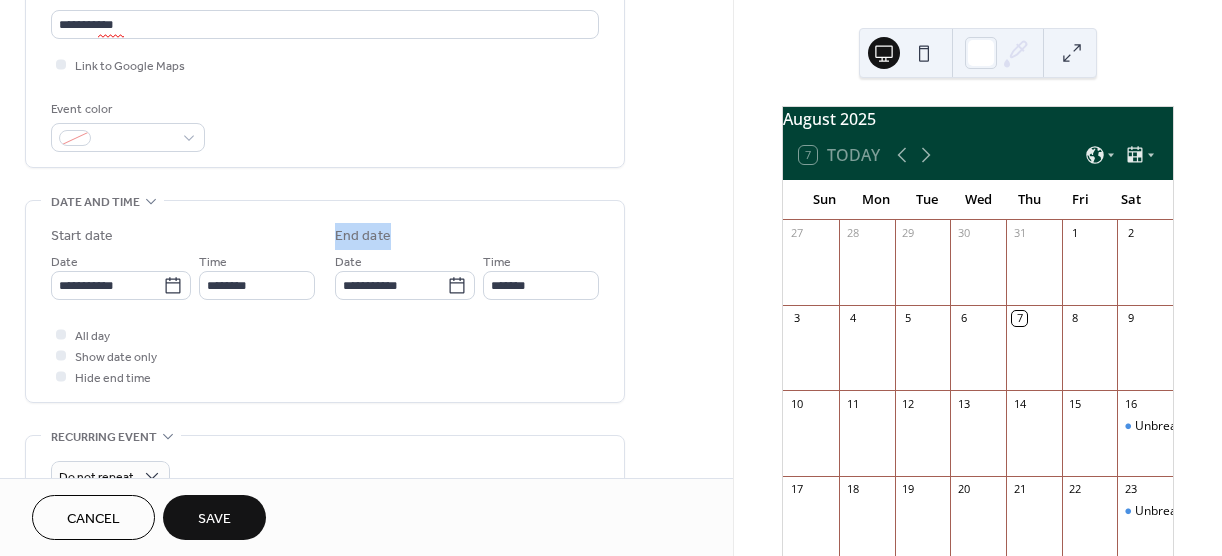 click on "End date" at bounding box center (467, 236) 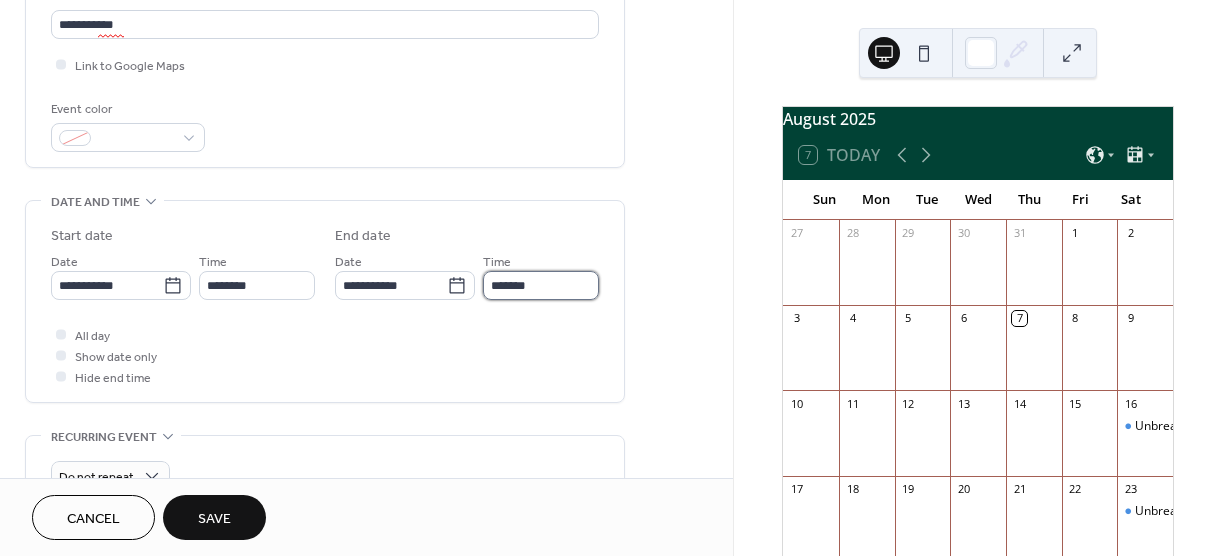 click on "*******" at bounding box center (541, 285) 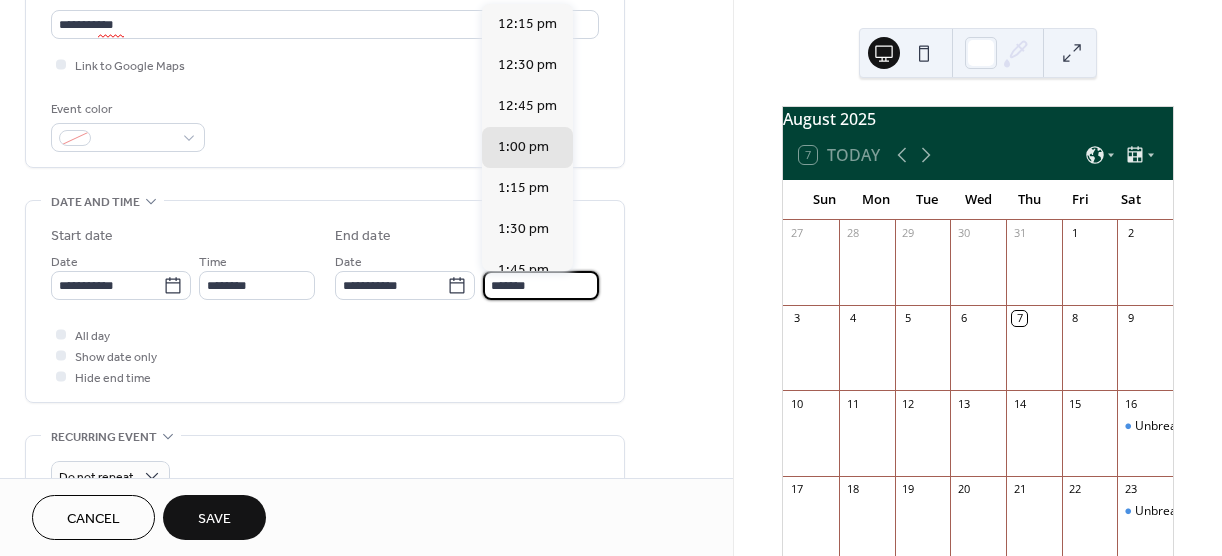 click on "*******" at bounding box center (541, 285) 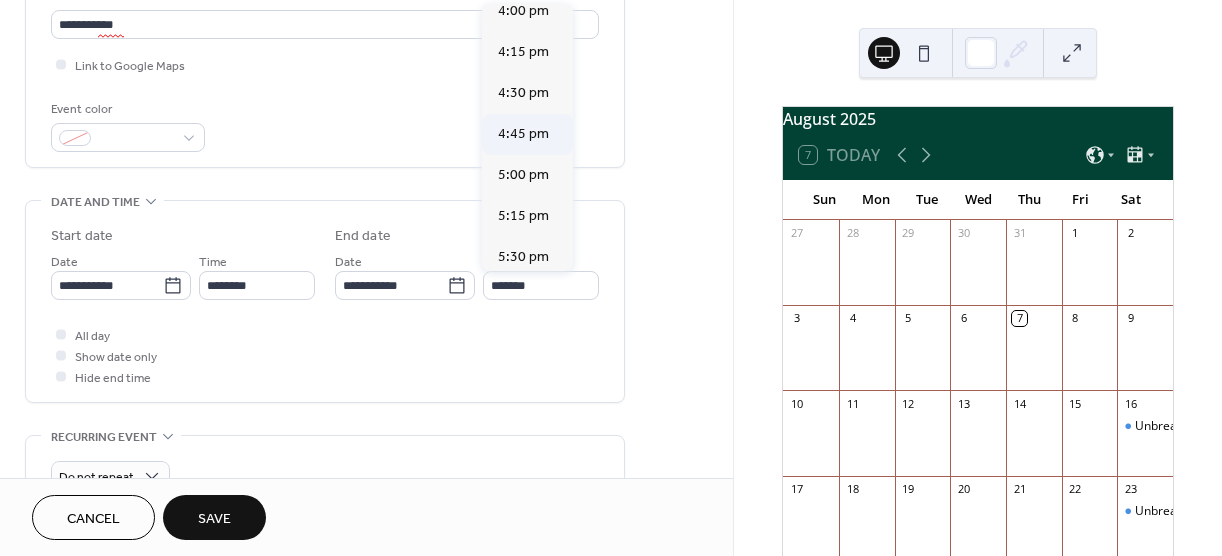 scroll, scrollTop: 635, scrollLeft: 0, axis: vertical 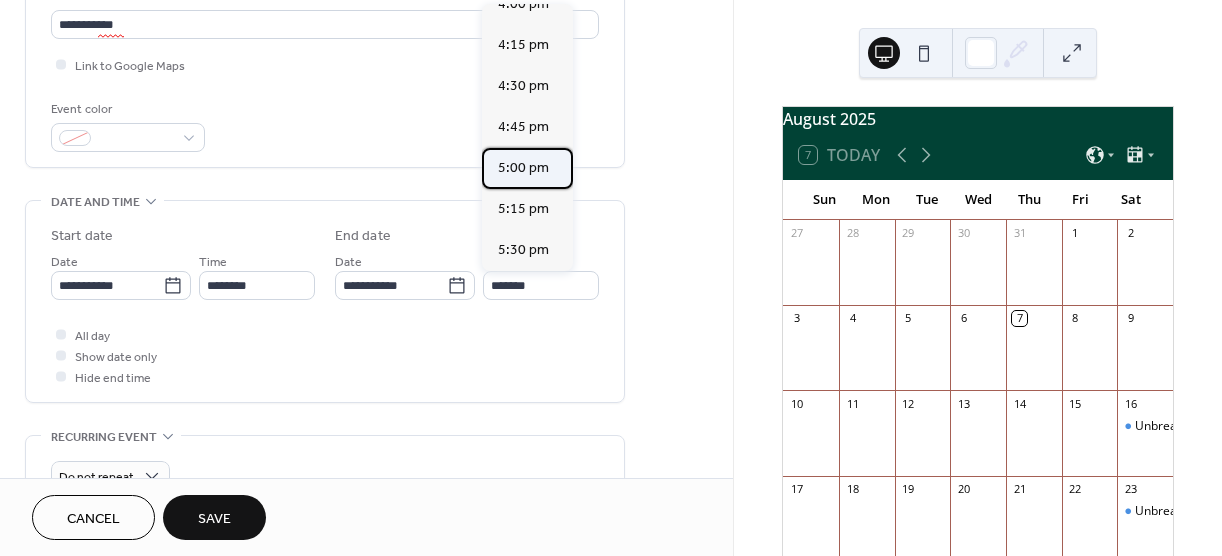 click on "5:00 pm" at bounding box center (523, 168) 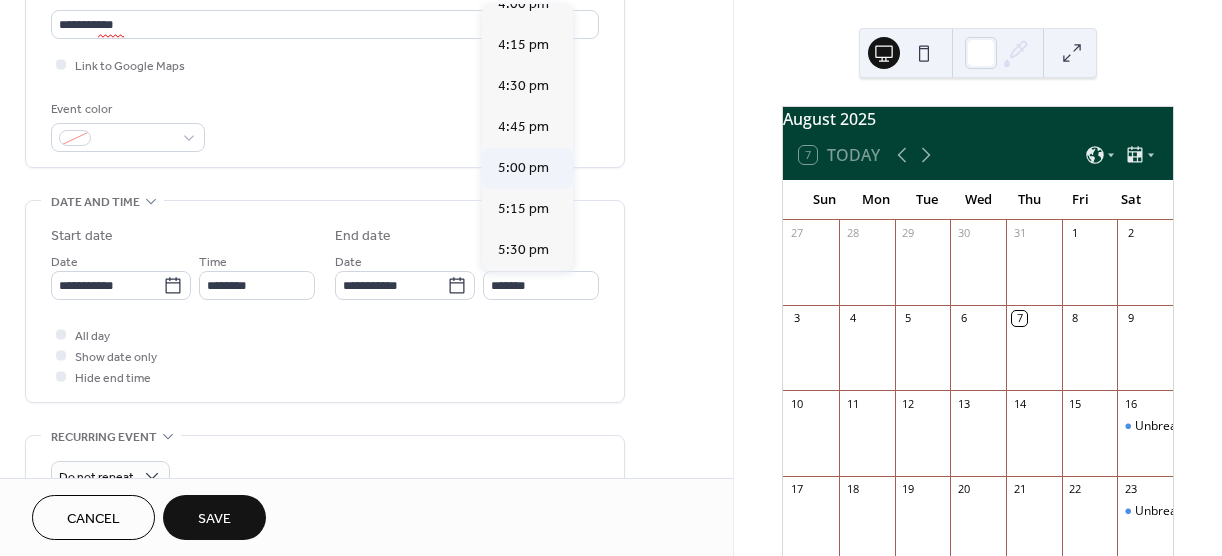 type on "*******" 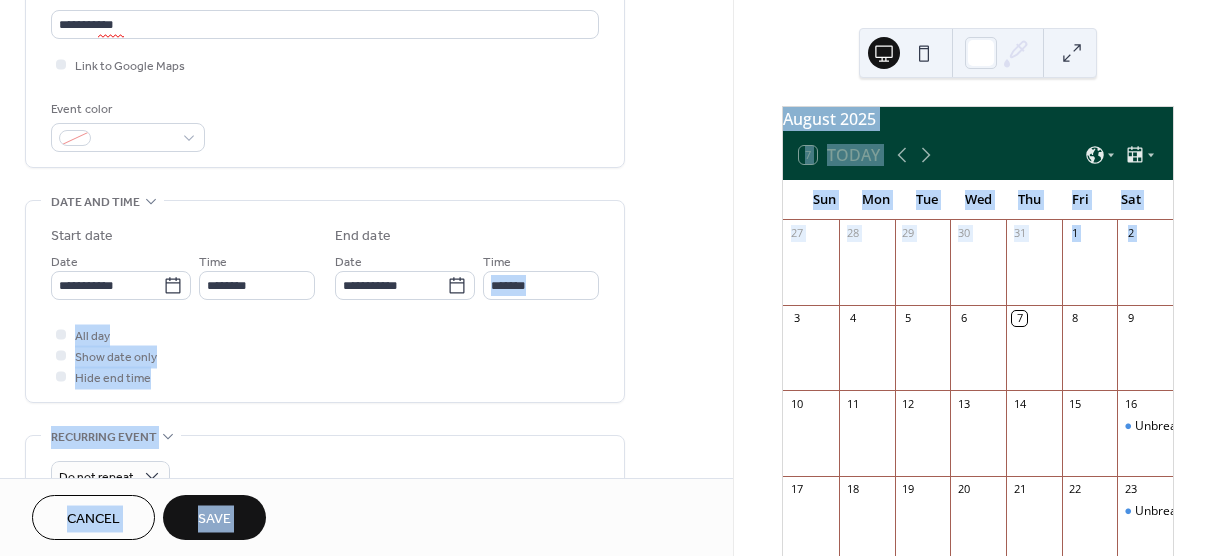 drag, startPoint x: 735, startPoint y: 311, endPoint x: 738, endPoint y: 327, distance: 16.27882 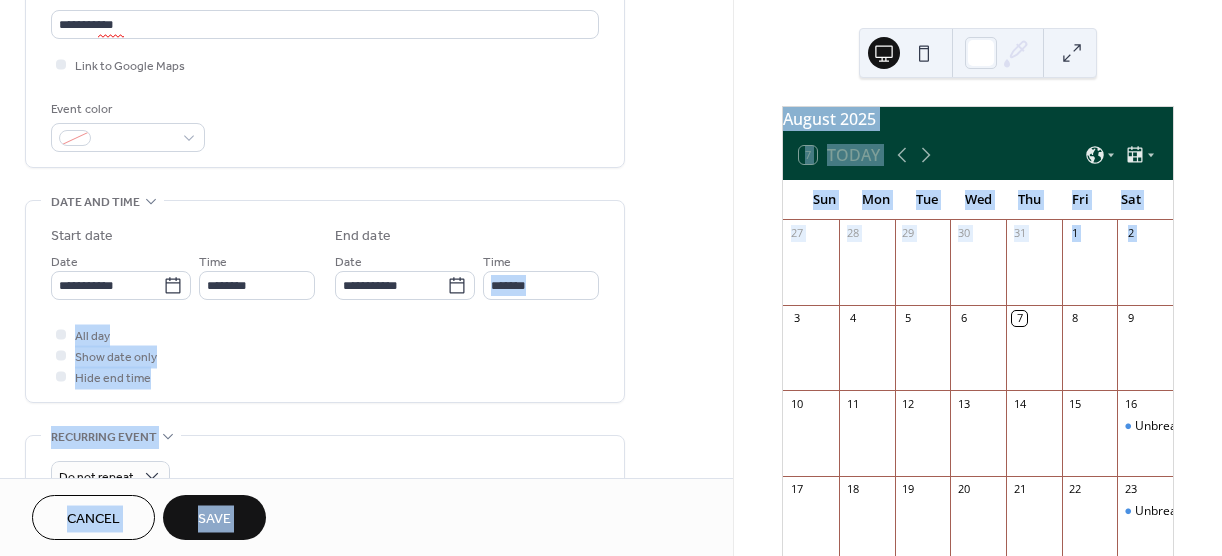 click on "**********" at bounding box center (611, 278) 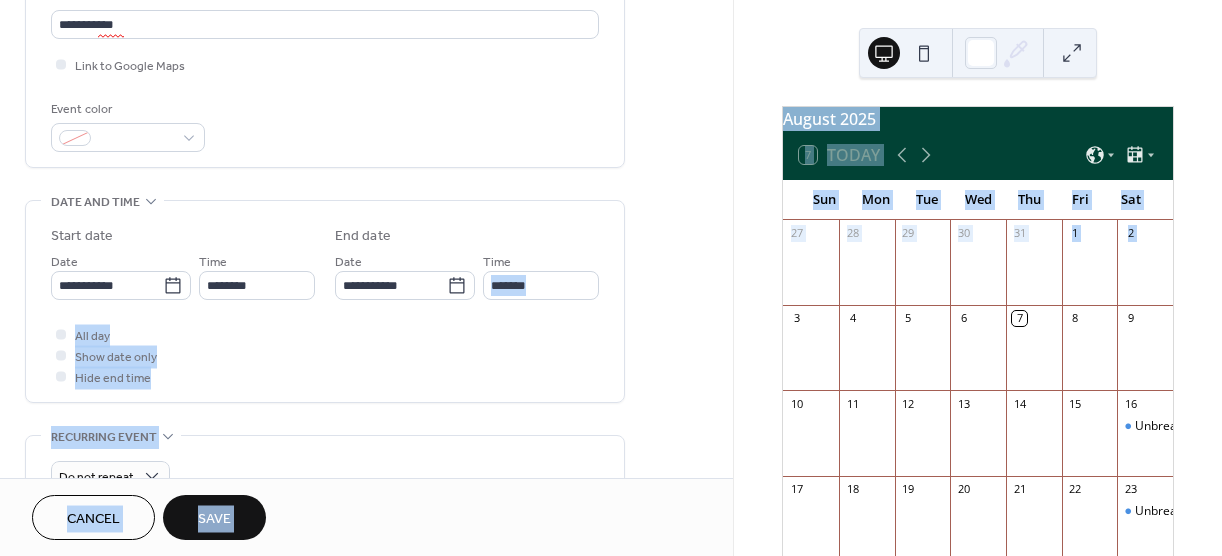 click on "All day Show date only Hide end time" at bounding box center (325, 355) 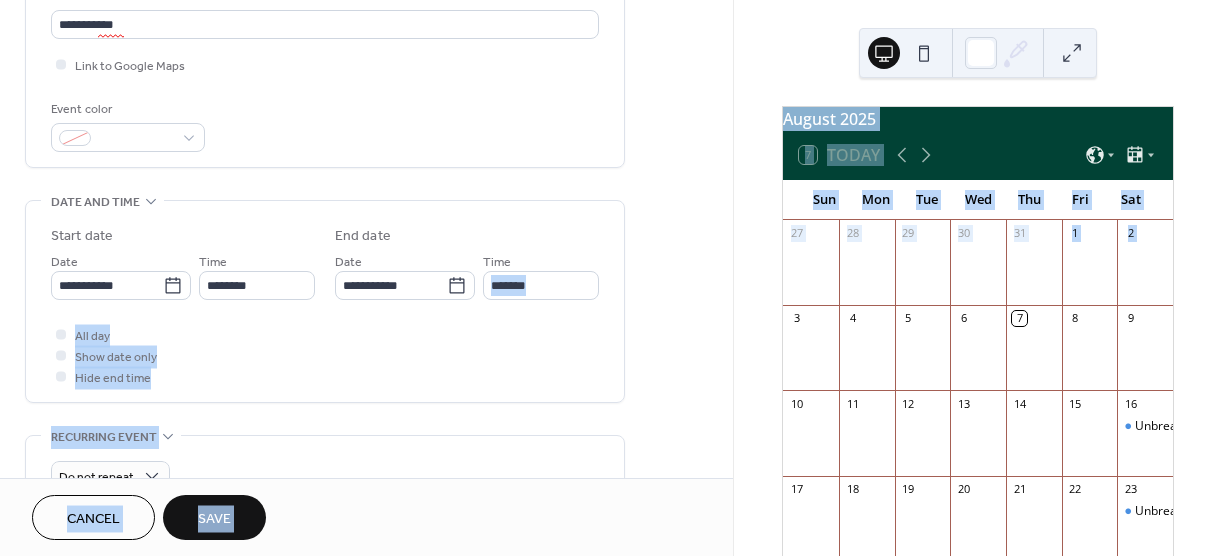 click on "All day Show date only Hide end time" at bounding box center (325, 355) 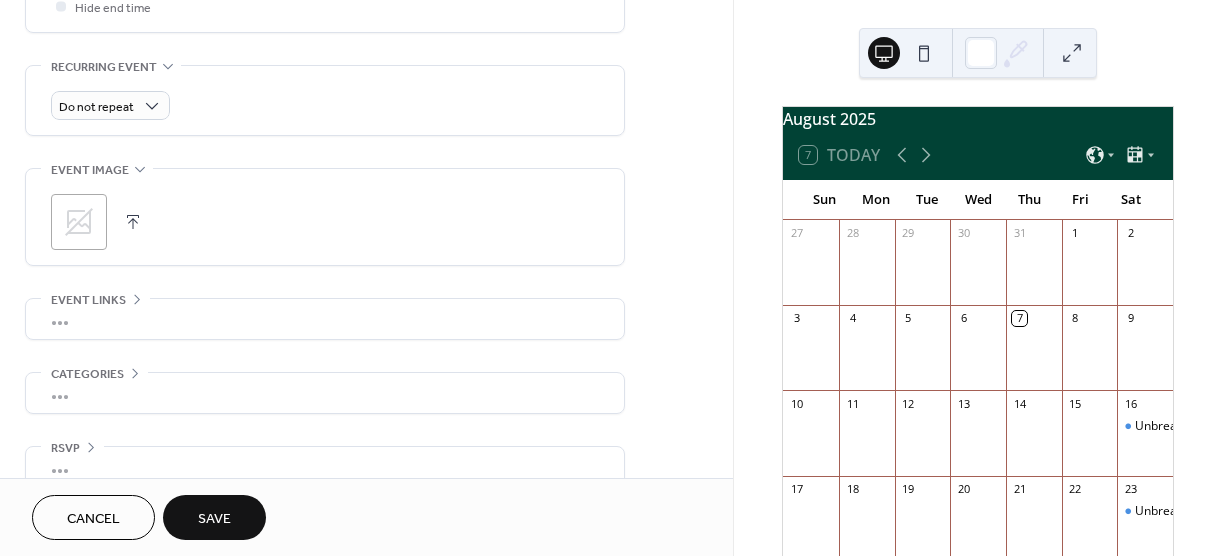 scroll, scrollTop: 826, scrollLeft: 0, axis: vertical 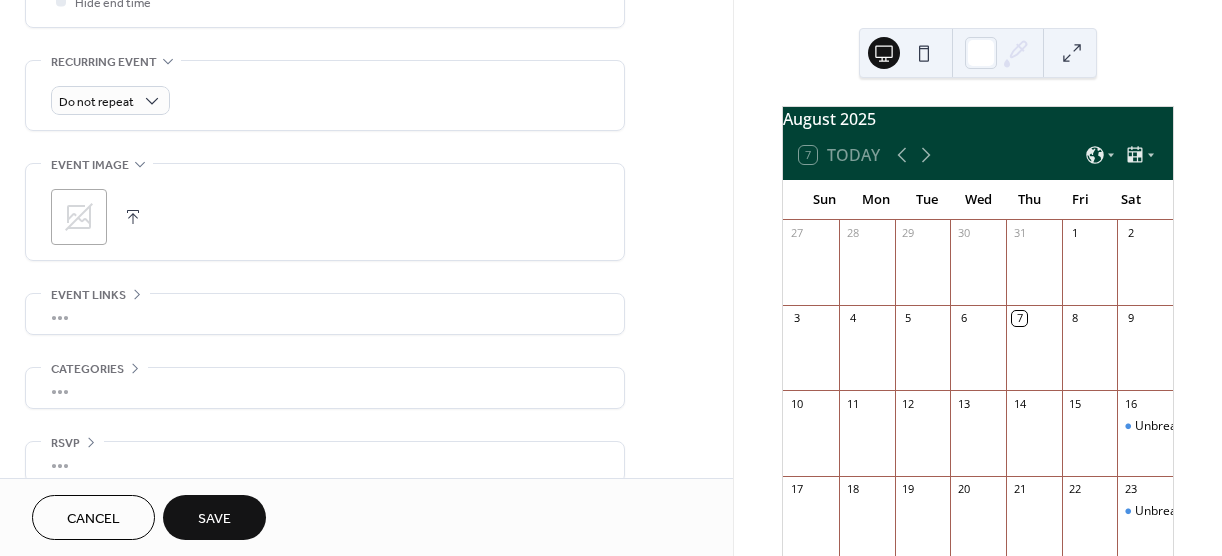click on "Save" at bounding box center [214, 519] 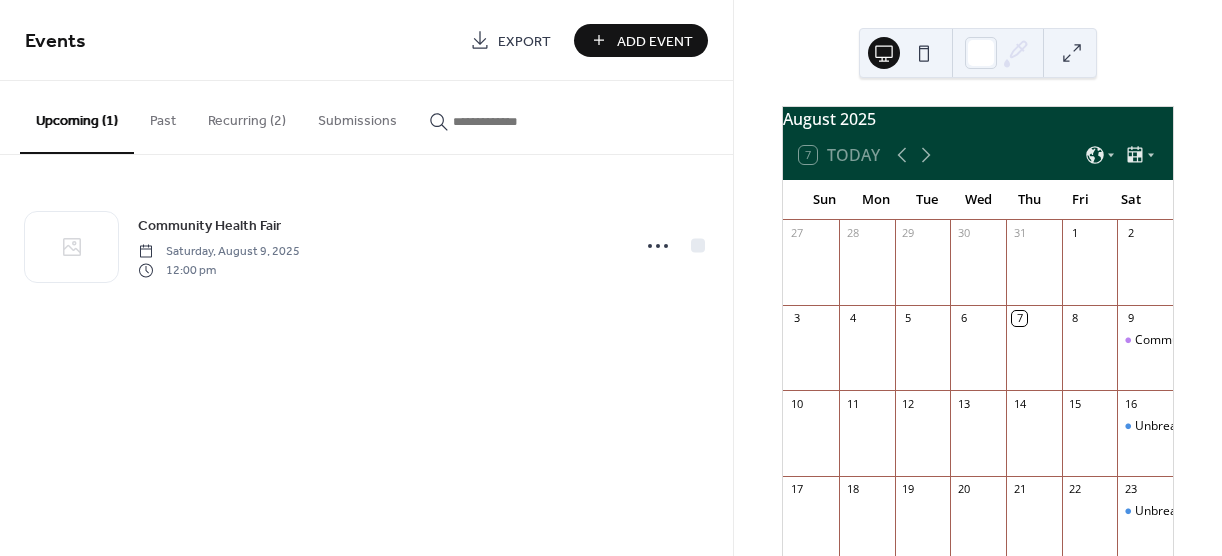 click at bounding box center [924, 53] 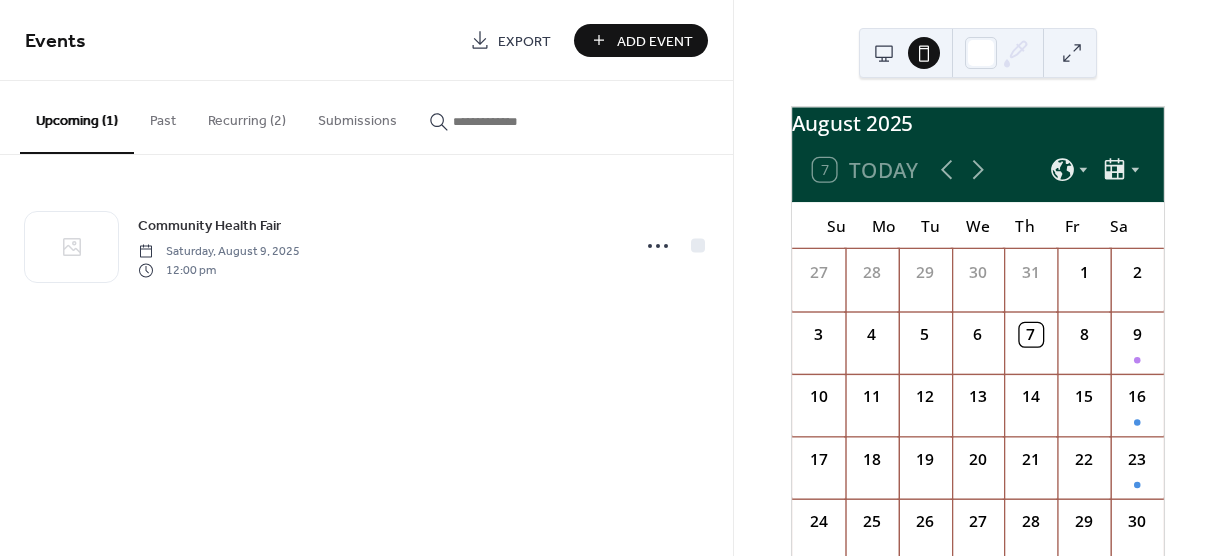 click at bounding box center [884, 53] 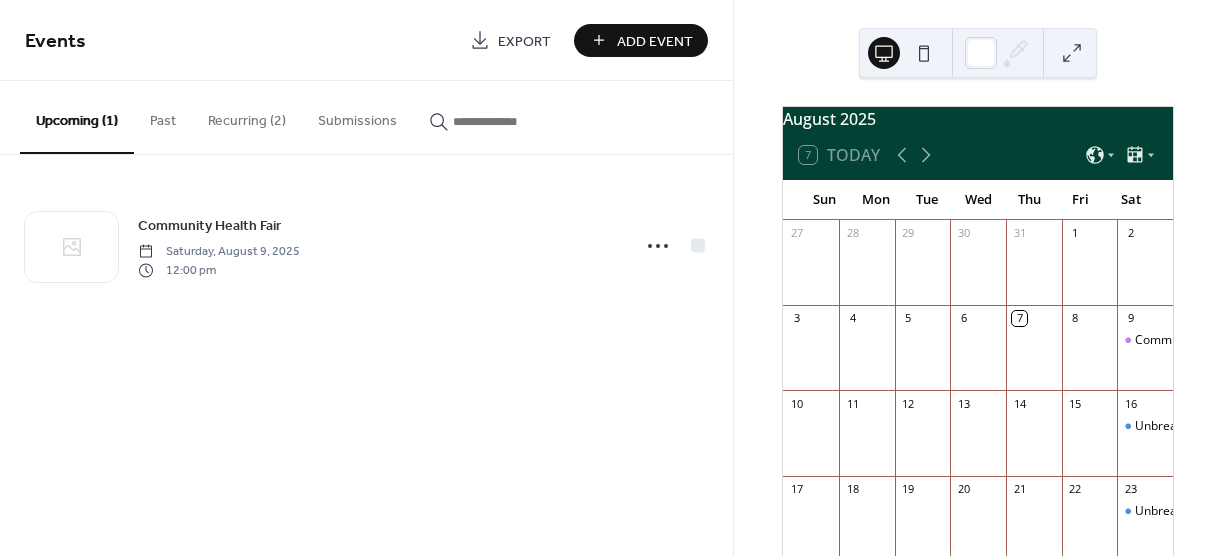 click at bounding box center (811, 357) 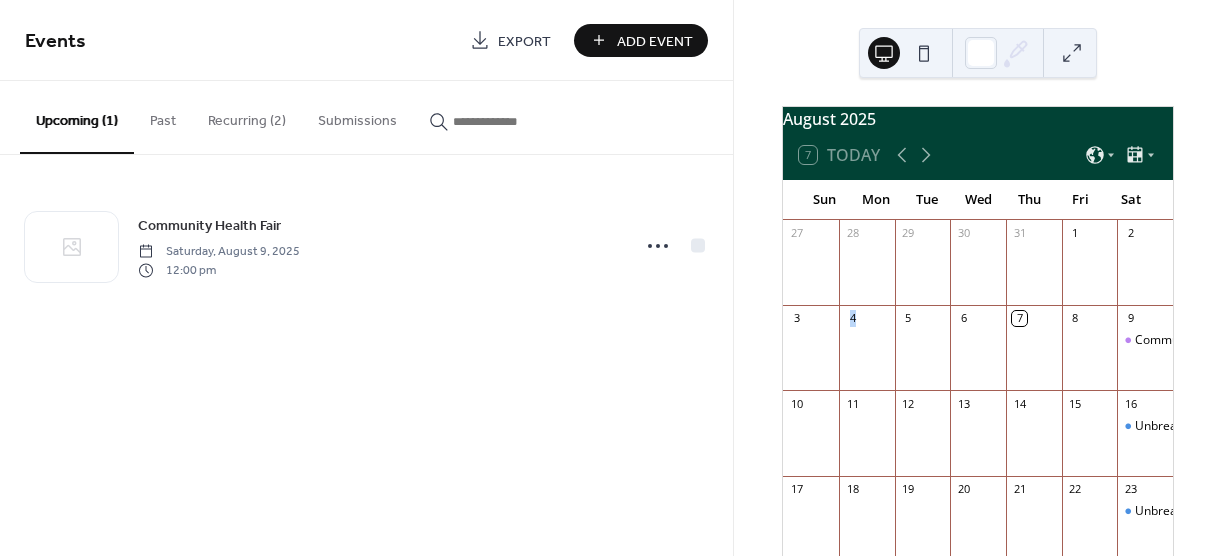 click at bounding box center (811, 357) 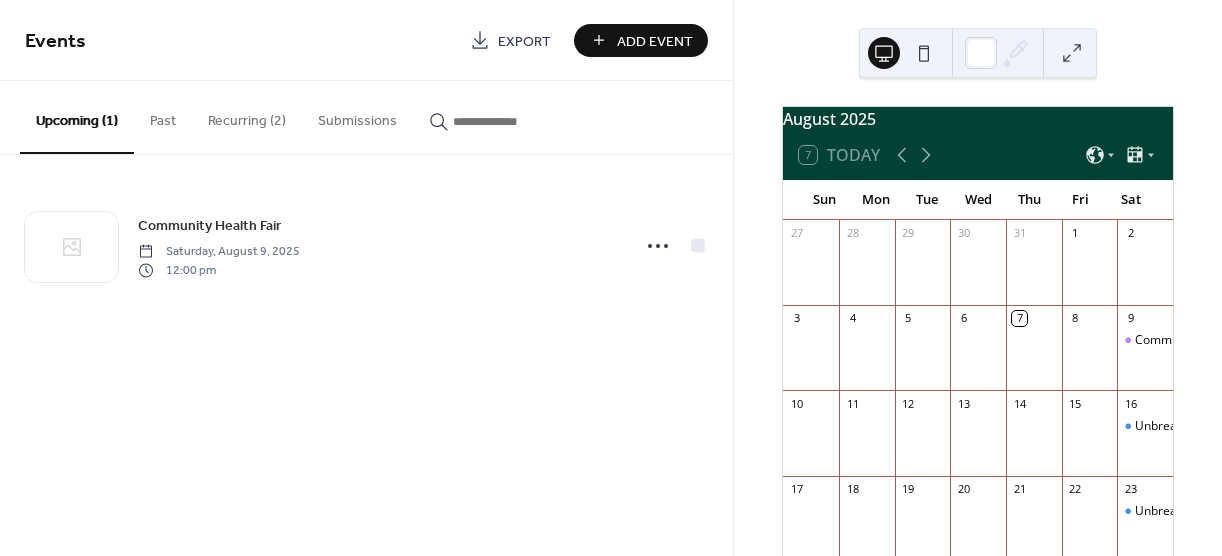 click at bounding box center [811, 357] 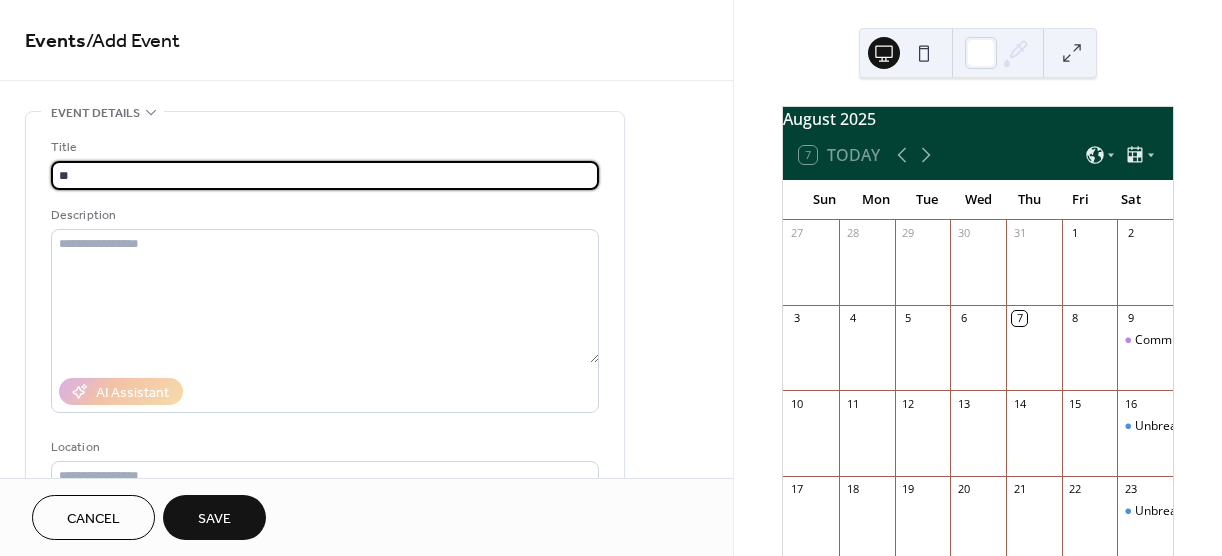 type on "*" 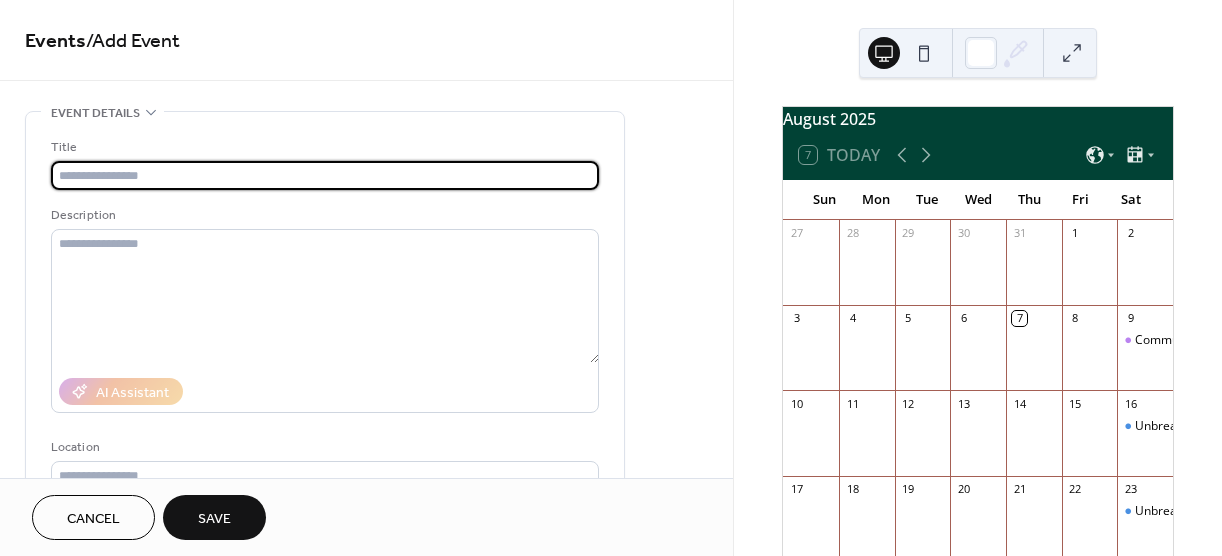 type on "*" 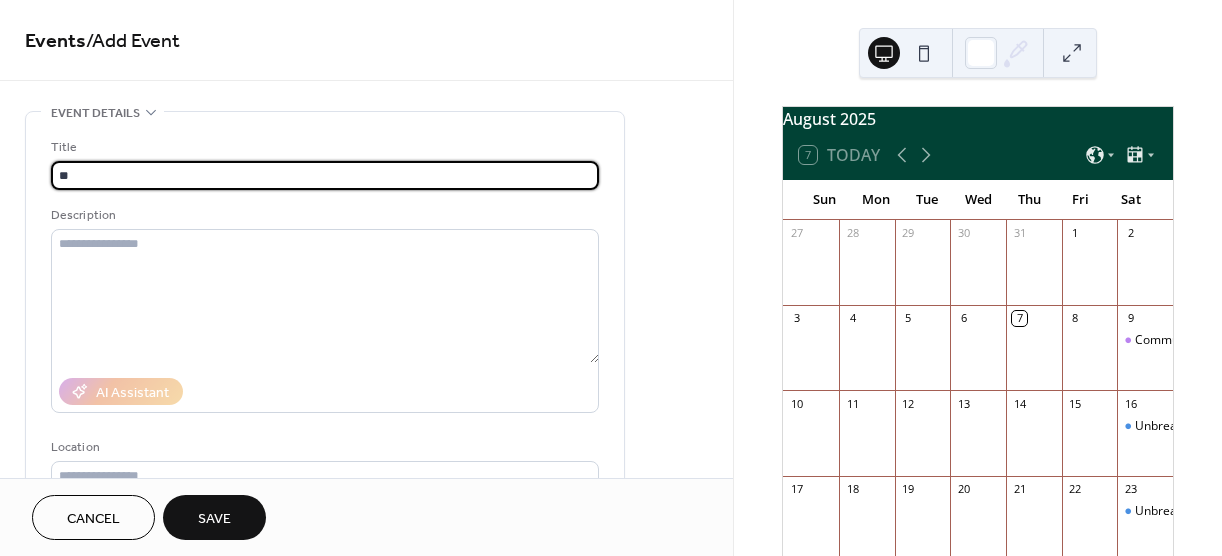 type on "*" 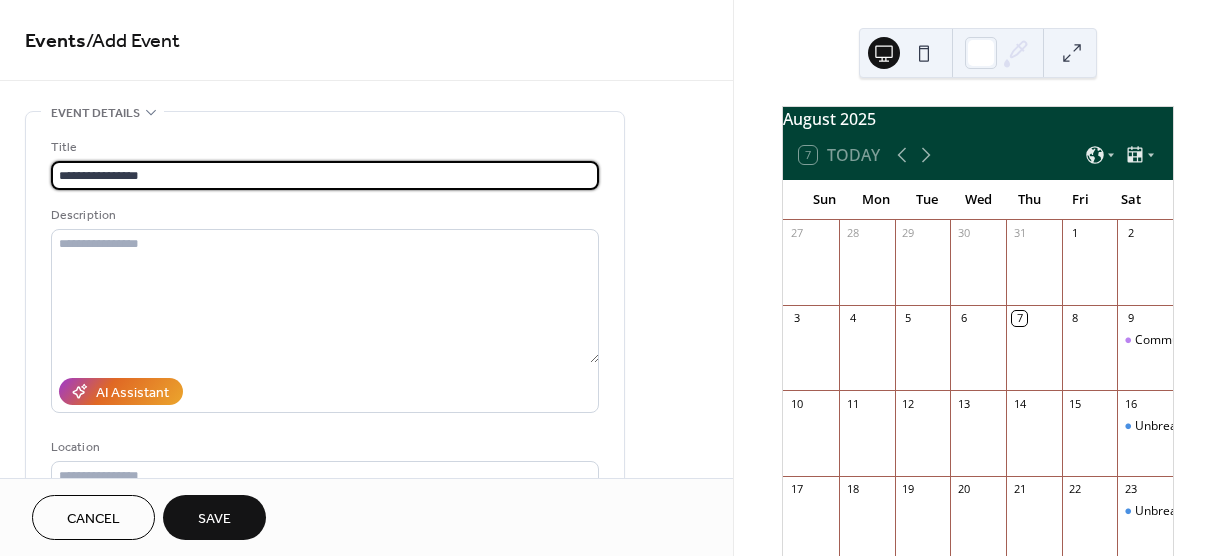 type on "**********" 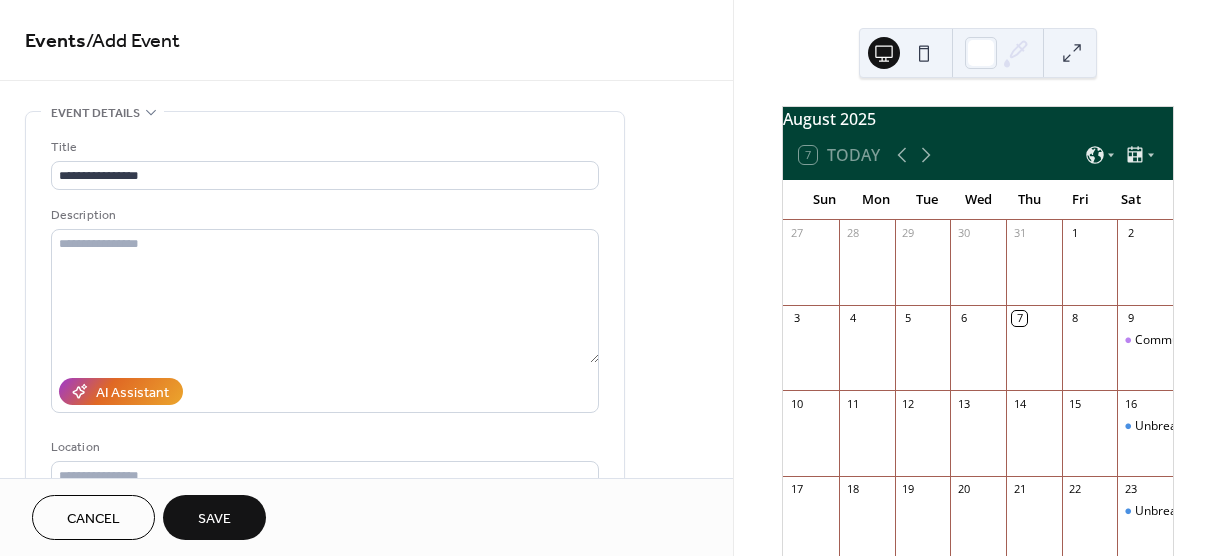 click at bounding box center [811, 357] 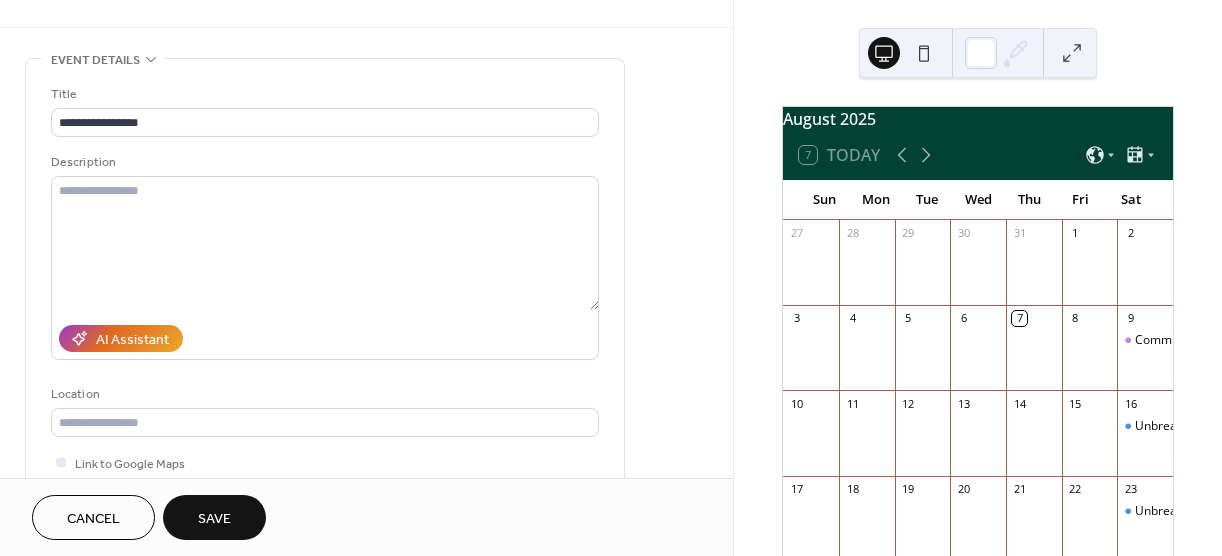 scroll, scrollTop: 61, scrollLeft: 0, axis: vertical 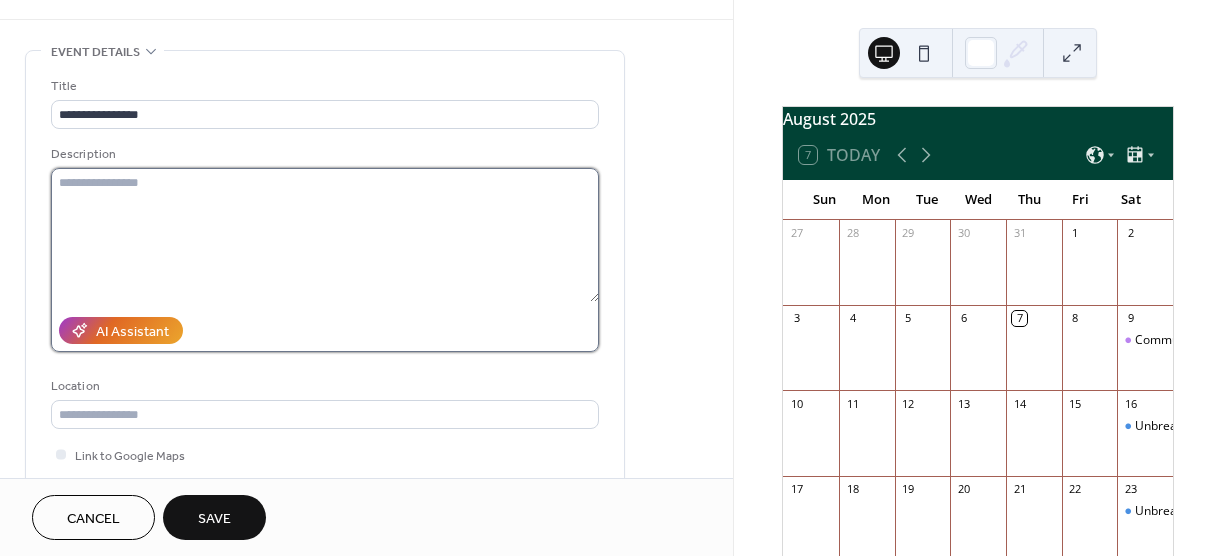 click at bounding box center [325, 235] 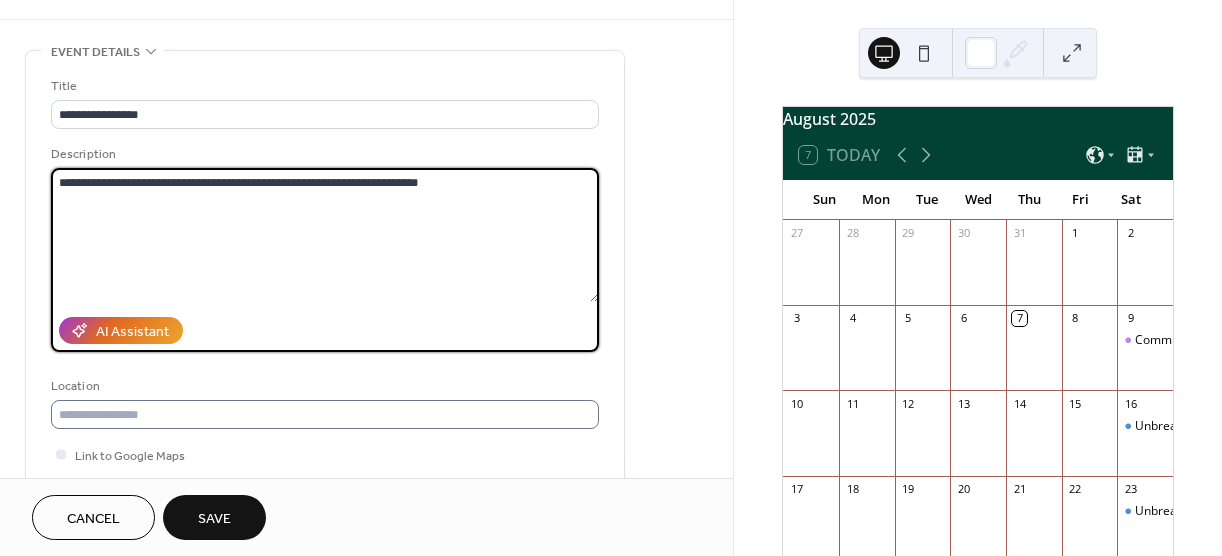 type on "**********" 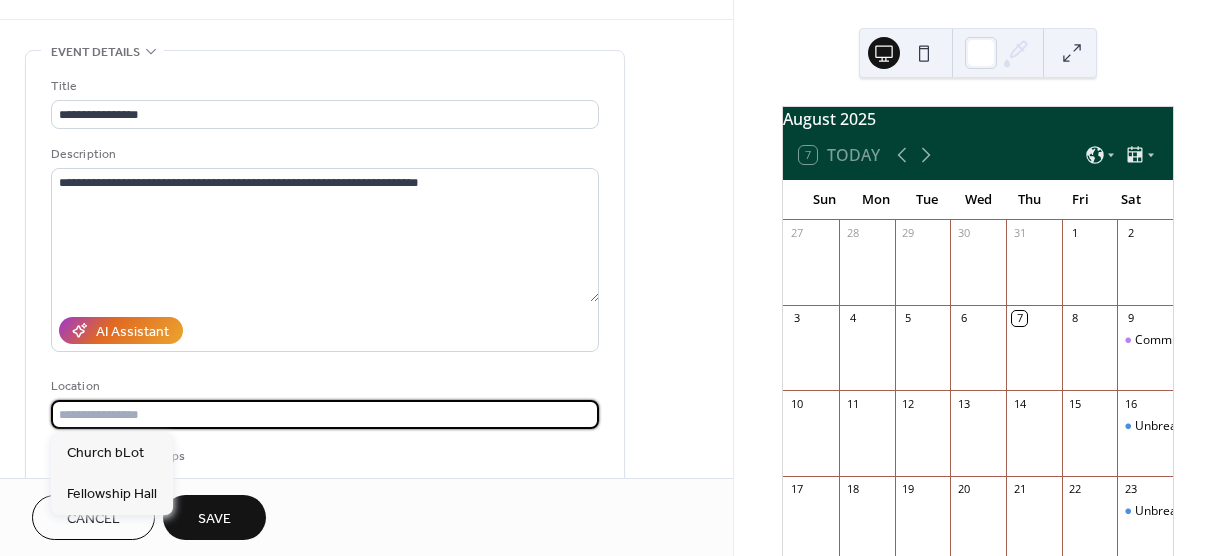 click at bounding box center [325, 414] 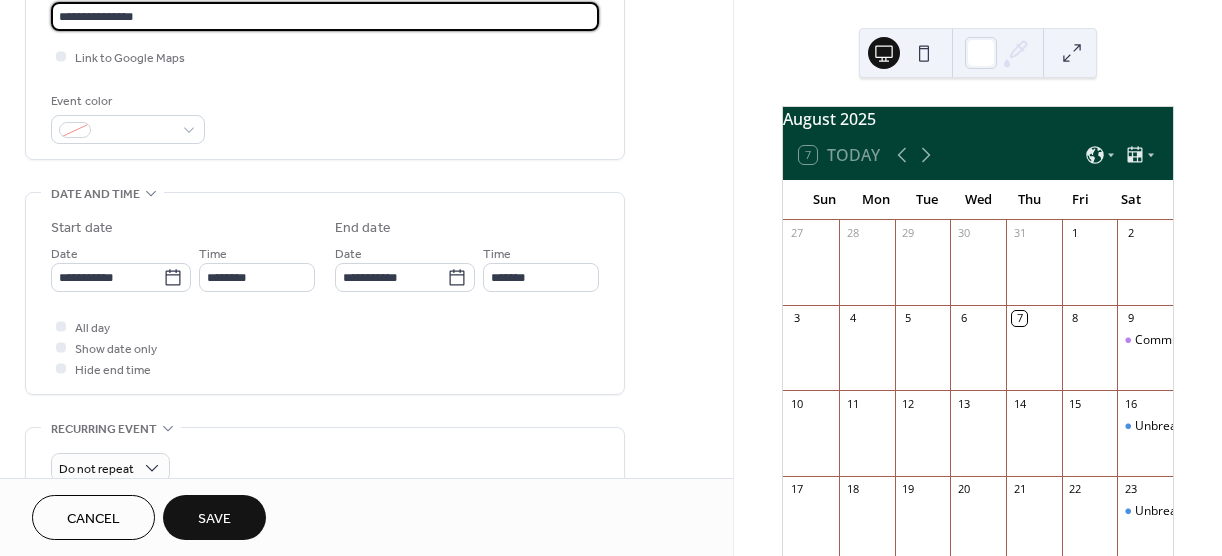 scroll, scrollTop: 462, scrollLeft: 0, axis: vertical 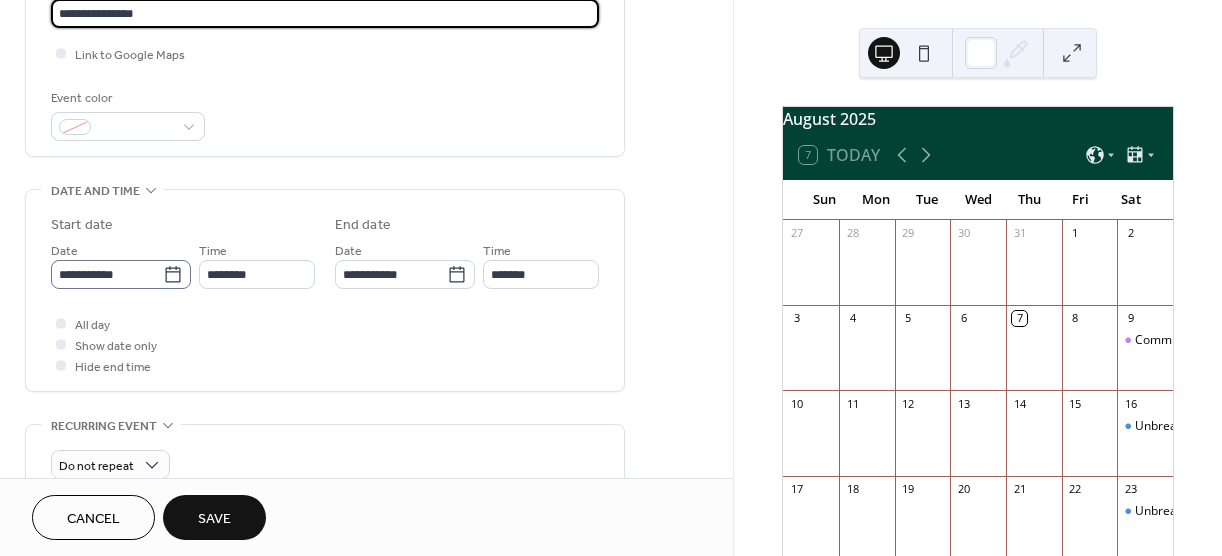 type on "**********" 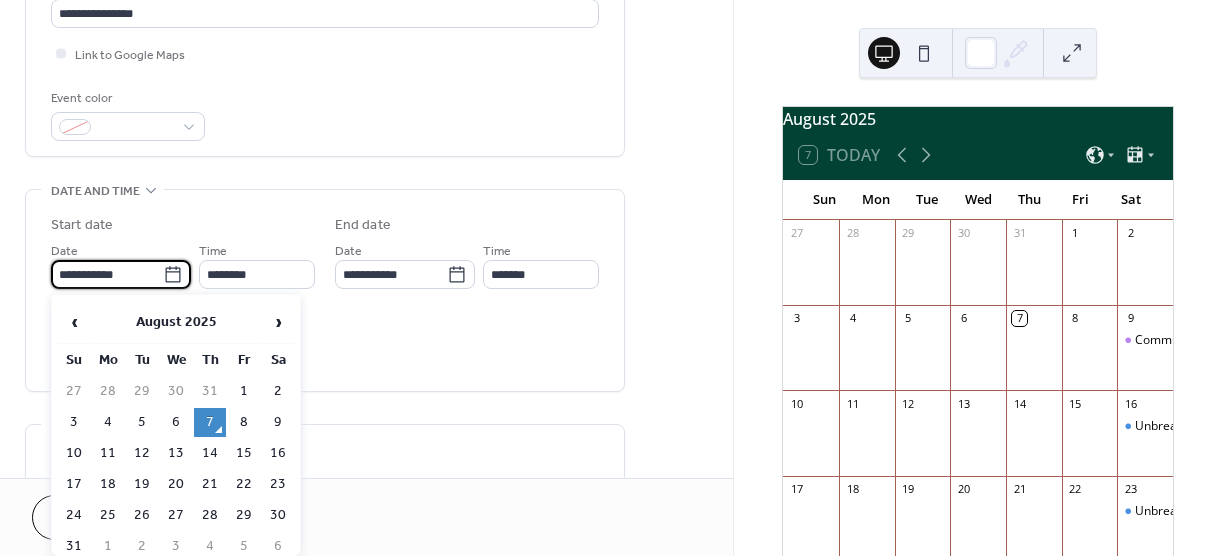 click on "**********" at bounding box center (107, 274) 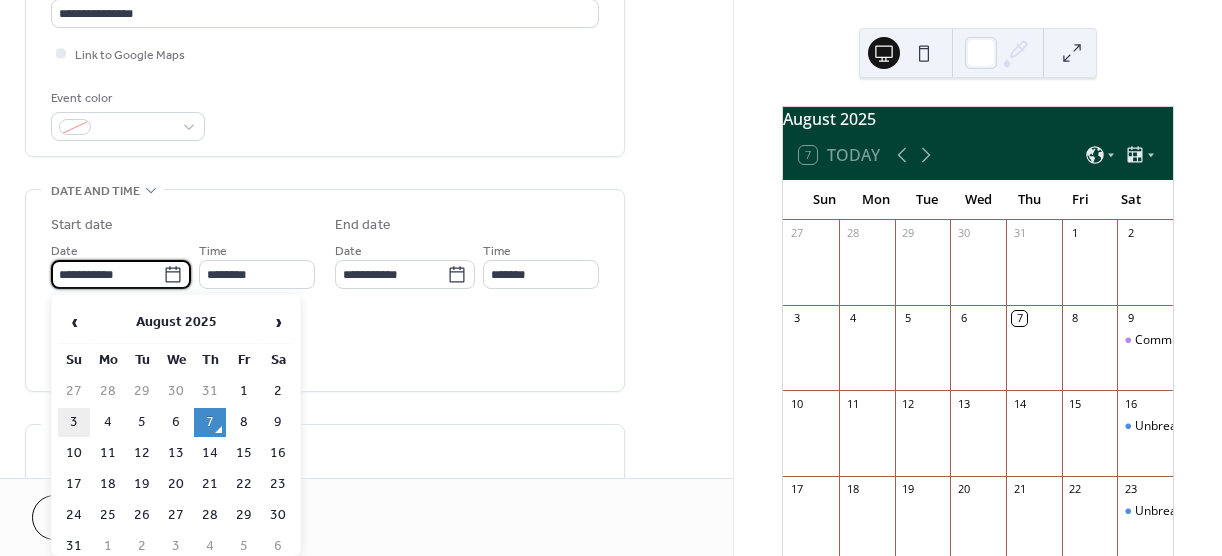 click on "3" at bounding box center (74, 422) 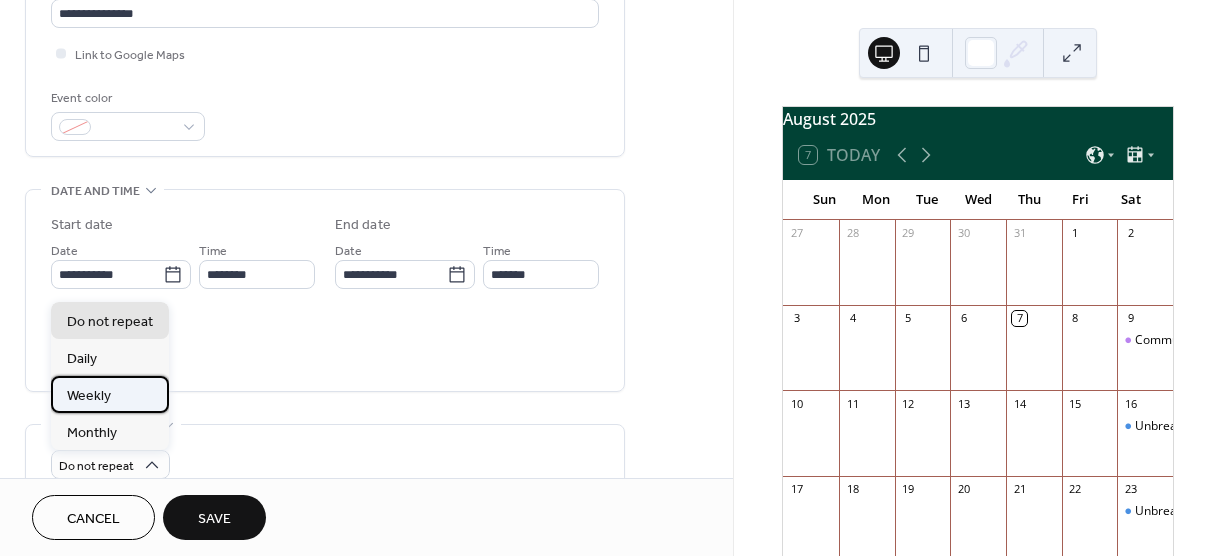 click on "Weekly" at bounding box center (110, 394) 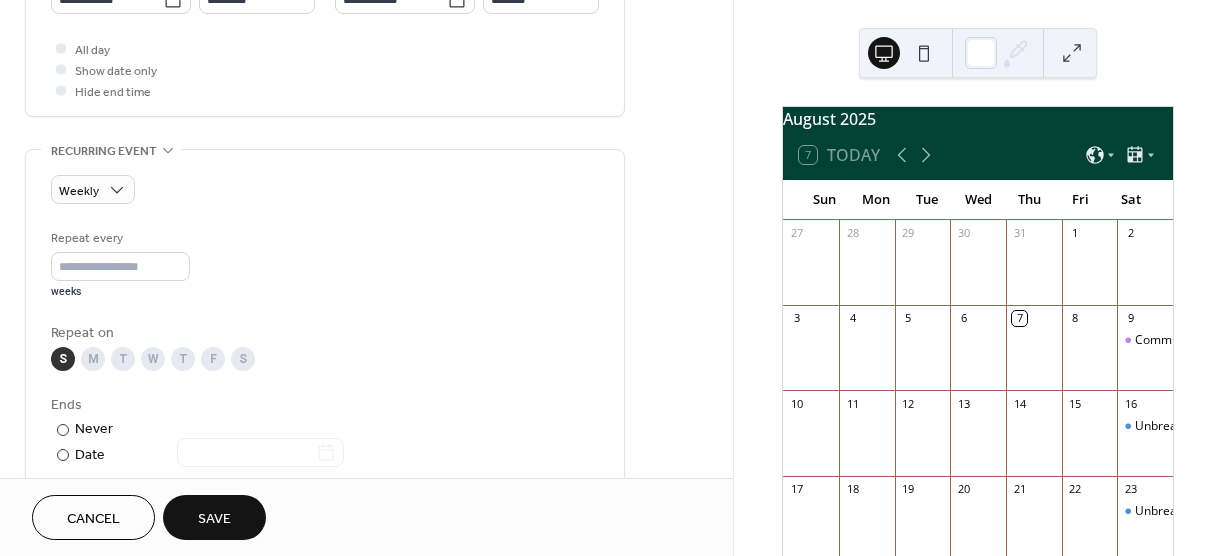scroll, scrollTop: 793, scrollLeft: 0, axis: vertical 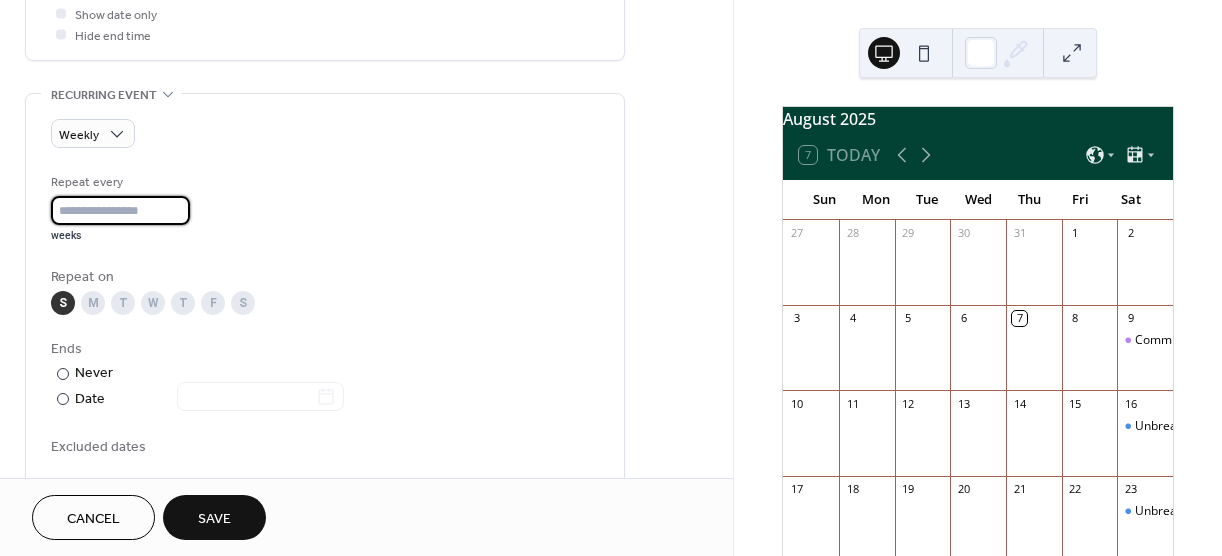 click on "**" at bounding box center [120, 210] 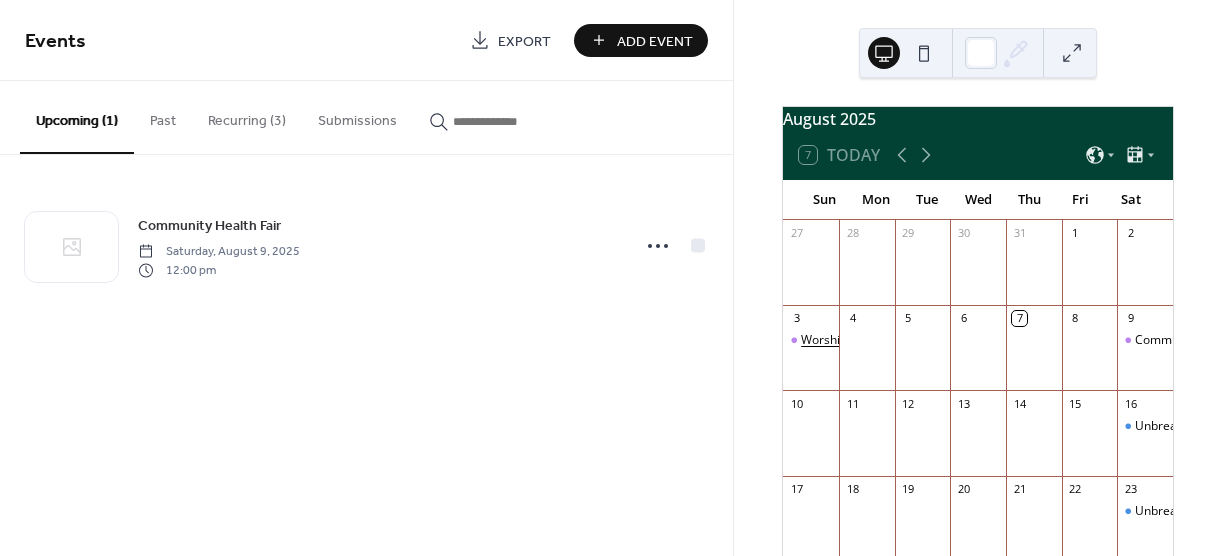 click on "Worship Services" at bounding box center [849, 340] 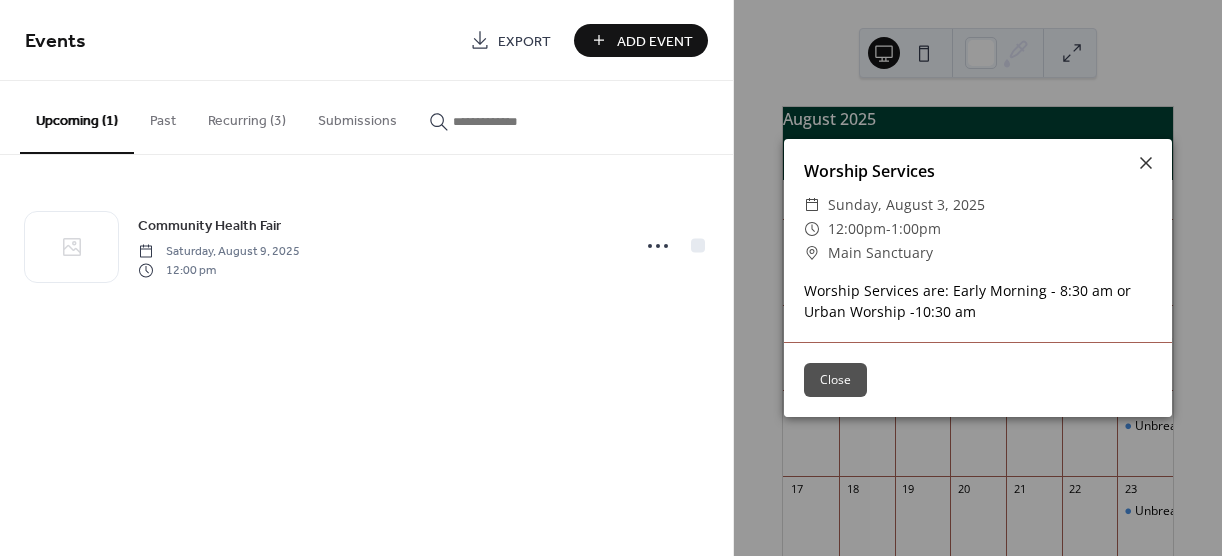click on "Close" at bounding box center (835, 380) 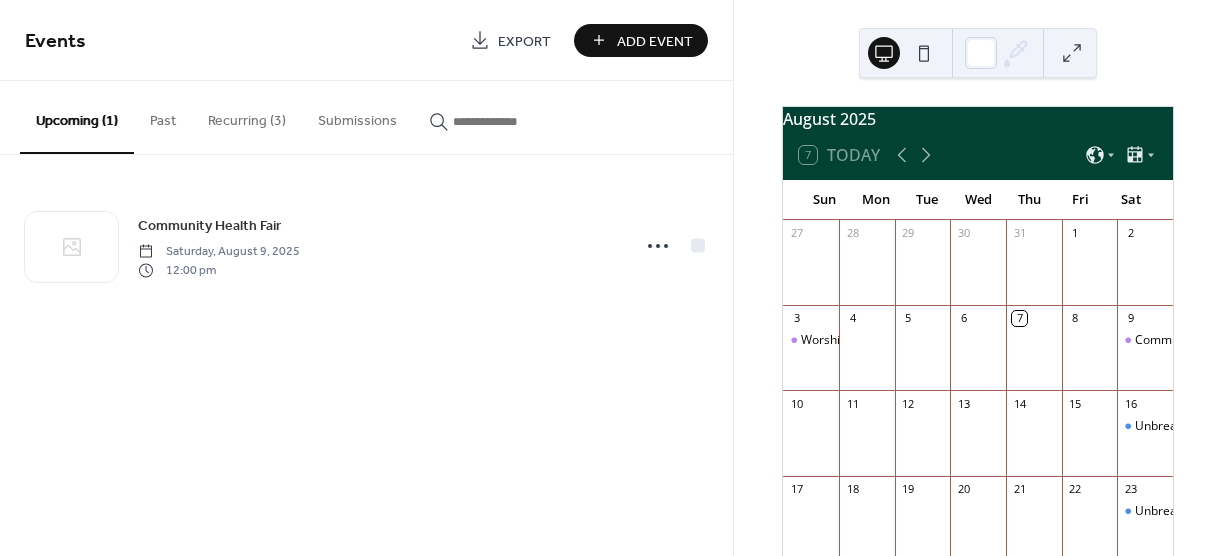 click on "10" at bounding box center (811, 403) 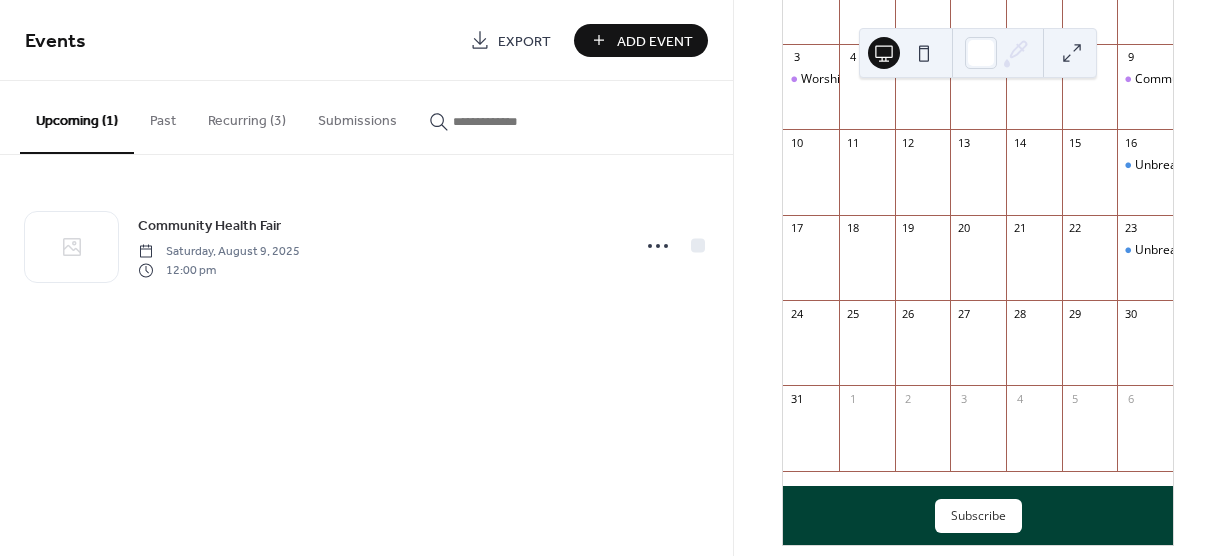scroll, scrollTop: 276, scrollLeft: 0, axis: vertical 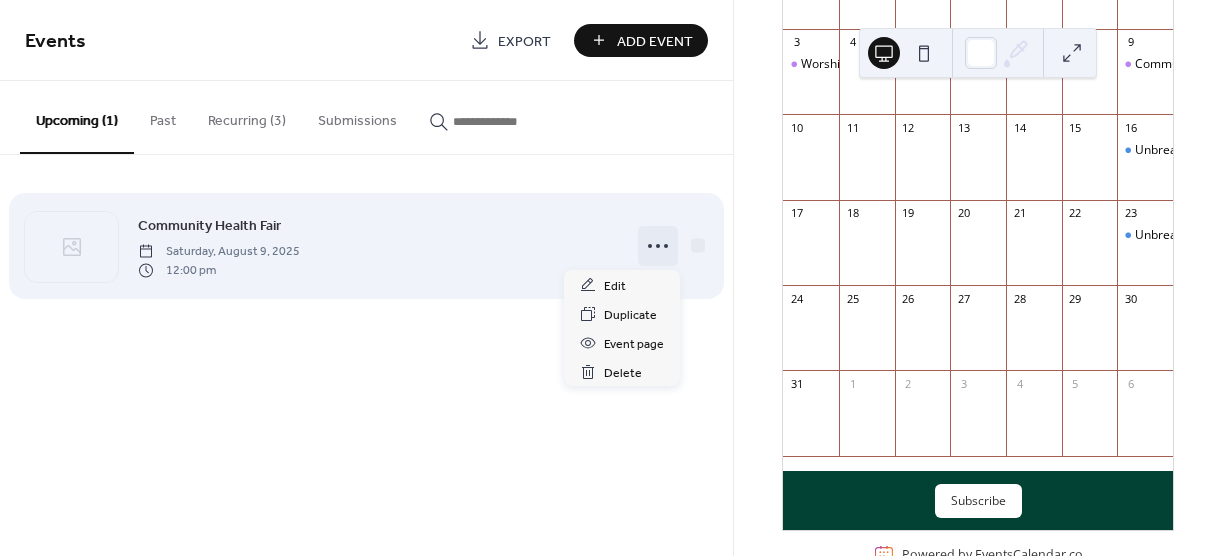 click 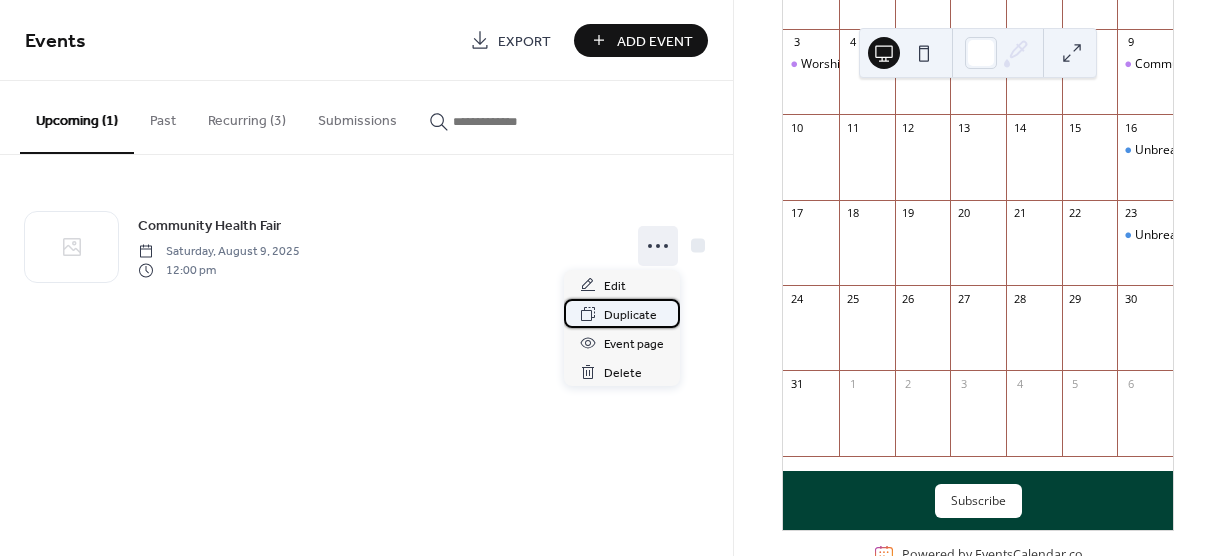 click on "Duplicate" at bounding box center [630, 315] 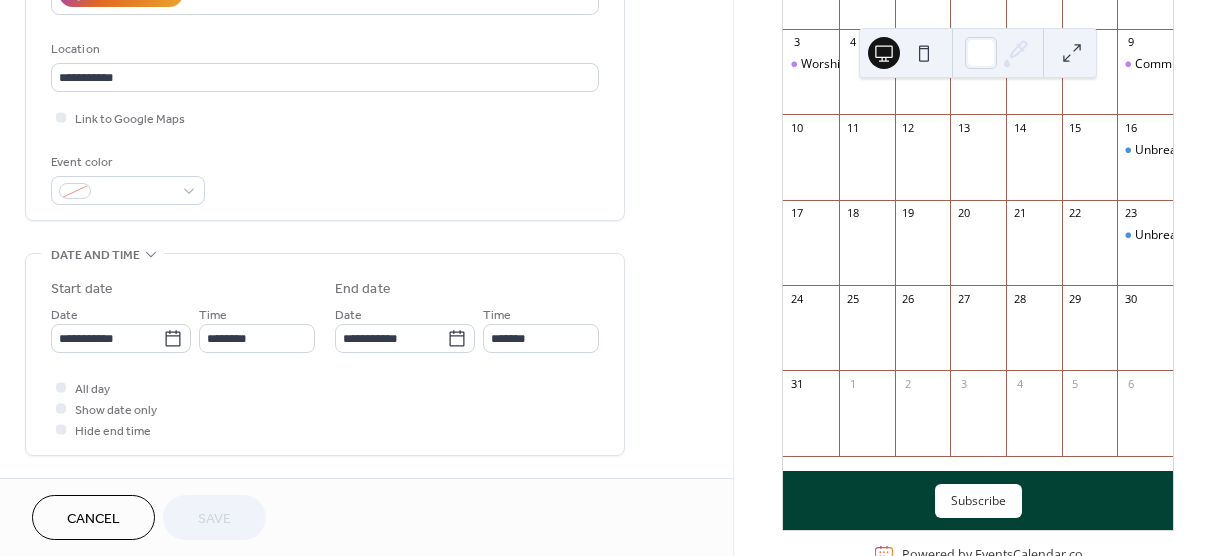 scroll, scrollTop: 411, scrollLeft: 0, axis: vertical 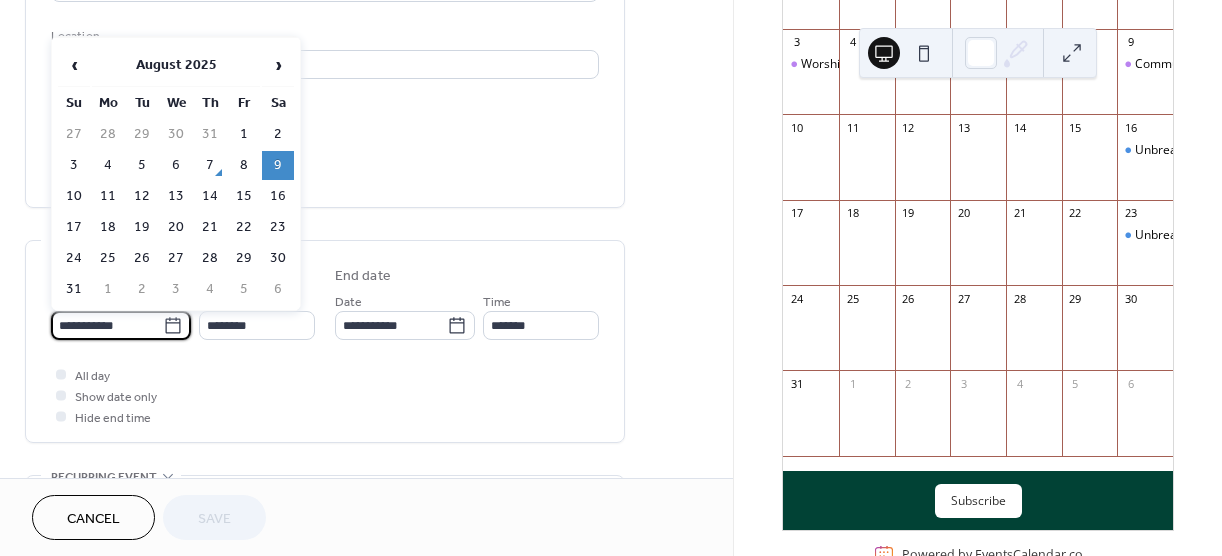 click on "**********" at bounding box center [107, 325] 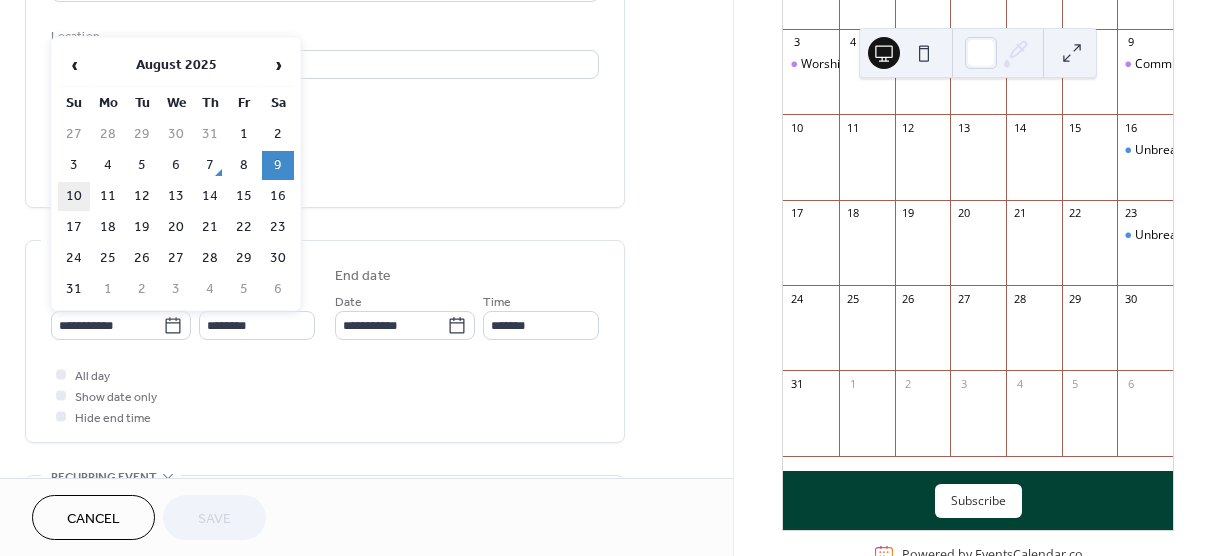 click on "10" at bounding box center (74, 196) 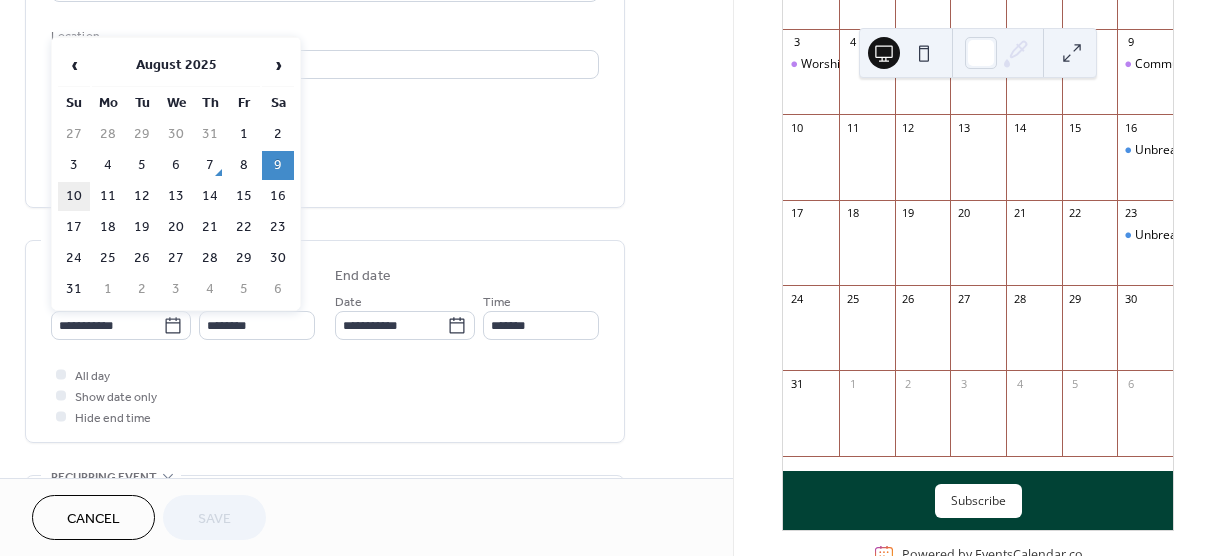 type on "**********" 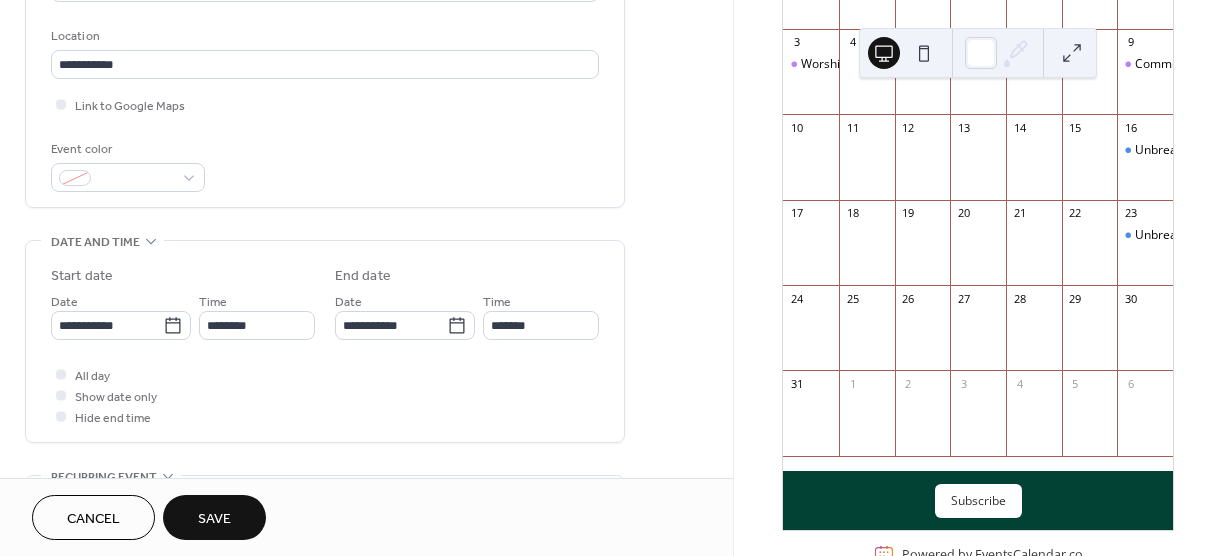 click on "Save" at bounding box center (214, 519) 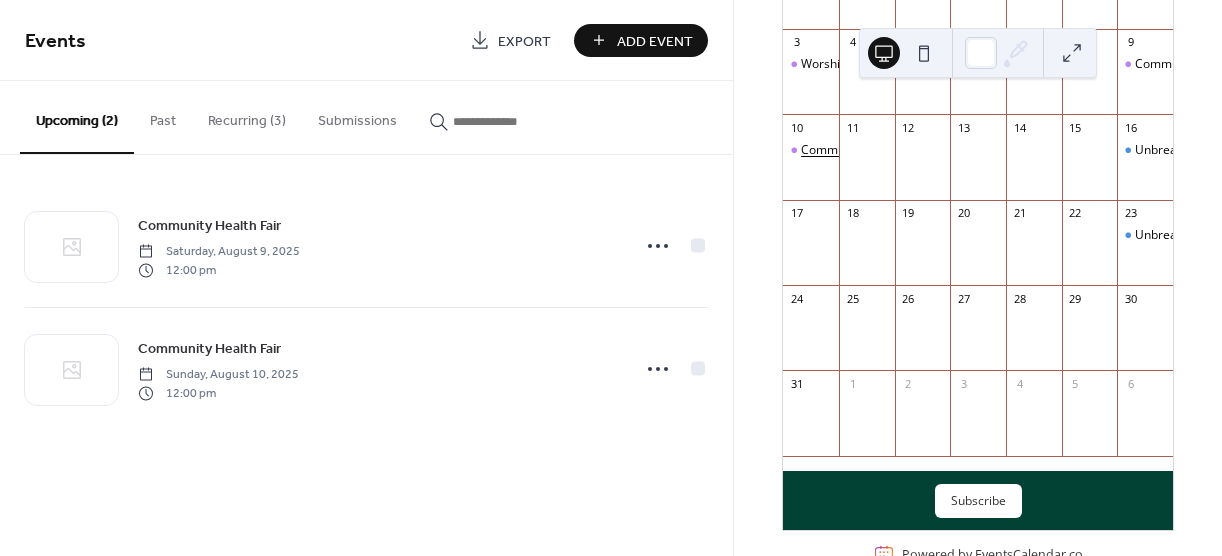 click on "Community Health Fair" at bounding box center [865, 150] 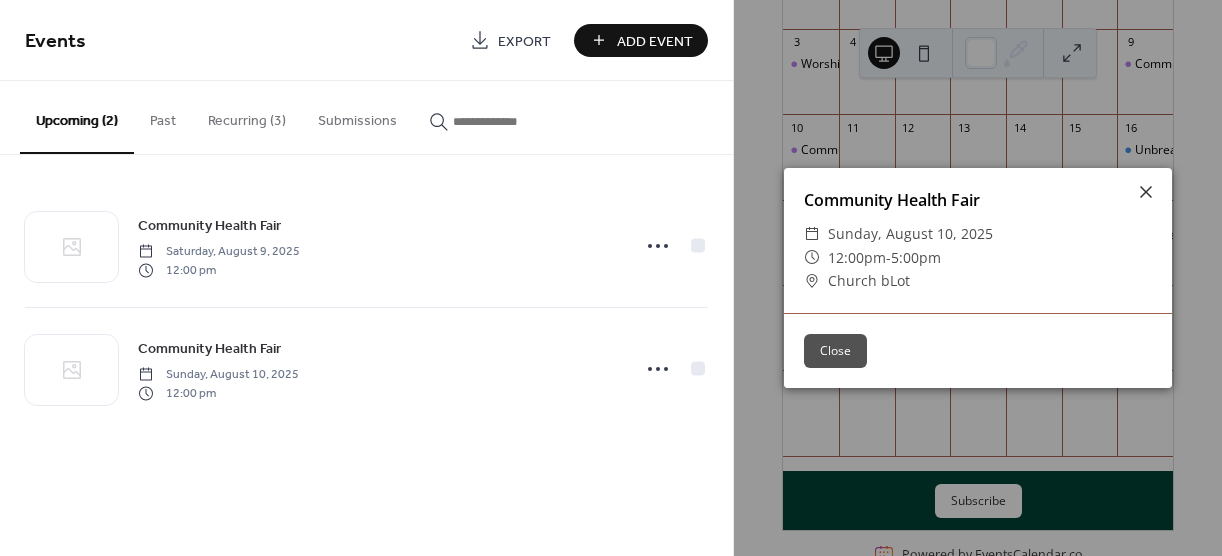 click on "Close" at bounding box center [835, 351] 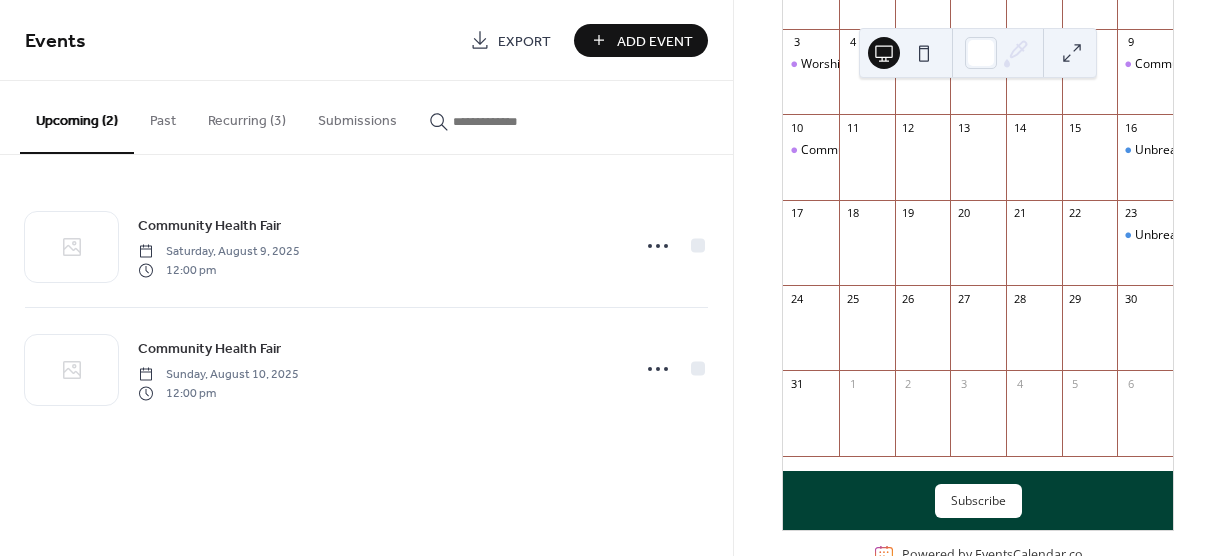 drag, startPoint x: 830, startPoint y: 160, endPoint x: 723, endPoint y: 243, distance: 135.41788 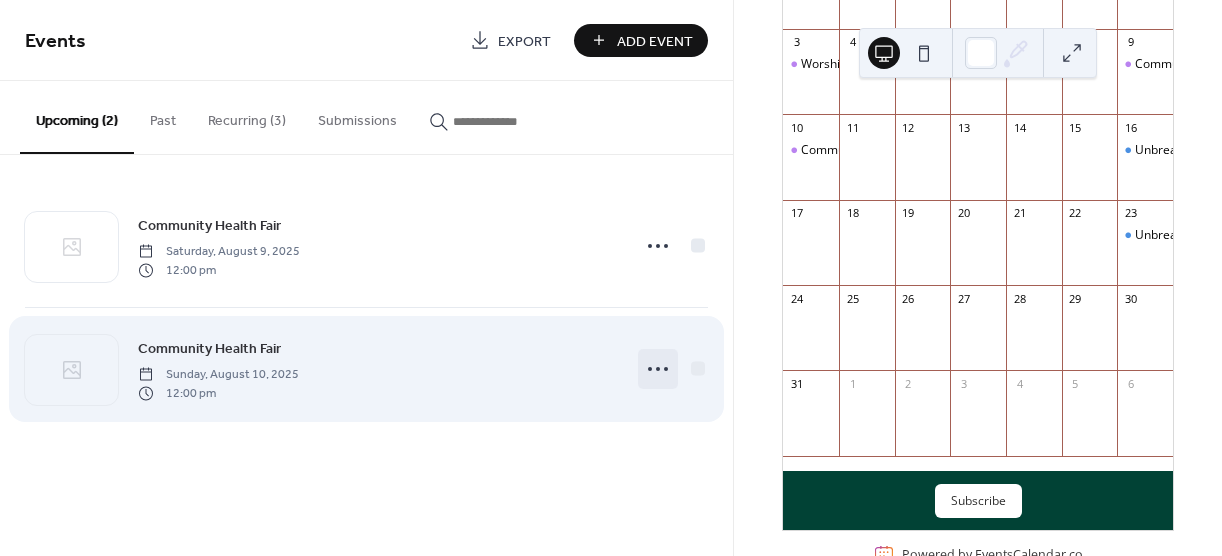 drag, startPoint x: 831, startPoint y: 167, endPoint x: 651, endPoint y: 369, distance: 270.56238 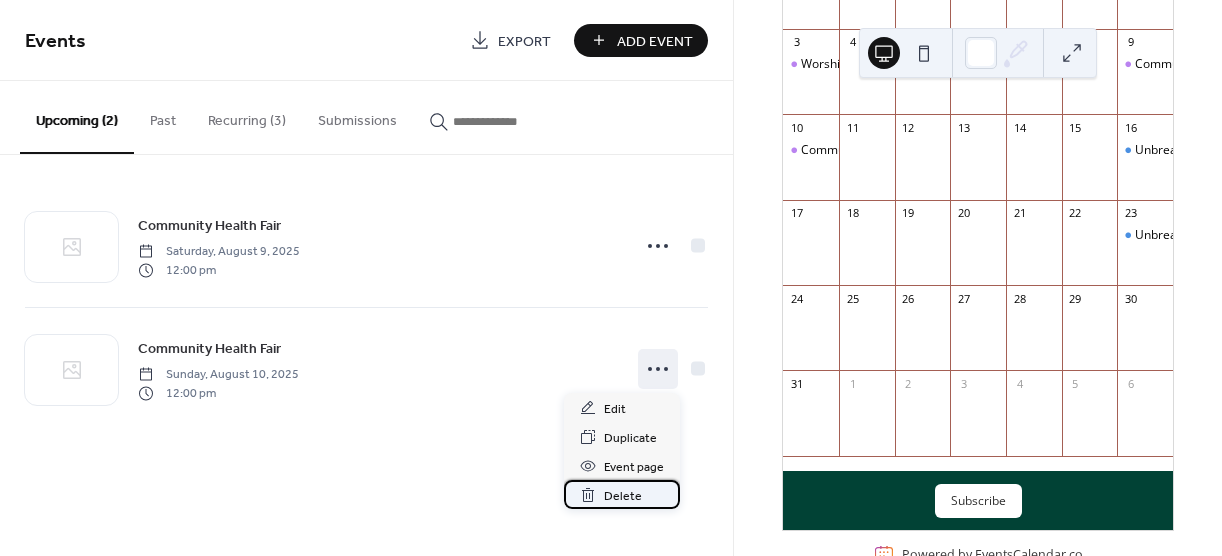 click on "Delete" at bounding box center (622, 494) 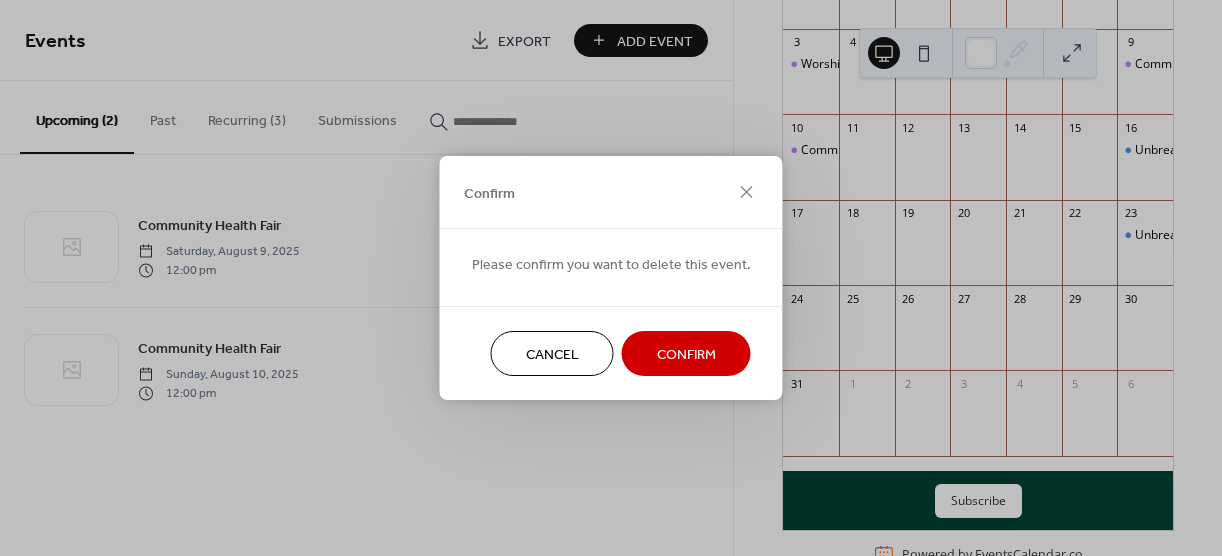 click on "Confirm" at bounding box center [686, 355] 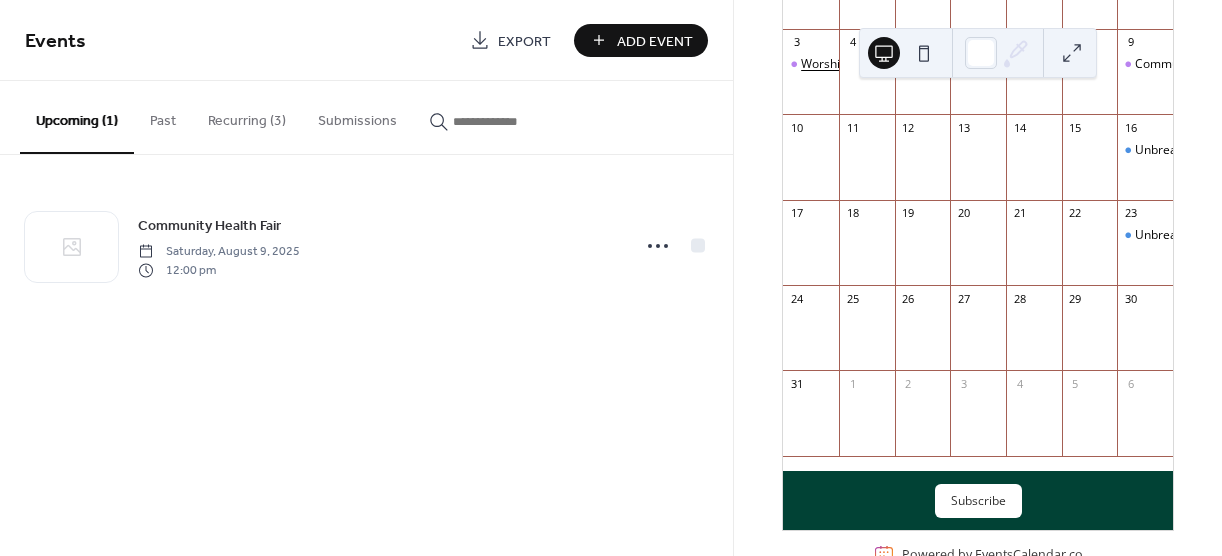 click on "Worship Services" at bounding box center [849, 64] 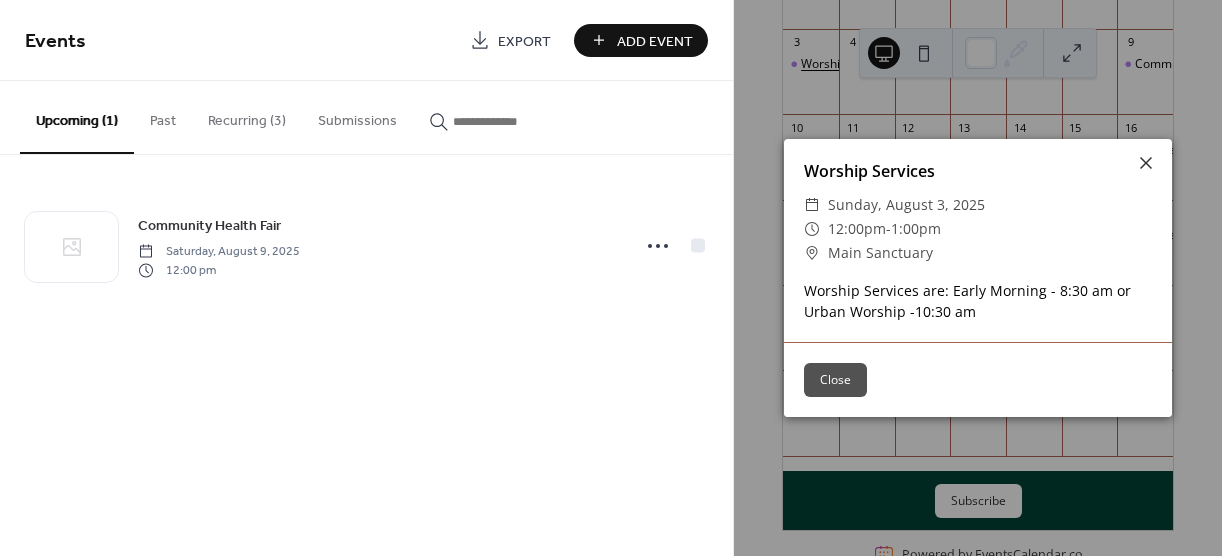 click on "Worship Services ​ Sunday, August 3, 2025 ​ 12:00pm - 1:00pm ​ Main Sancturary Worship Services are: Early Morning - 8:30 am or Urban Worship -10:30 am Close" at bounding box center [978, 278] 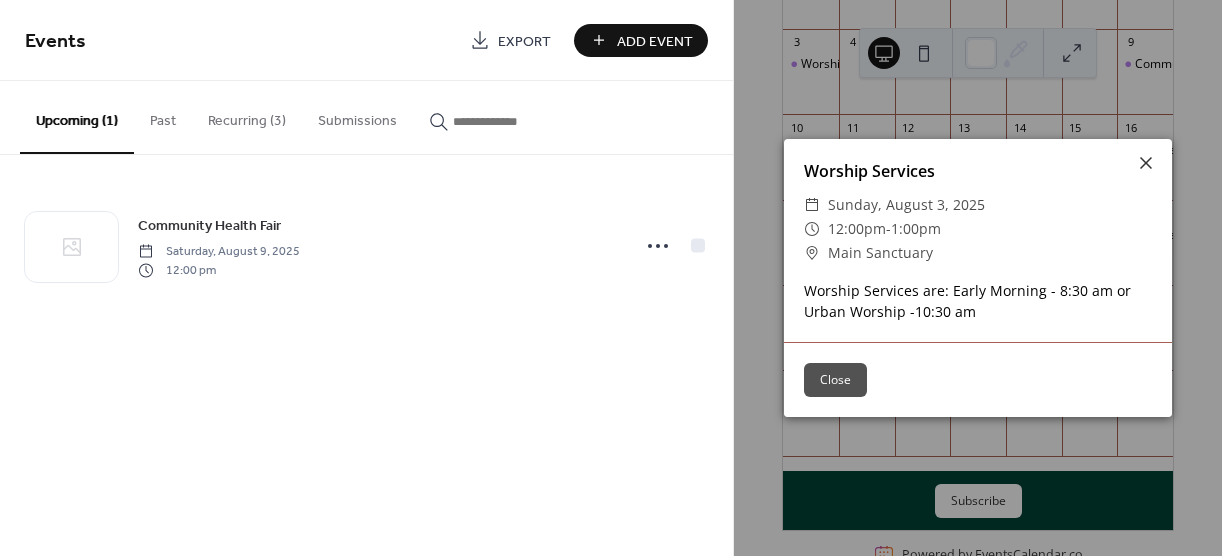 click on "Close" at bounding box center (835, 380) 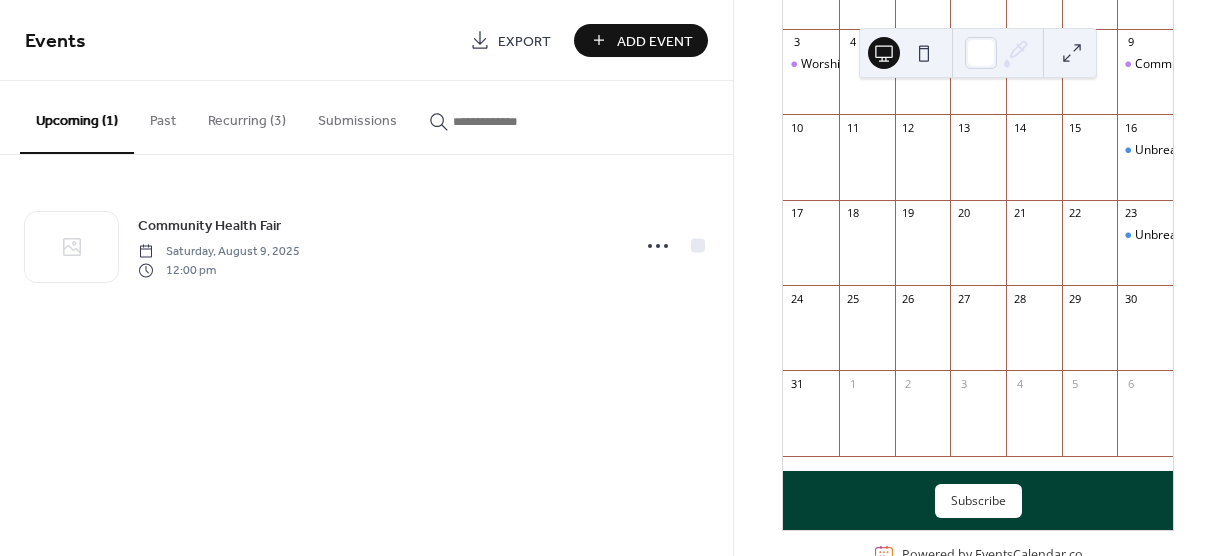 click on "Upcoming (1)" at bounding box center [77, 117] 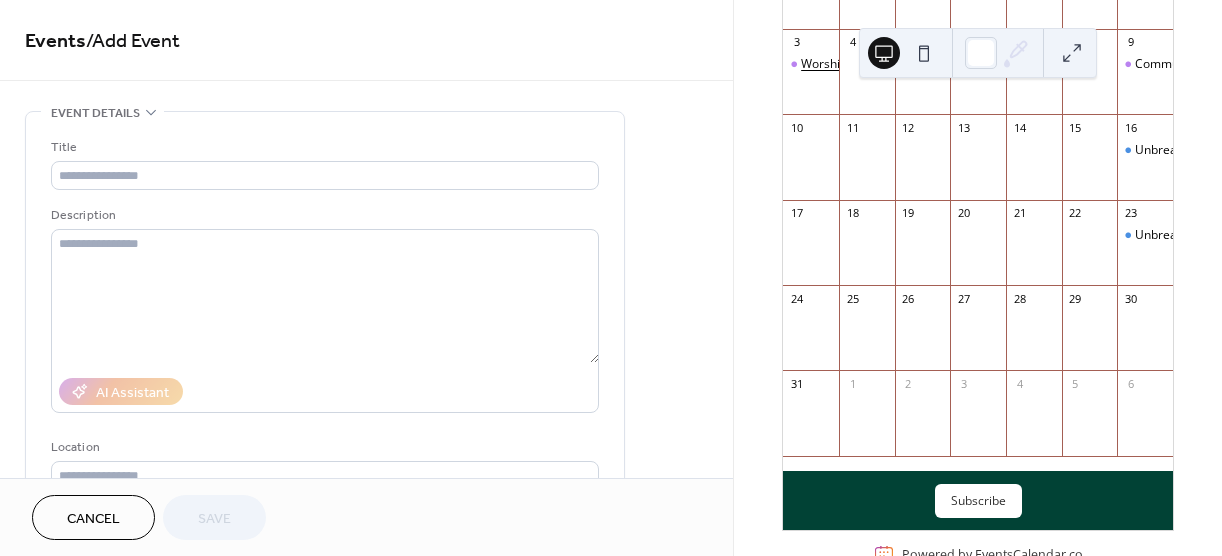 click on "Worship Services" at bounding box center [849, 64] 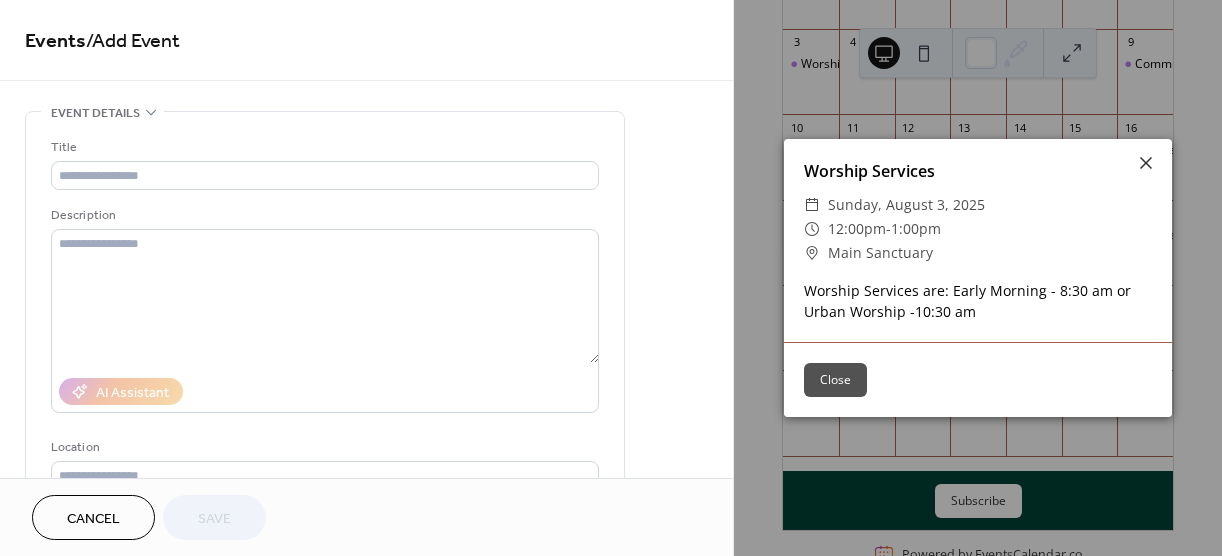 click on "Close" at bounding box center [835, 380] 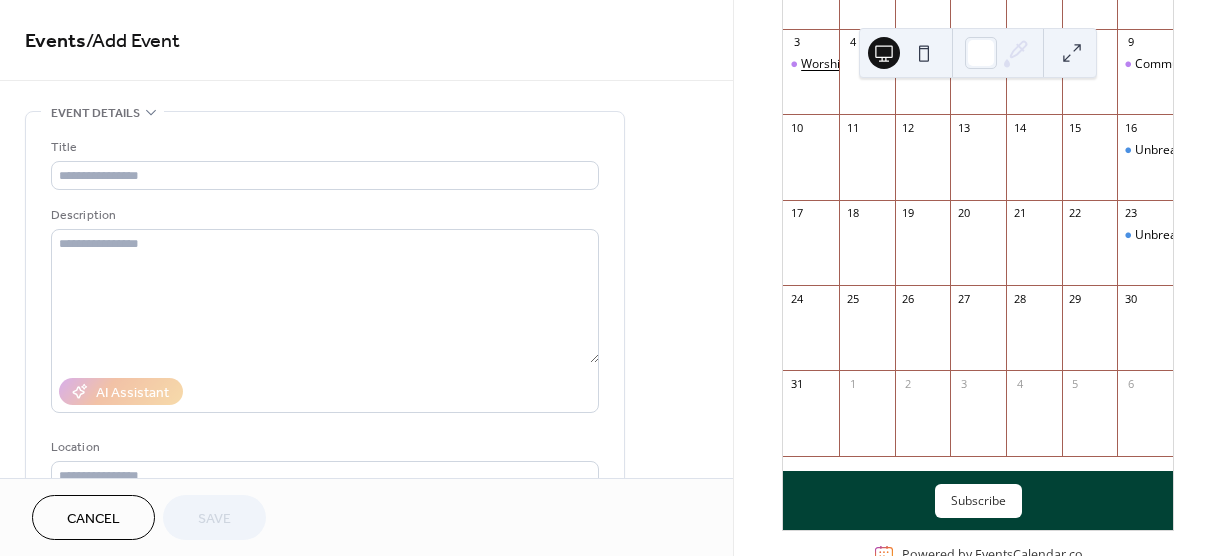 click on "Worship Services" at bounding box center (849, 64) 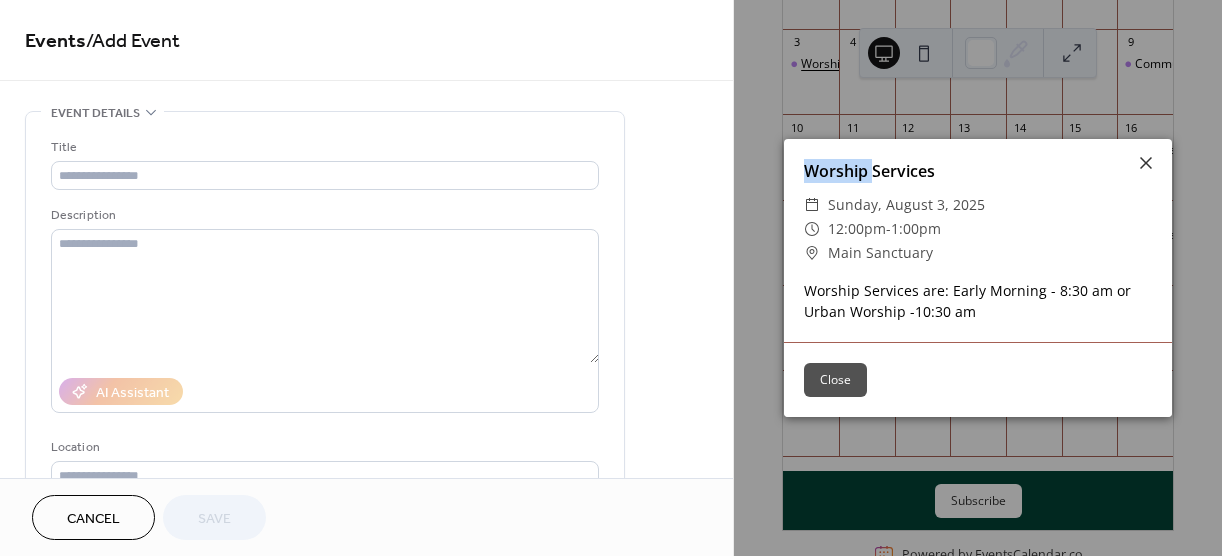 click on "Worship Services ​ Sunday, August 3, 2025 ​ 12:00pm - 1:00pm ​ Main Sancturary Worship Services are: Early Morning - 8:30 am or Urban Worship -10:30 am Close" at bounding box center [978, 278] 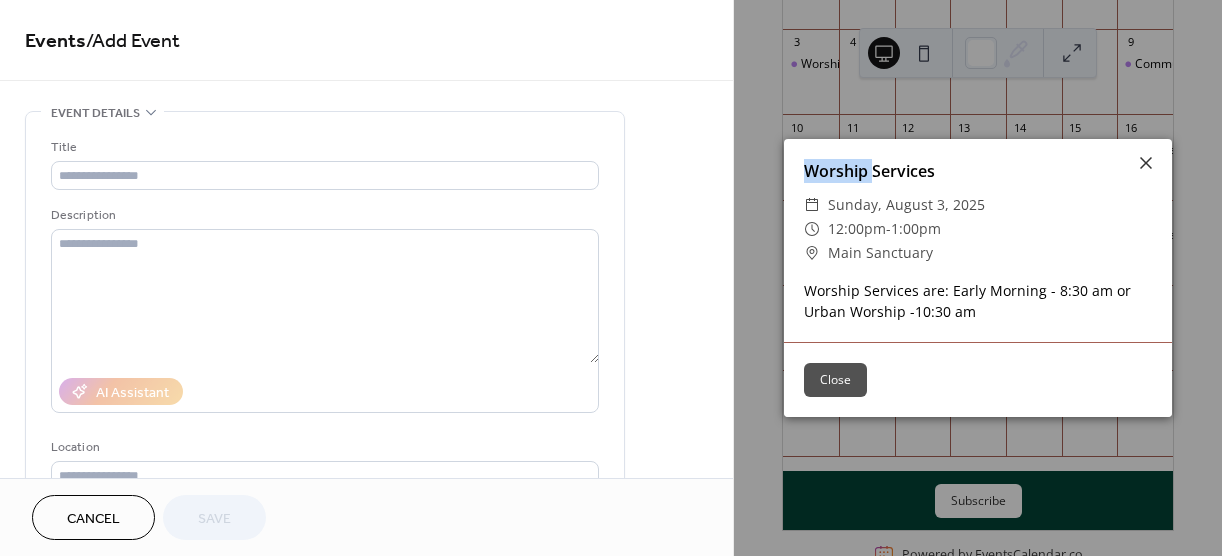 click on "Close" at bounding box center [835, 380] 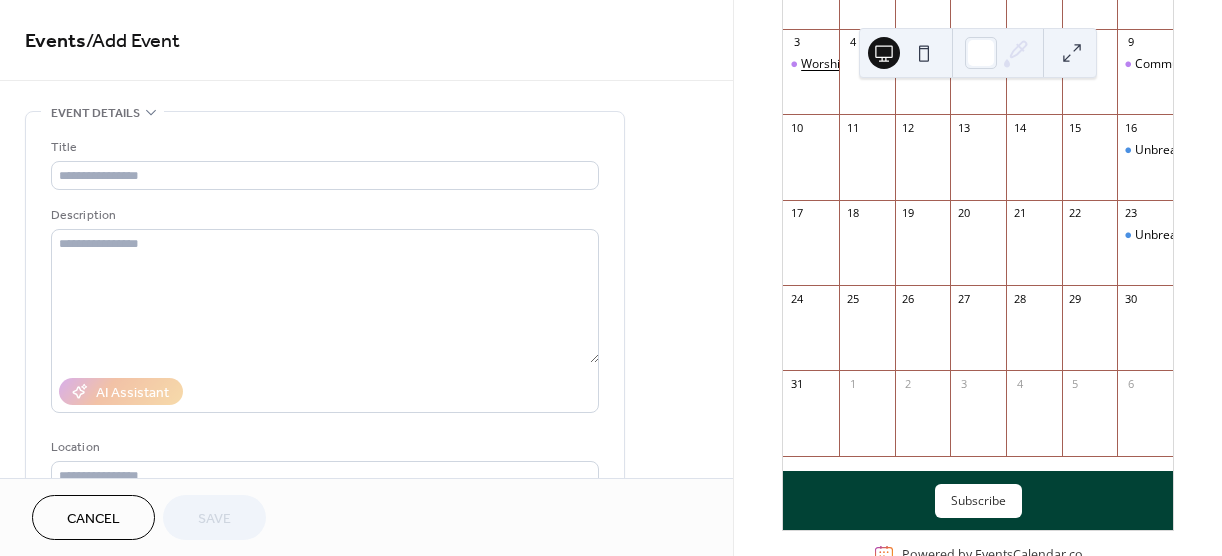 click on "Worship Services" at bounding box center [849, 64] 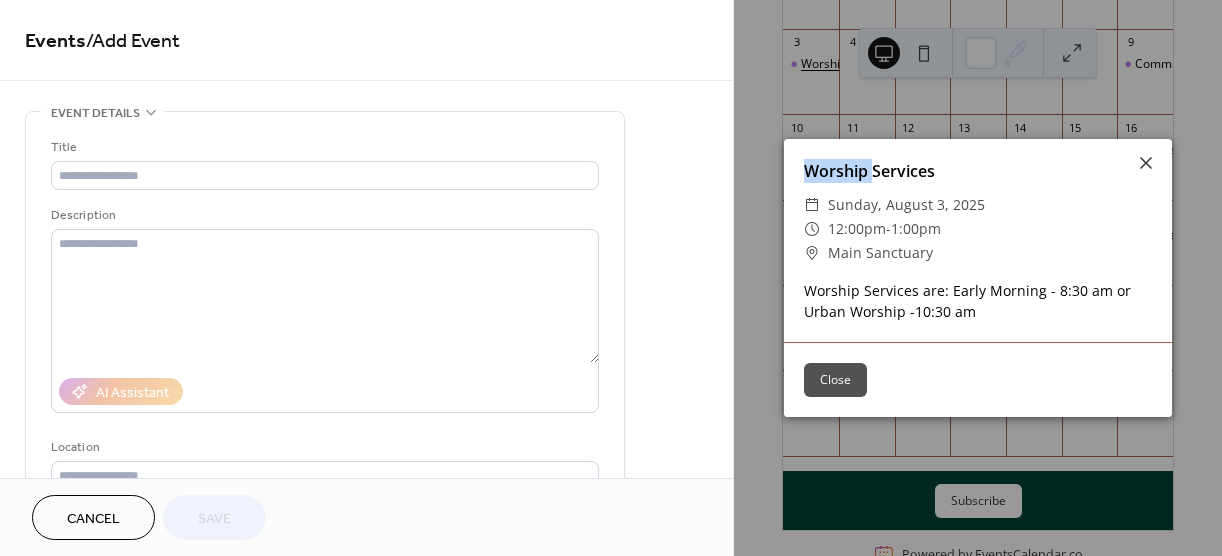 click on "Worship Services ​ Sunday, August 3, 2025 ​ 12:00pm - 1:00pm ​ Main Sancturary Worship Services are: Early Morning - 8:30 am or Urban Worship -10:30 am Close" at bounding box center [978, 278] 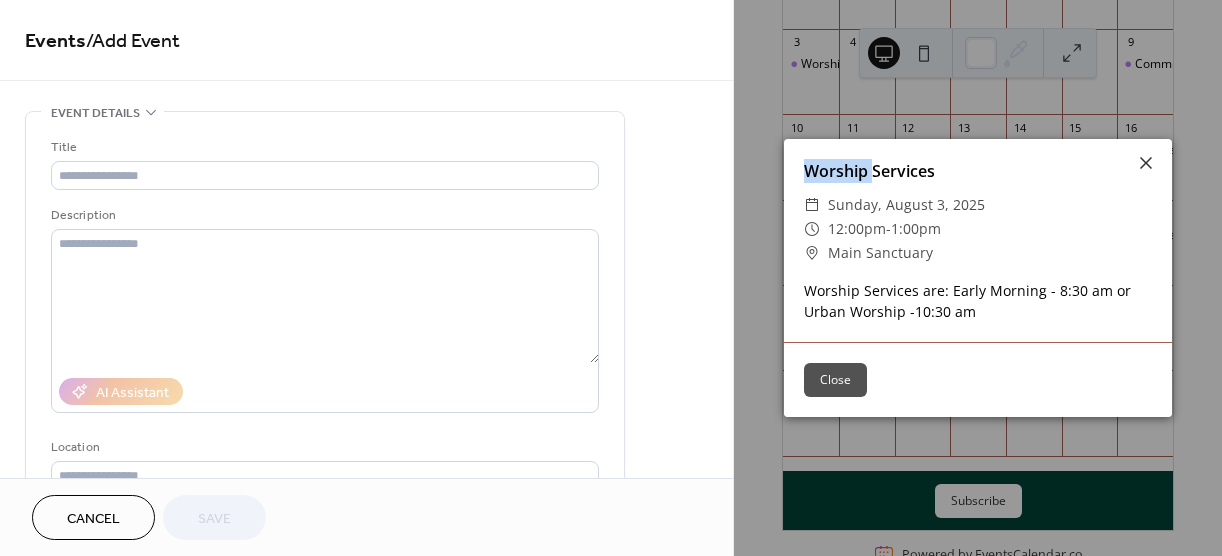 click on "Close" at bounding box center (835, 380) 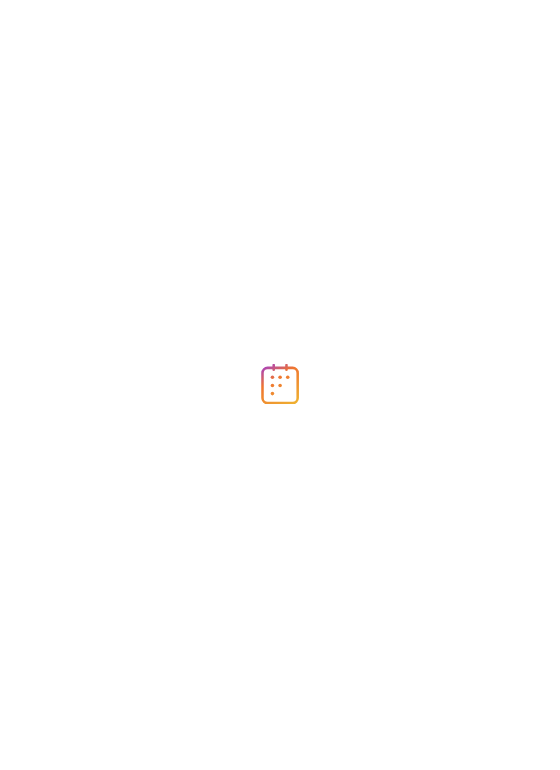 scroll, scrollTop: 0, scrollLeft: 0, axis: both 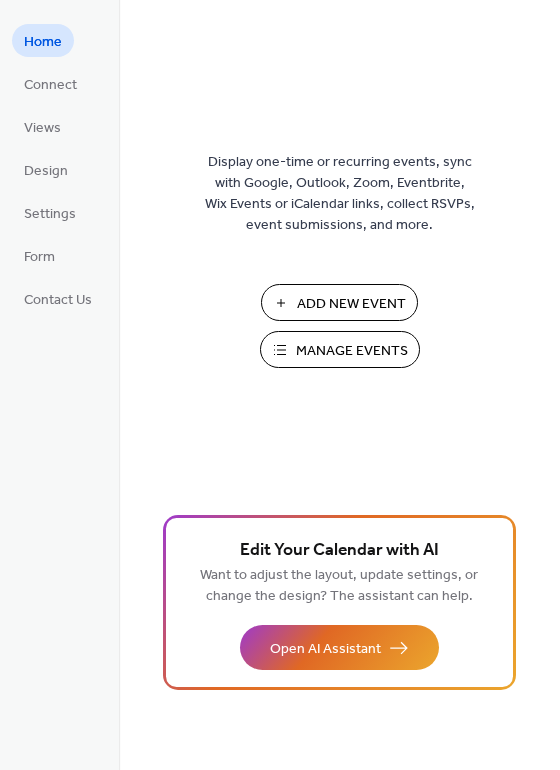 click on "Manage Events" at bounding box center [352, 351] 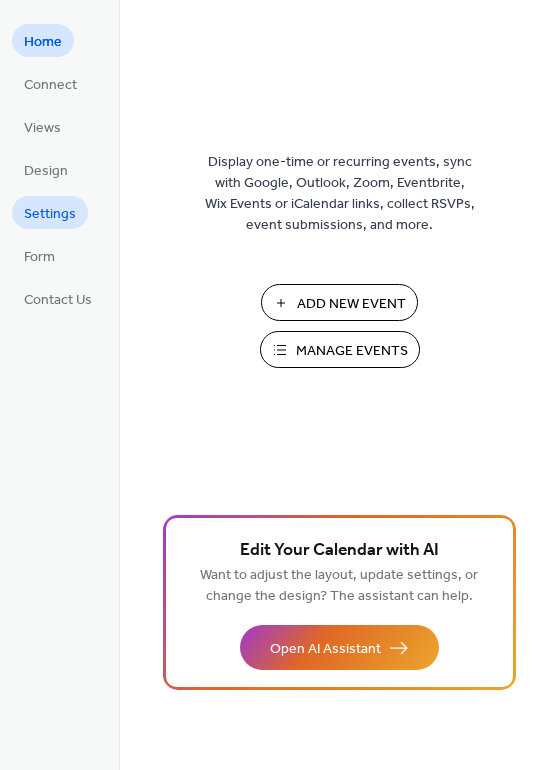 click on "Settings" at bounding box center (50, 214) 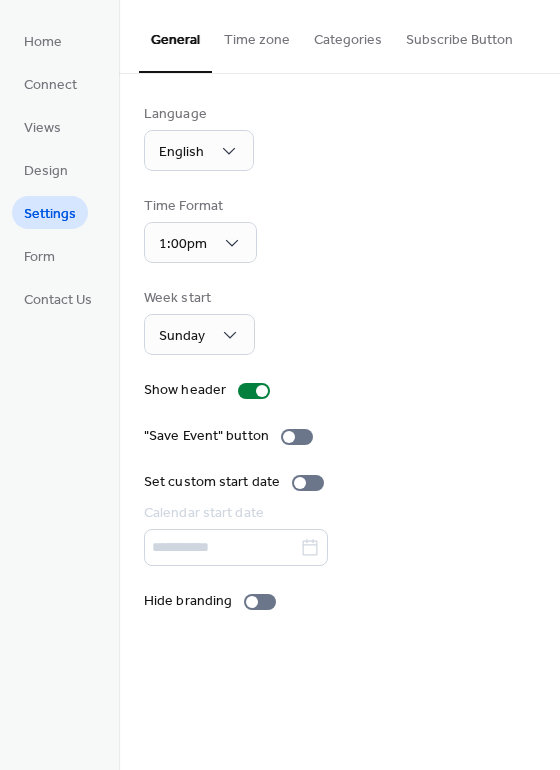 click on "Settings" at bounding box center [50, 212] 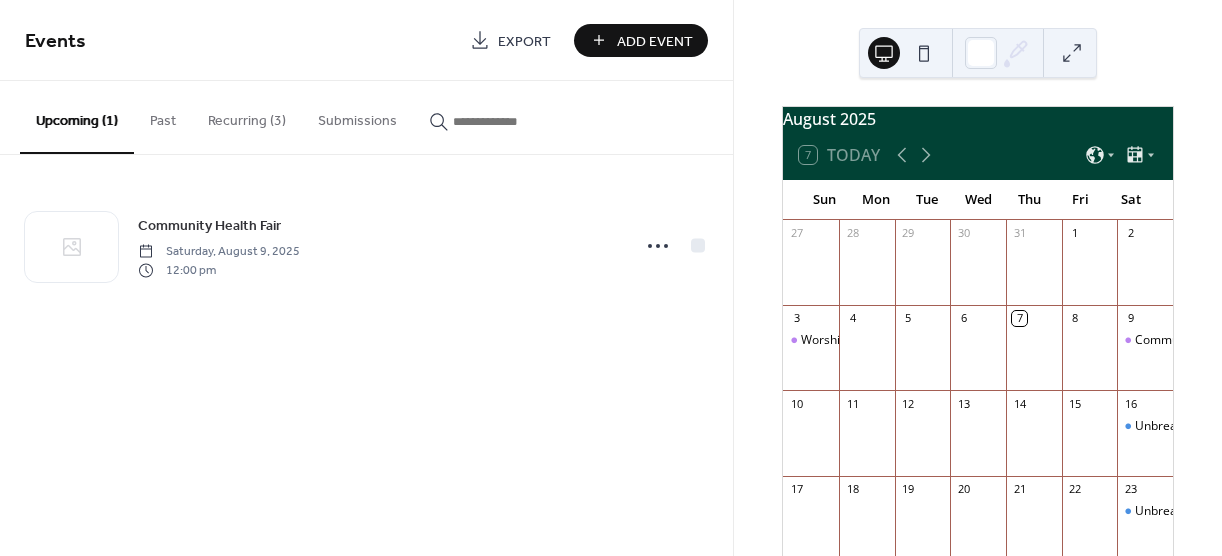 scroll, scrollTop: 0, scrollLeft: 0, axis: both 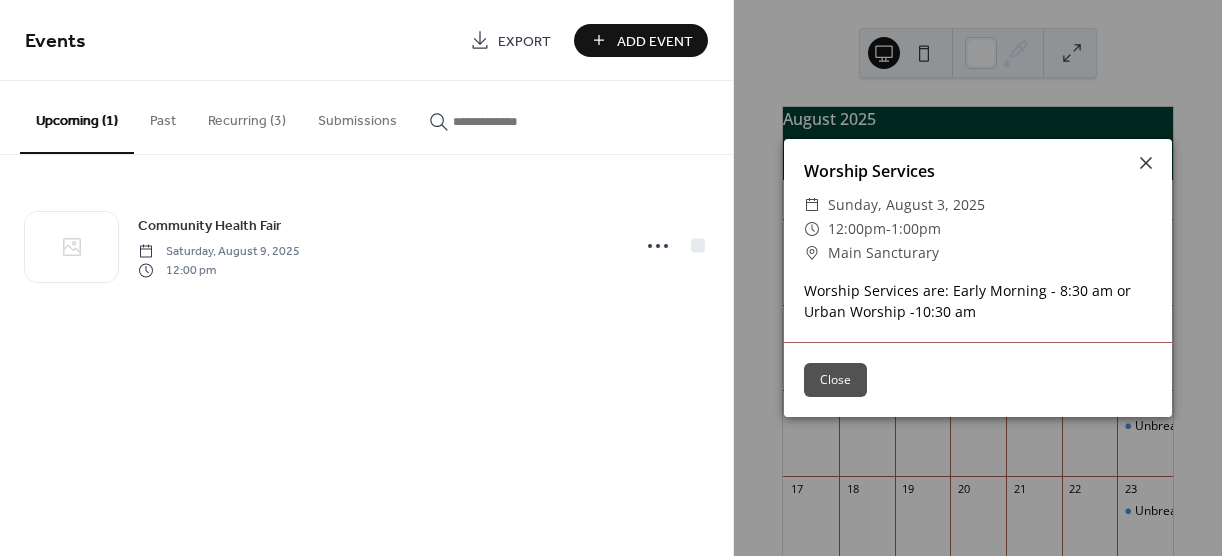 click on "Close" at bounding box center [978, 379] 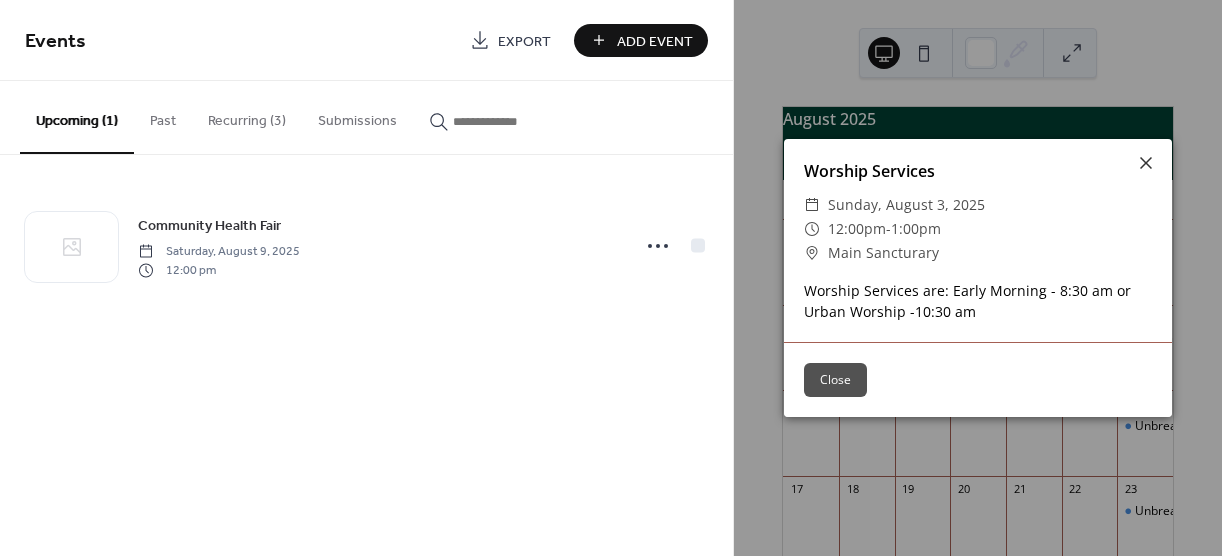 click on "Recurring (3)" at bounding box center [247, 116] 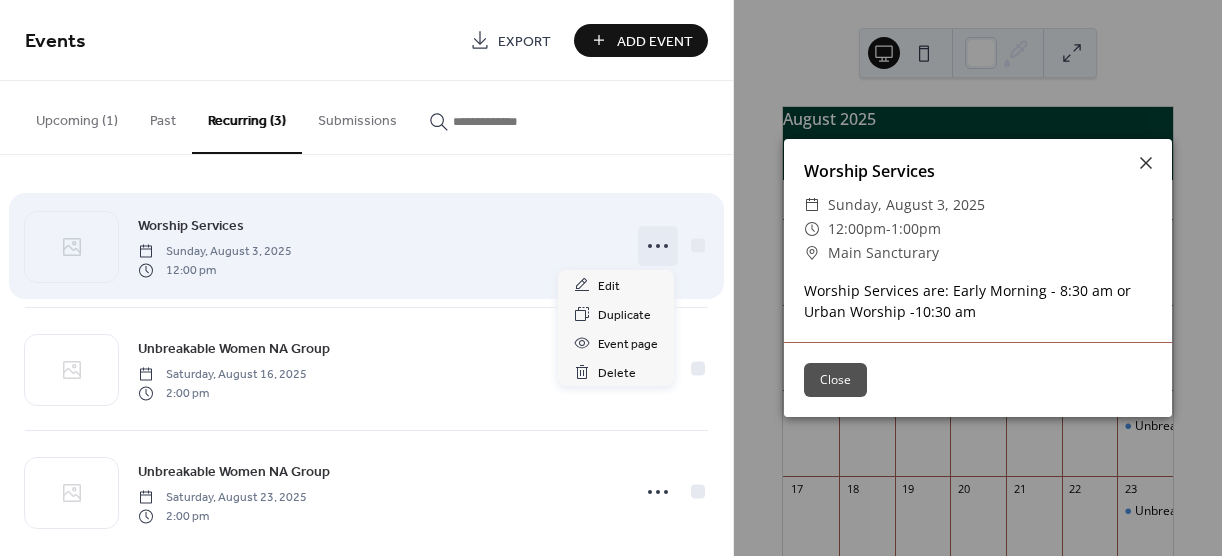 click 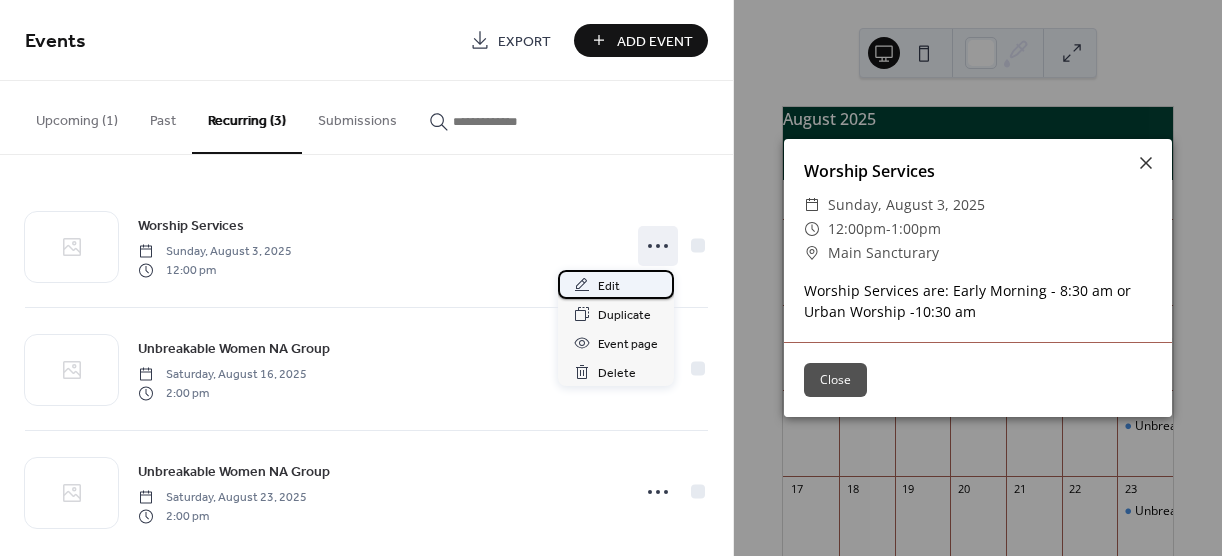 click on "Edit" at bounding box center [609, 286] 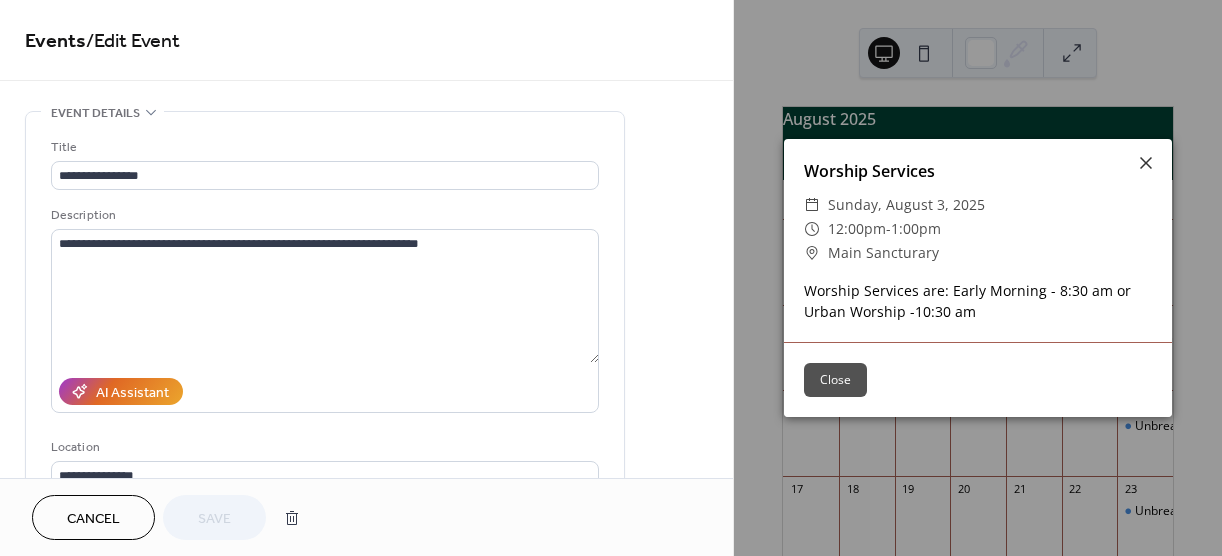 drag, startPoint x: 734, startPoint y: 110, endPoint x: 732, endPoint y: 159, distance: 49.0408 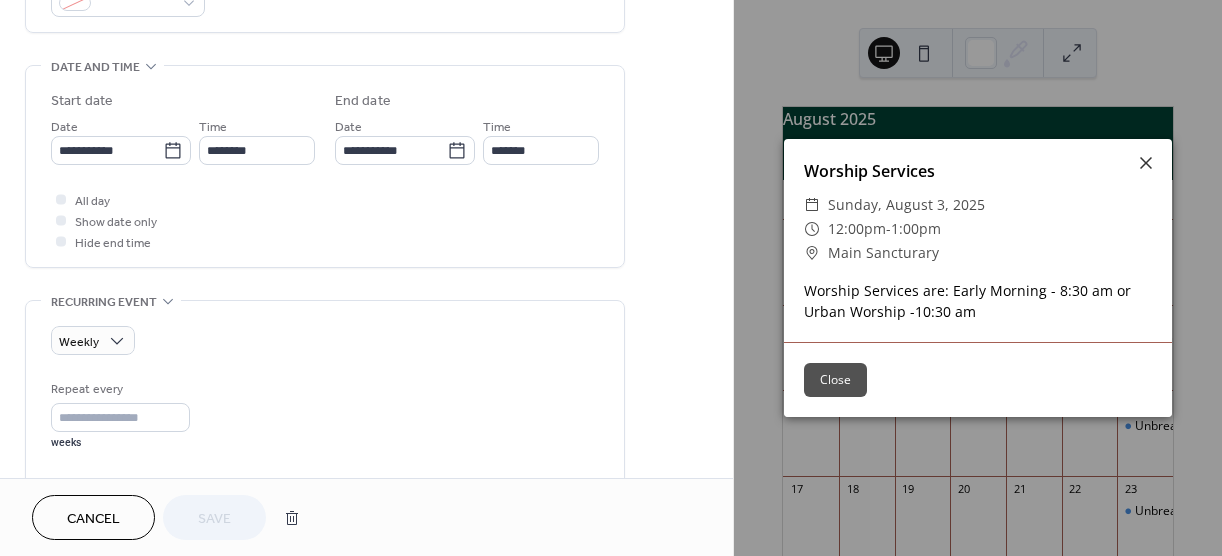 scroll, scrollTop: 600, scrollLeft: 0, axis: vertical 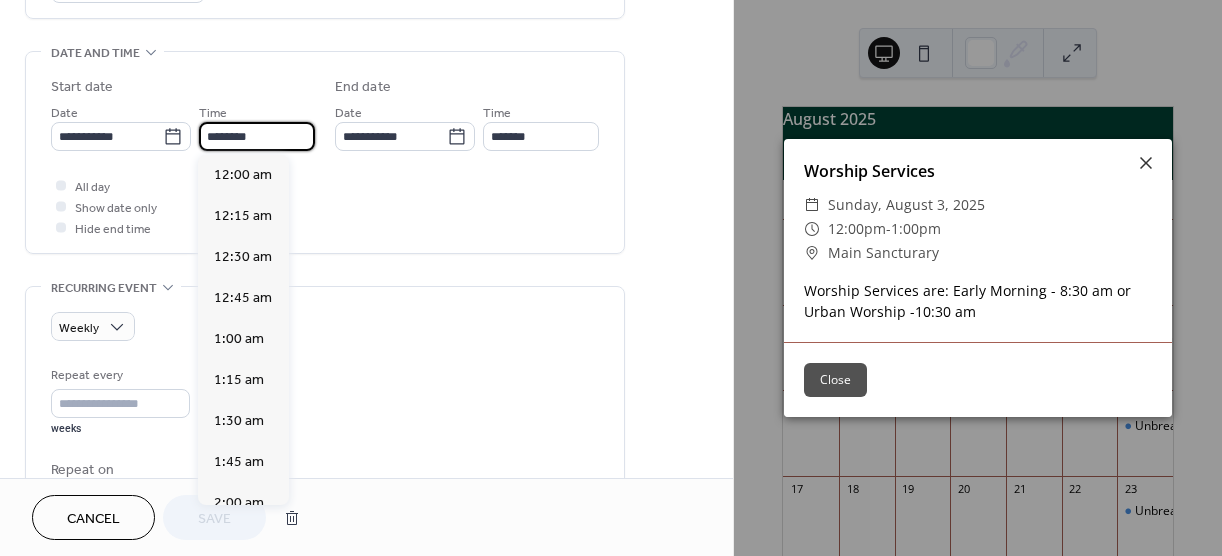 click on "********" at bounding box center (257, 136) 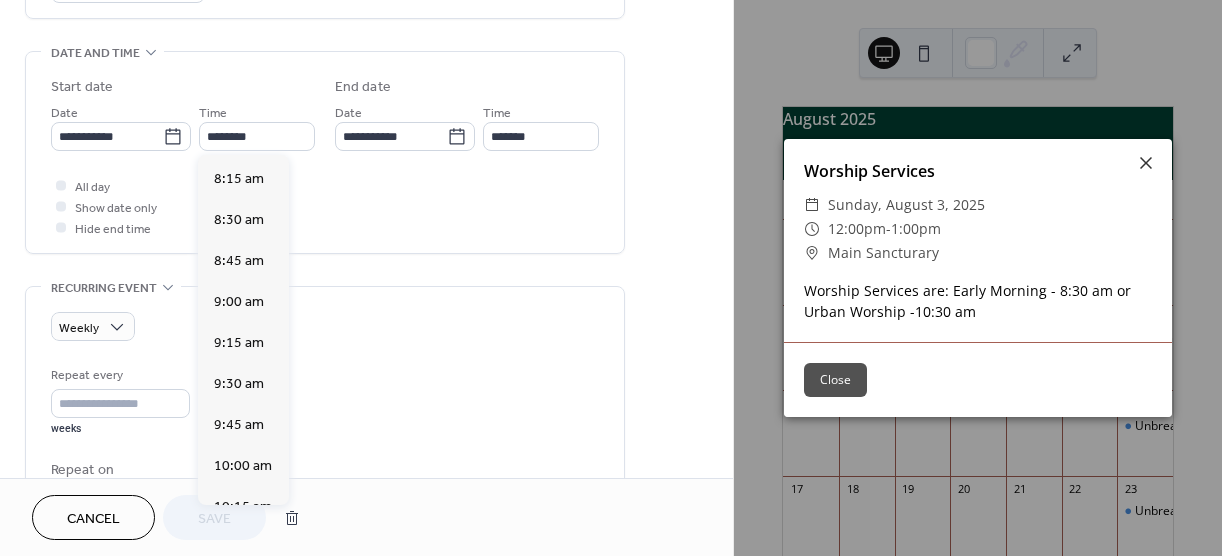 scroll, scrollTop: 1315, scrollLeft: 0, axis: vertical 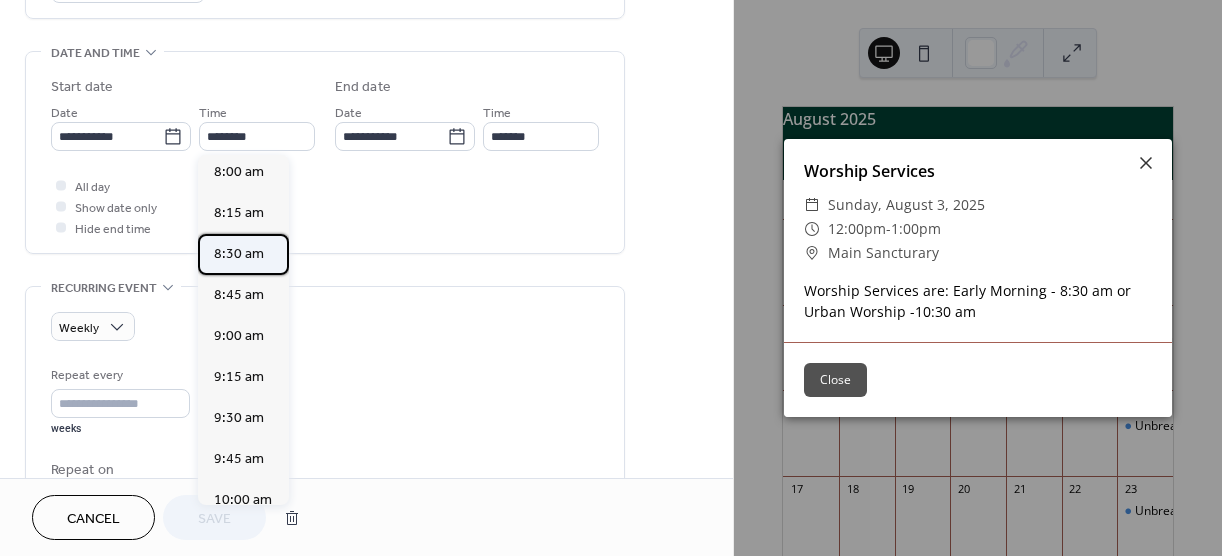 click on "8:30 am" at bounding box center (239, 254) 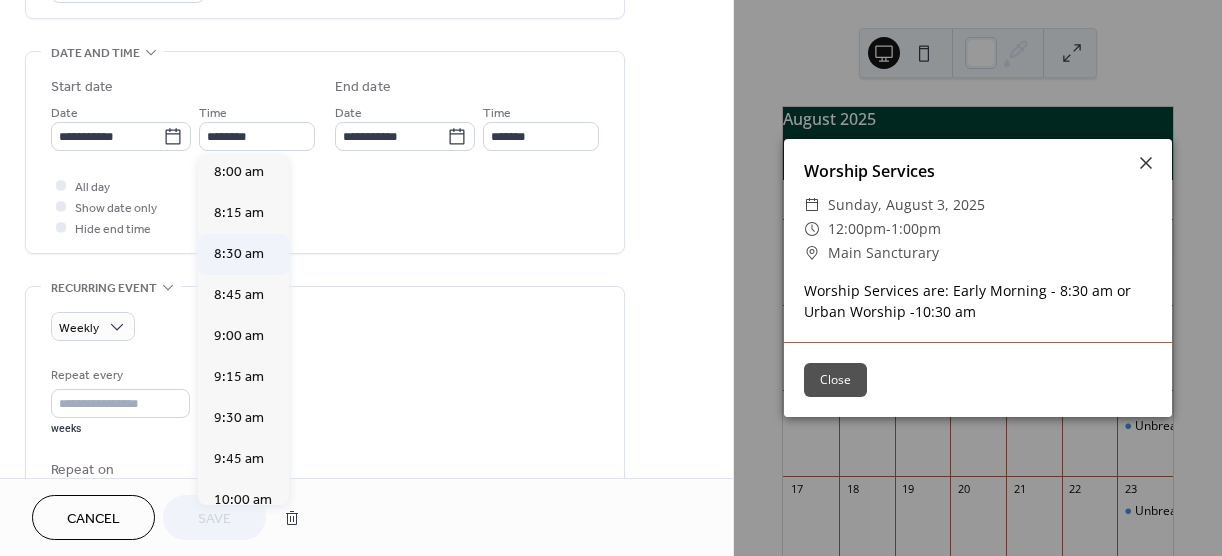 type on "*******" 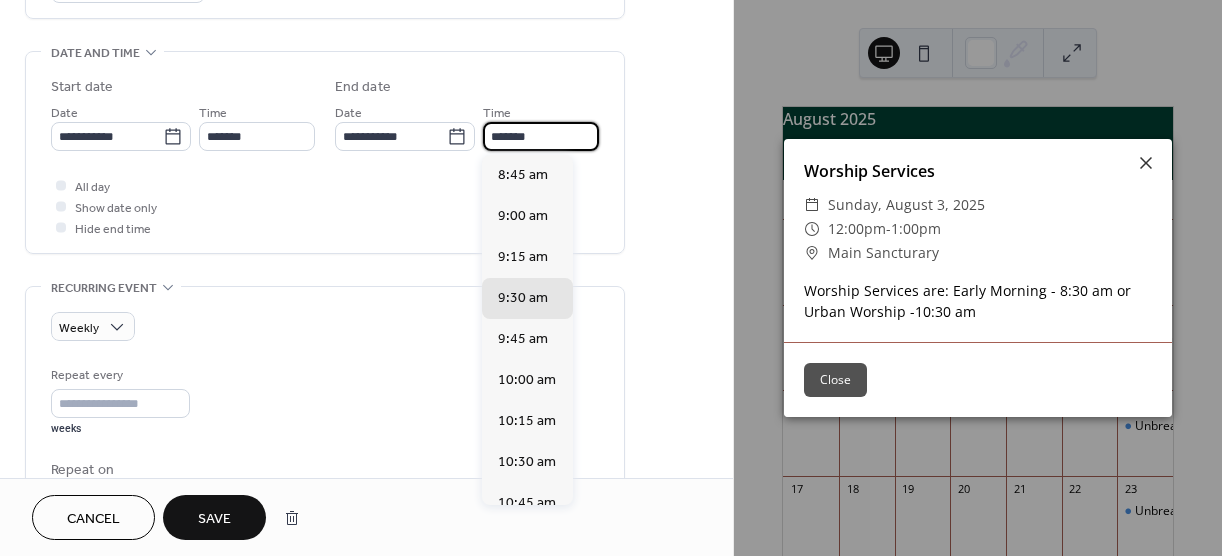 click on "*******" at bounding box center (541, 136) 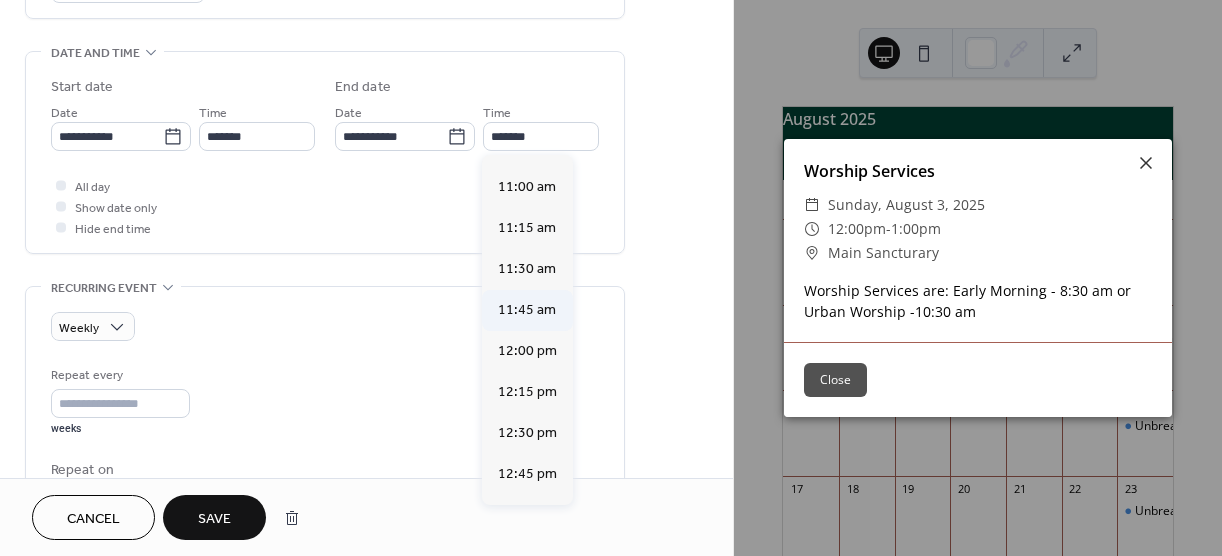 scroll, scrollTop: 393, scrollLeft: 0, axis: vertical 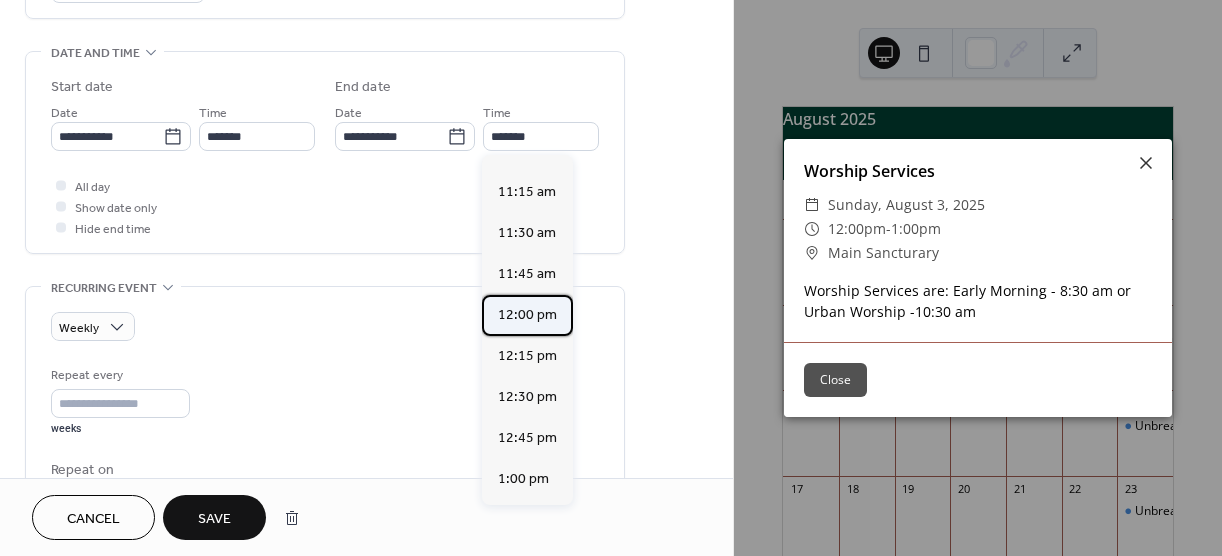 click on "12:00 pm" at bounding box center (527, 315) 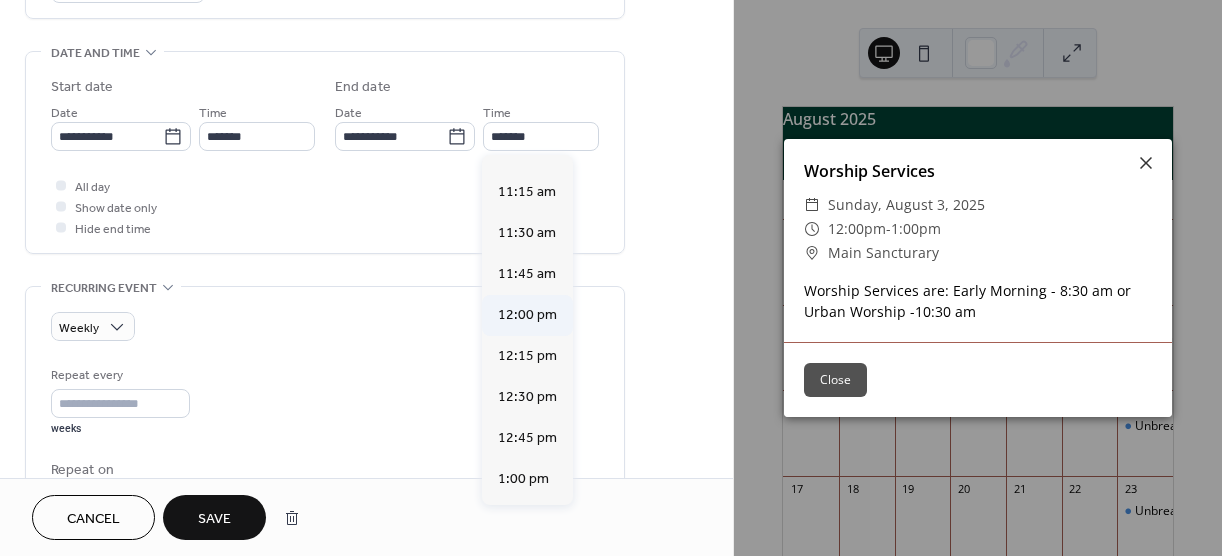type on "********" 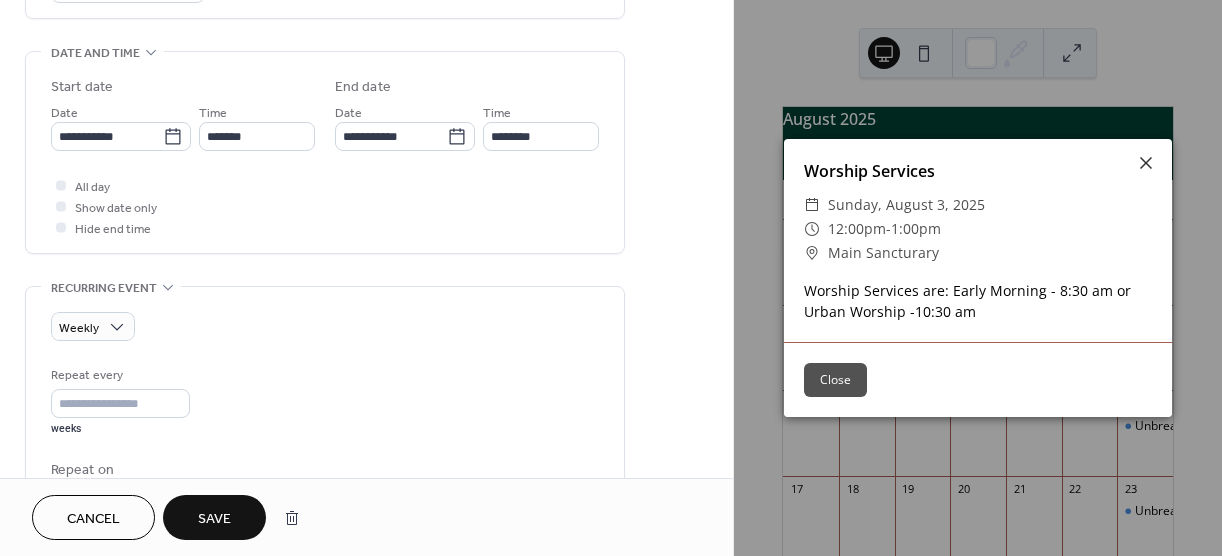 click on "Save" at bounding box center (214, 519) 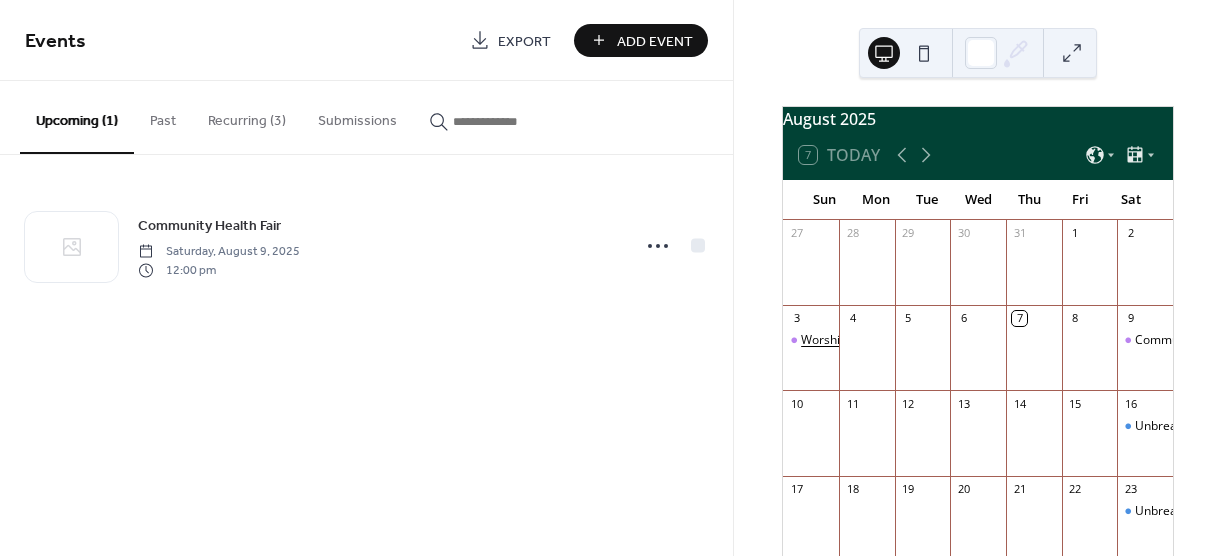 click on "Worship Services" at bounding box center (849, 340) 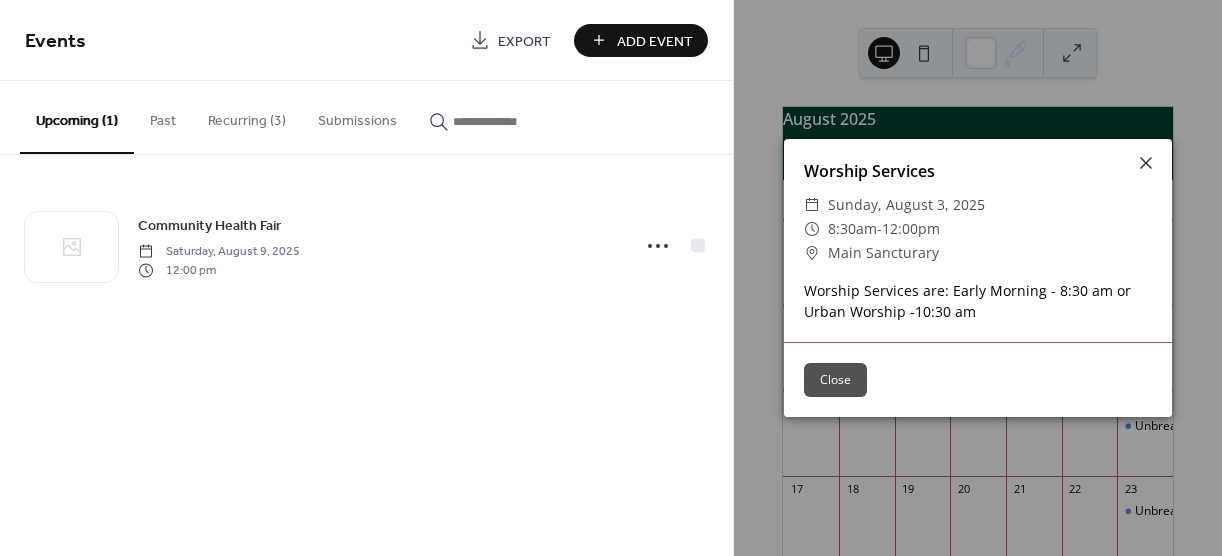 click on "Recurring (3)" at bounding box center (247, 116) 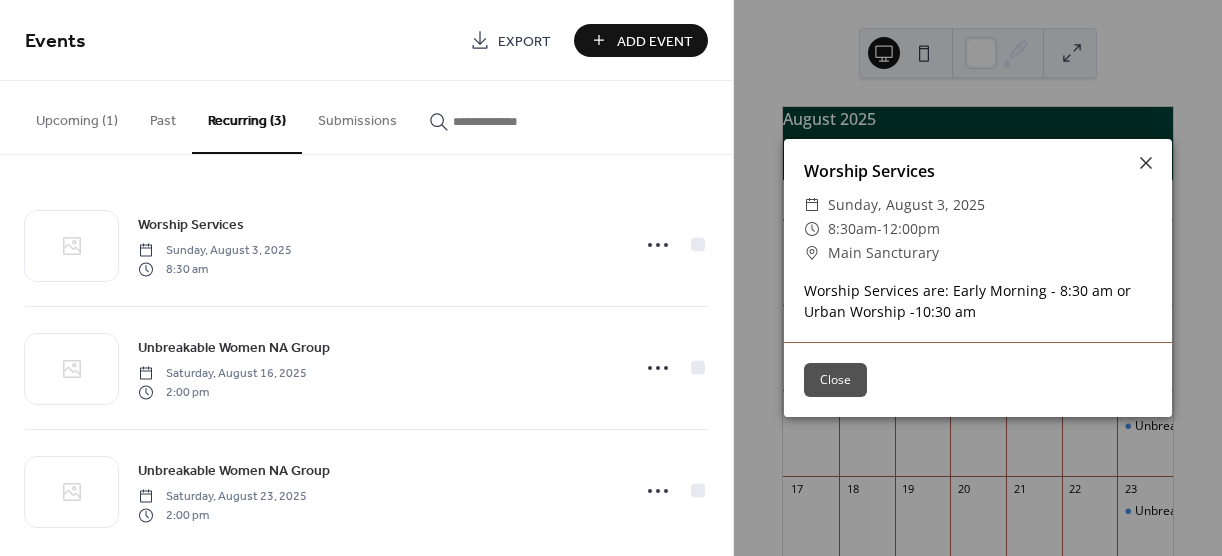 scroll, scrollTop: 27, scrollLeft: 0, axis: vertical 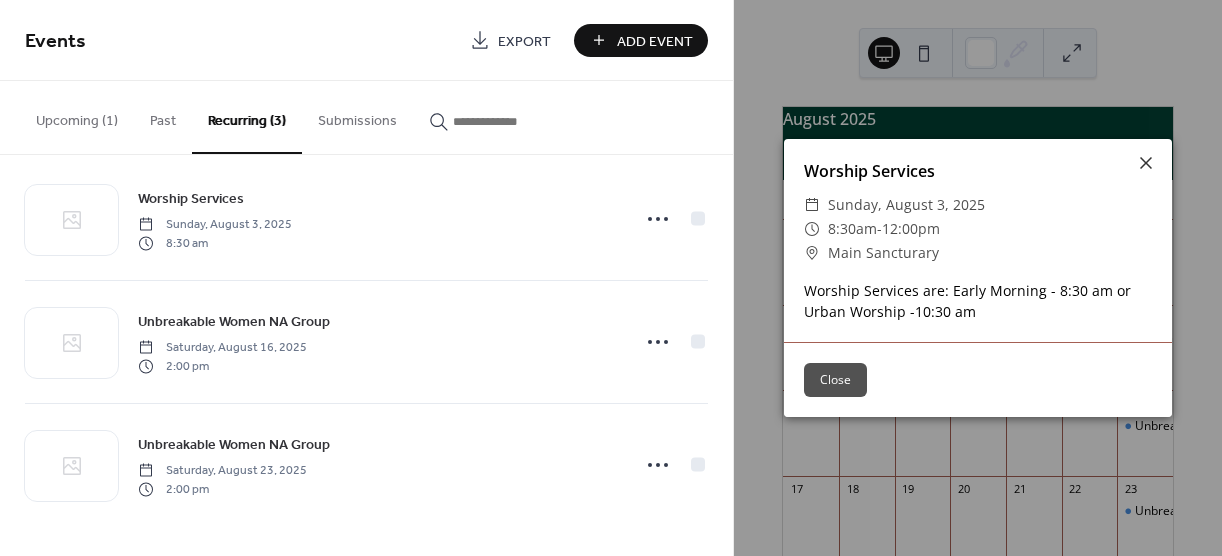 click on "Submissions" at bounding box center (357, 116) 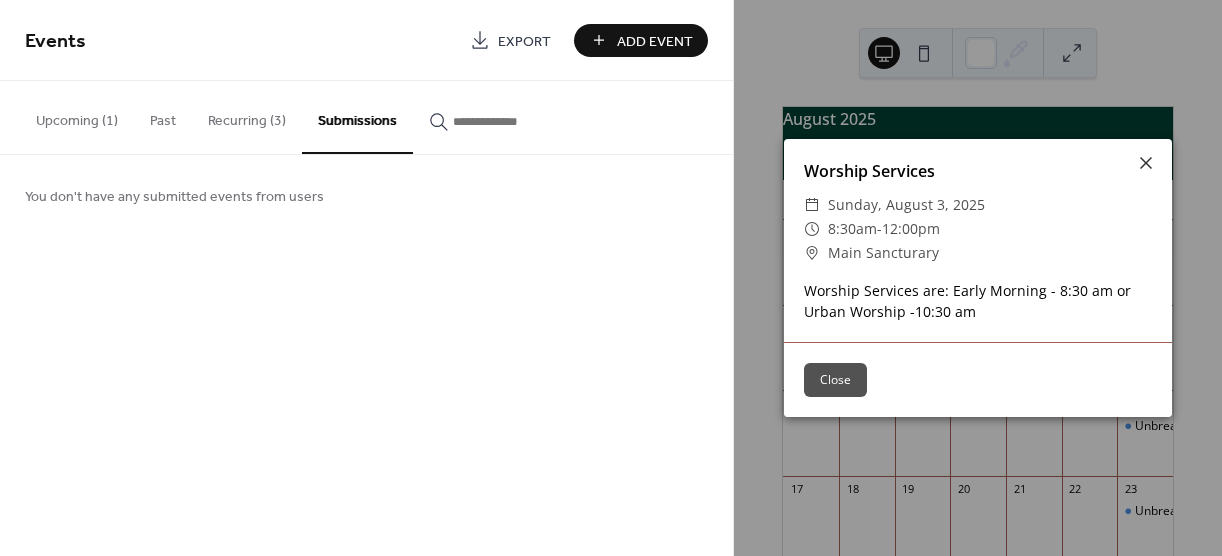click 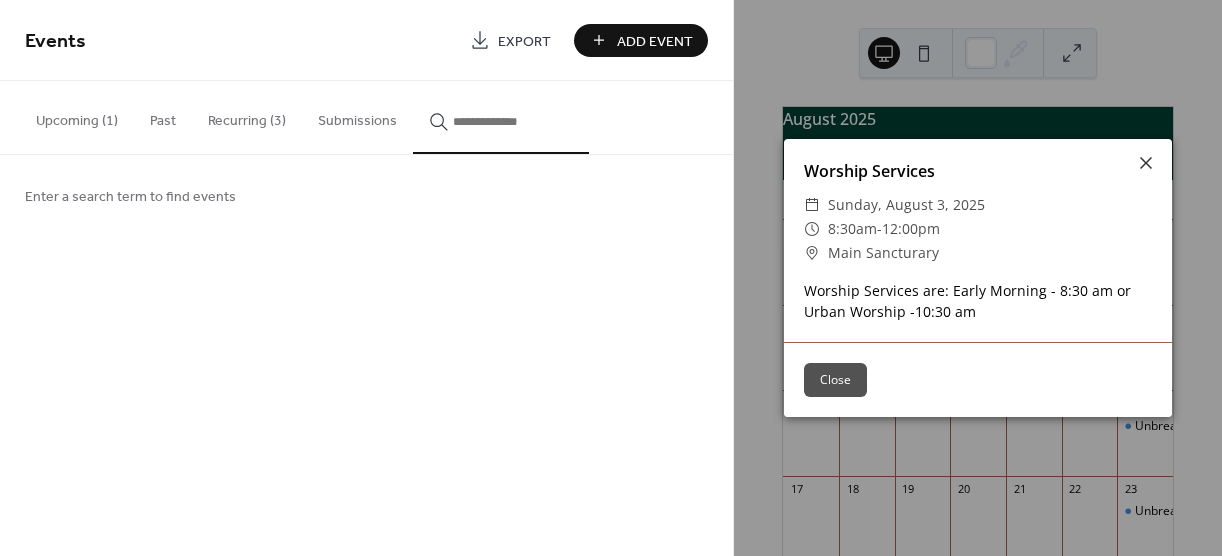 click on "Upcoming (1)" at bounding box center (77, 116) 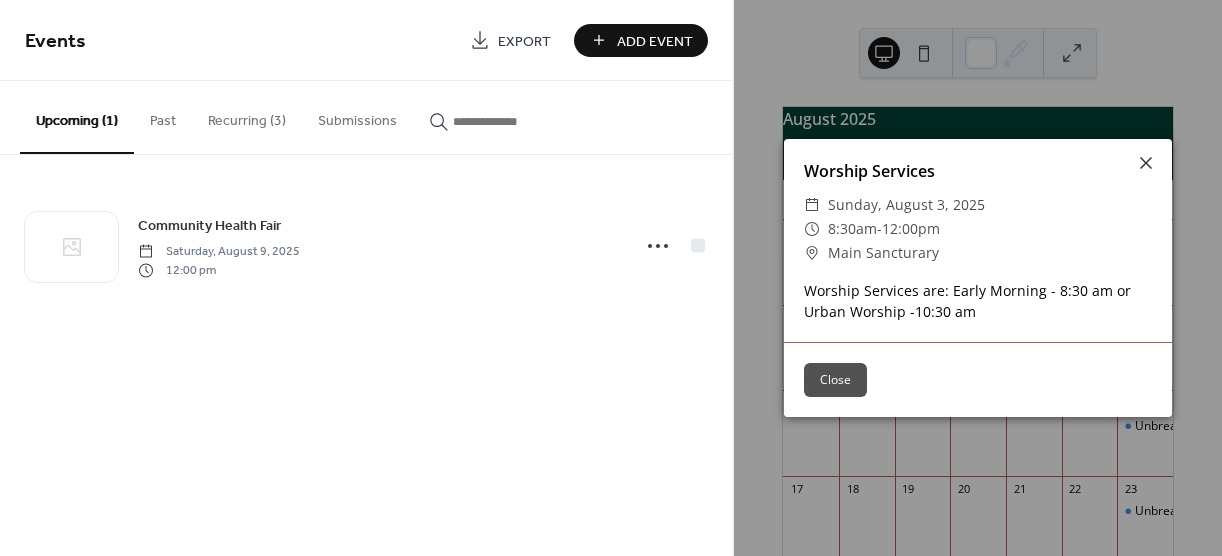 click on "Close" at bounding box center [835, 380] 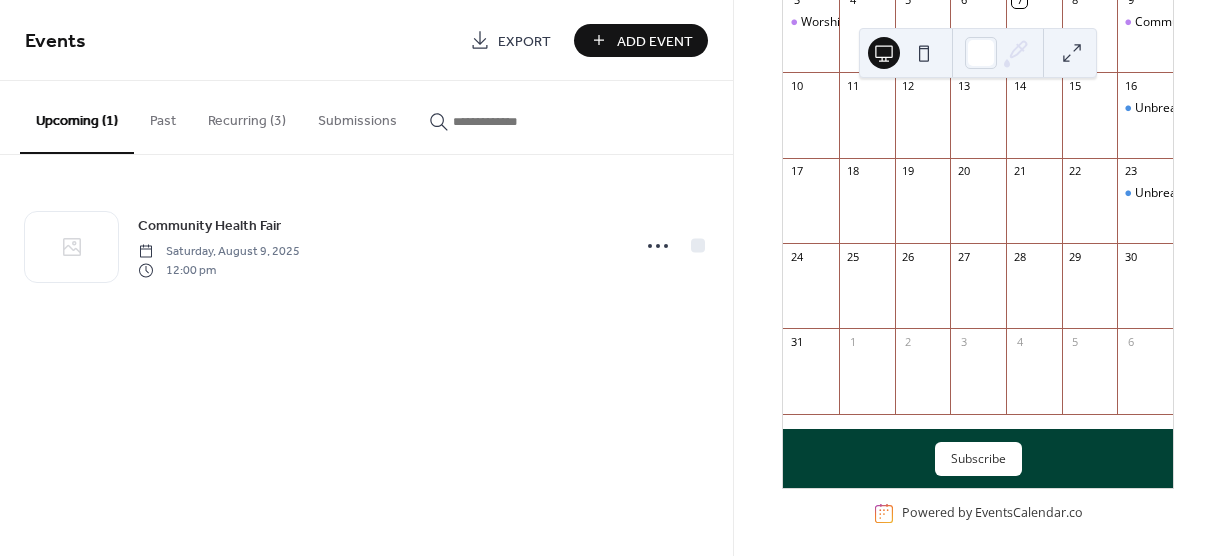 scroll, scrollTop: 322, scrollLeft: 0, axis: vertical 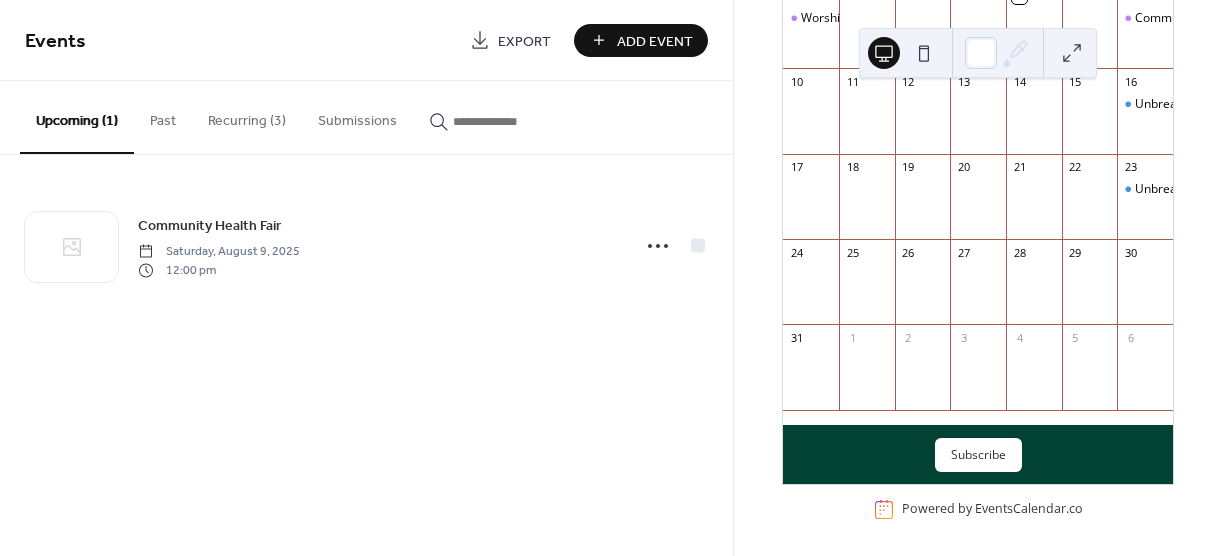 click on "Recurring (3)" at bounding box center [247, 116] 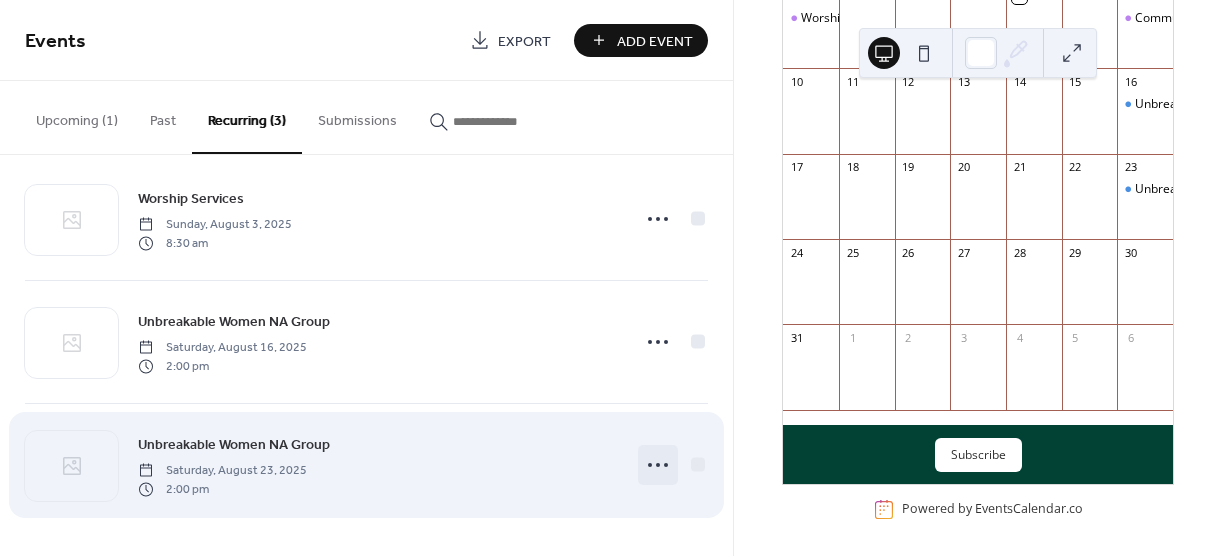 click 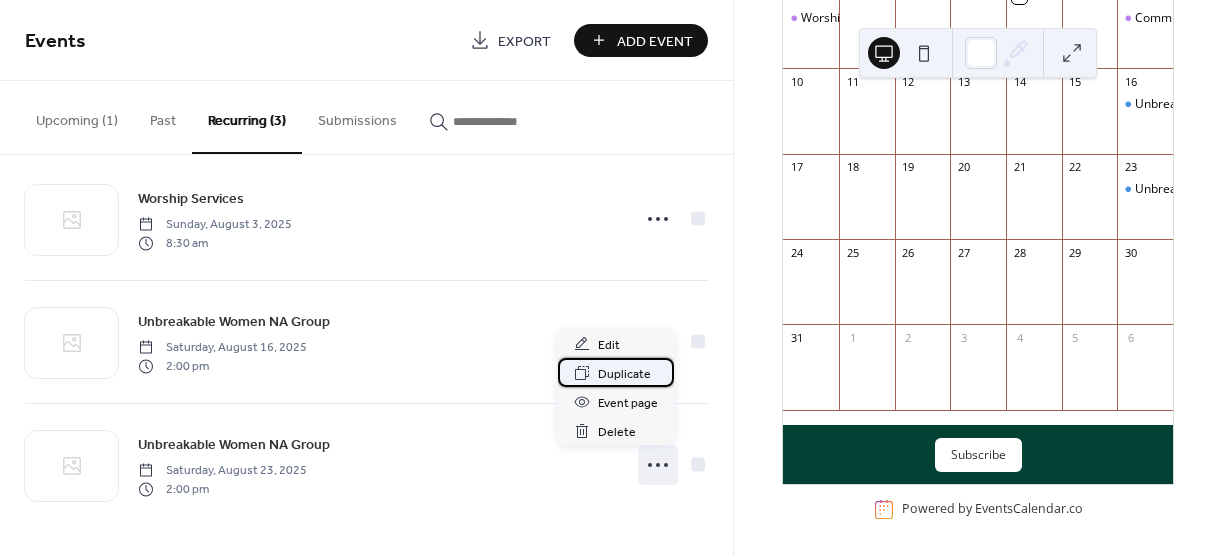 click on "Duplicate" at bounding box center (616, 372) 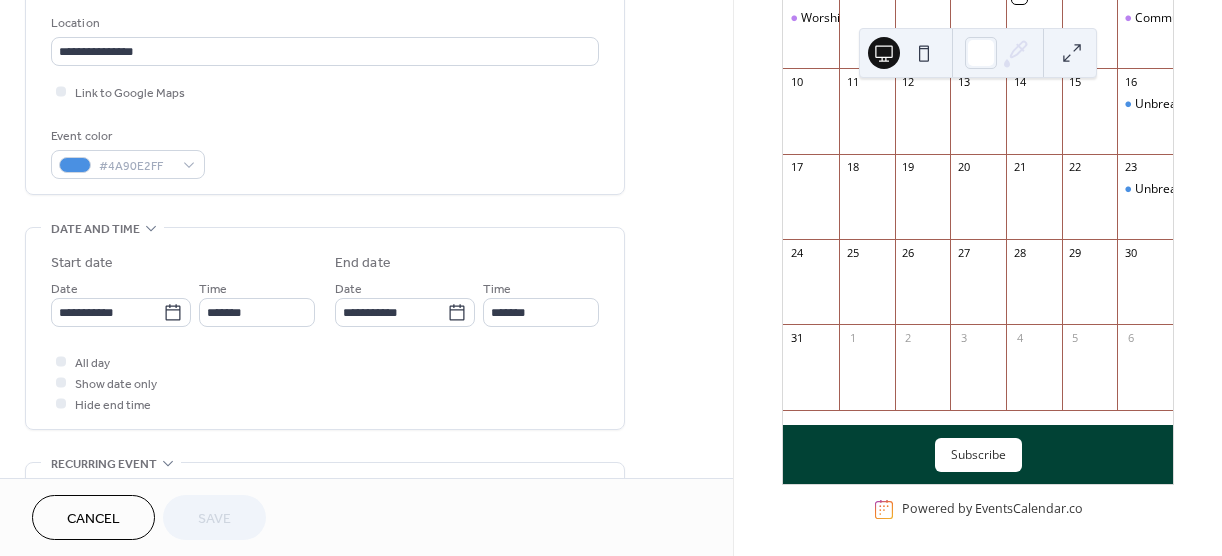 scroll, scrollTop: 442, scrollLeft: 0, axis: vertical 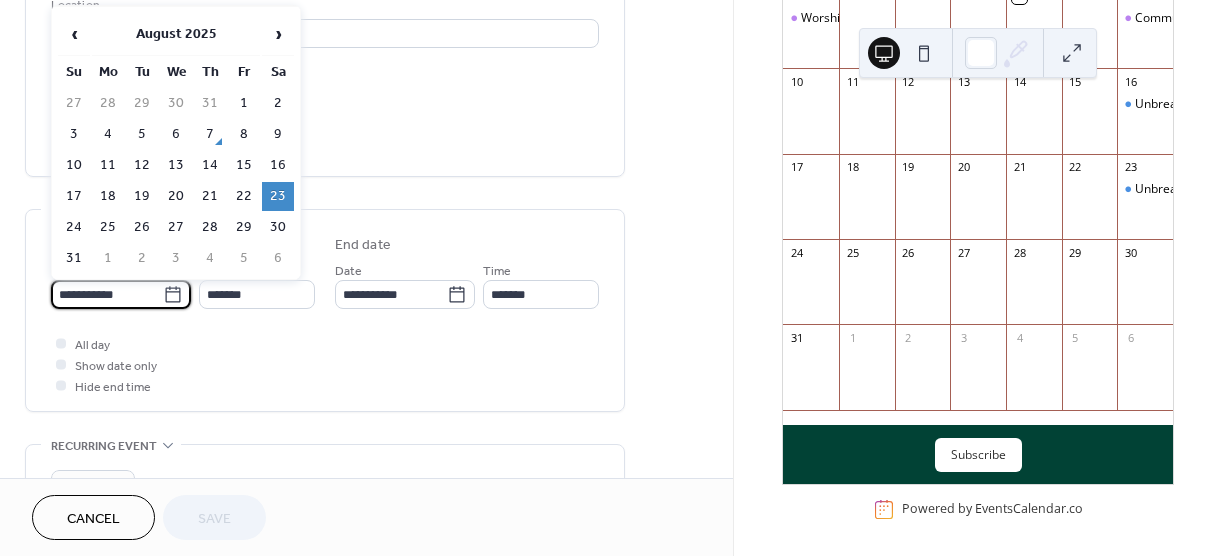 click on "**********" at bounding box center [107, 294] 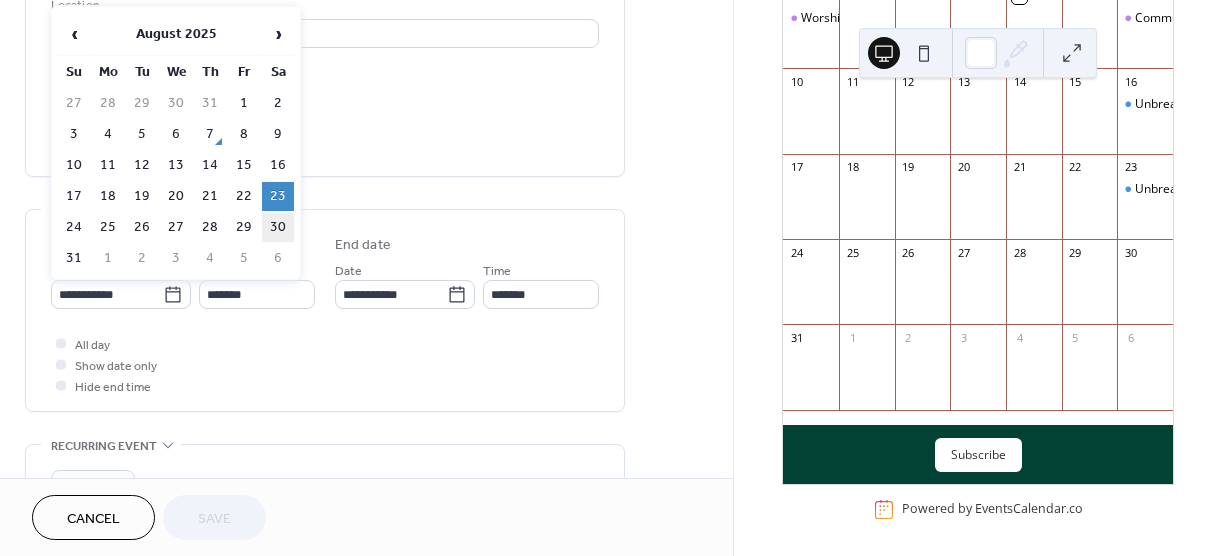 click on "30" at bounding box center [278, 227] 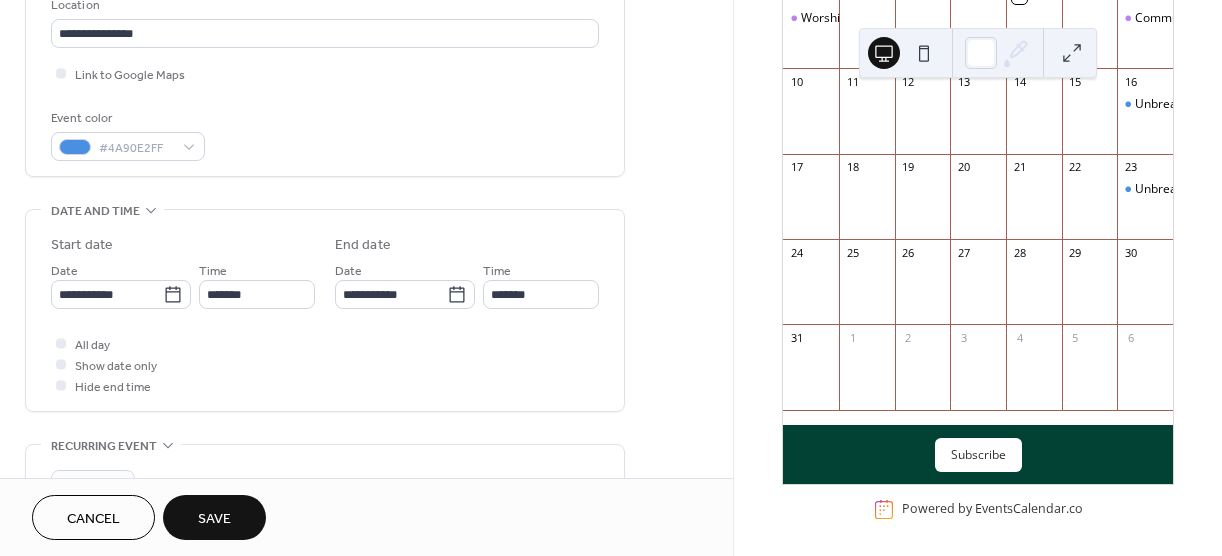 click on "Save" at bounding box center (214, 517) 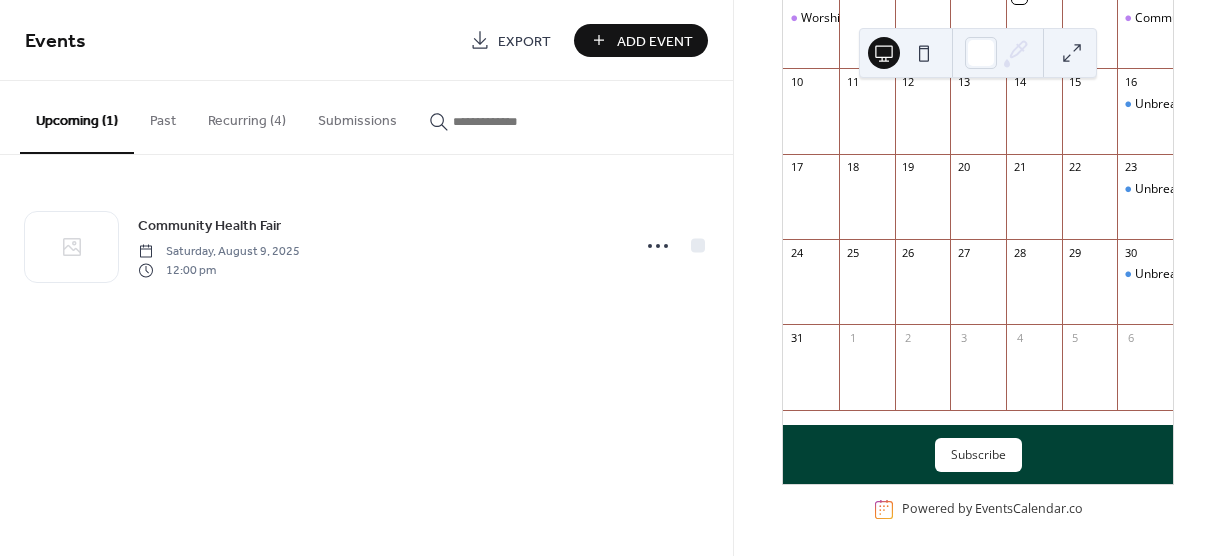 click on "Recurring (4)" at bounding box center (247, 116) 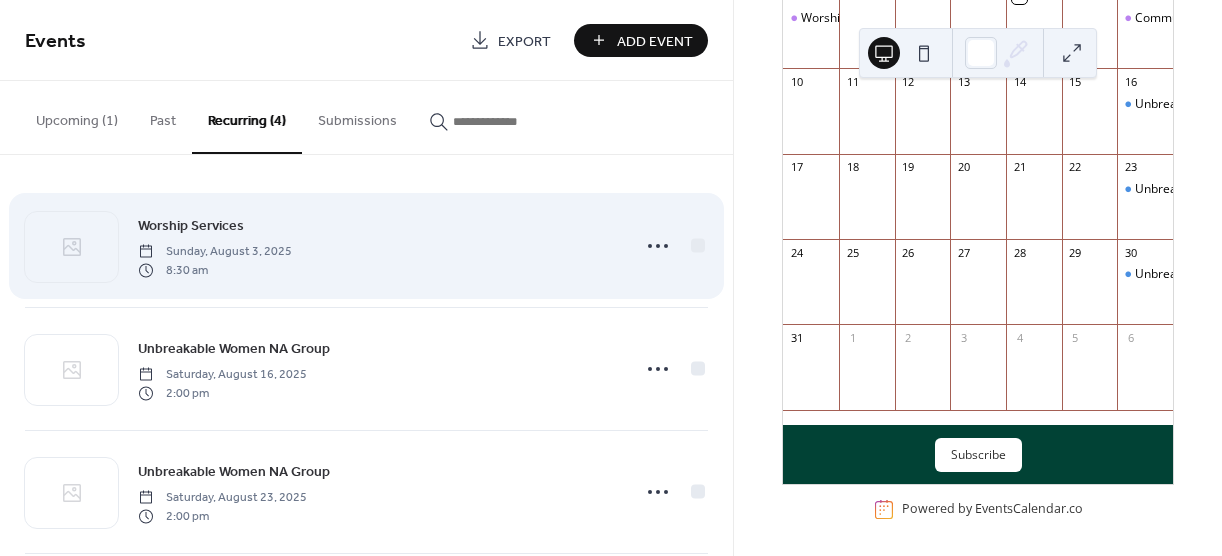 click on "Worship Services" at bounding box center [191, 226] 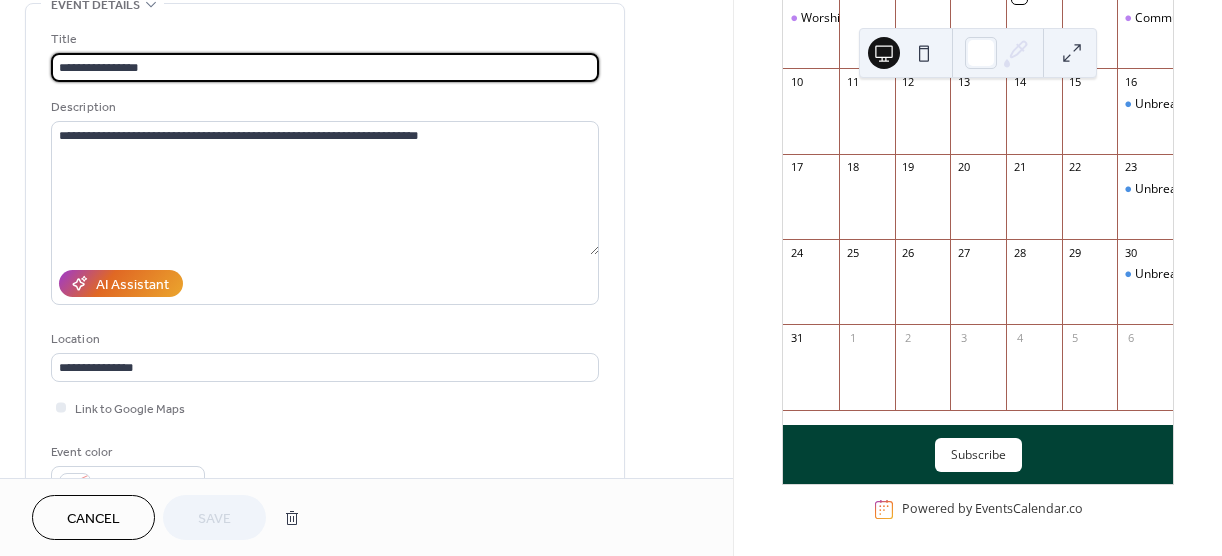 scroll, scrollTop: 60, scrollLeft: 0, axis: vertical 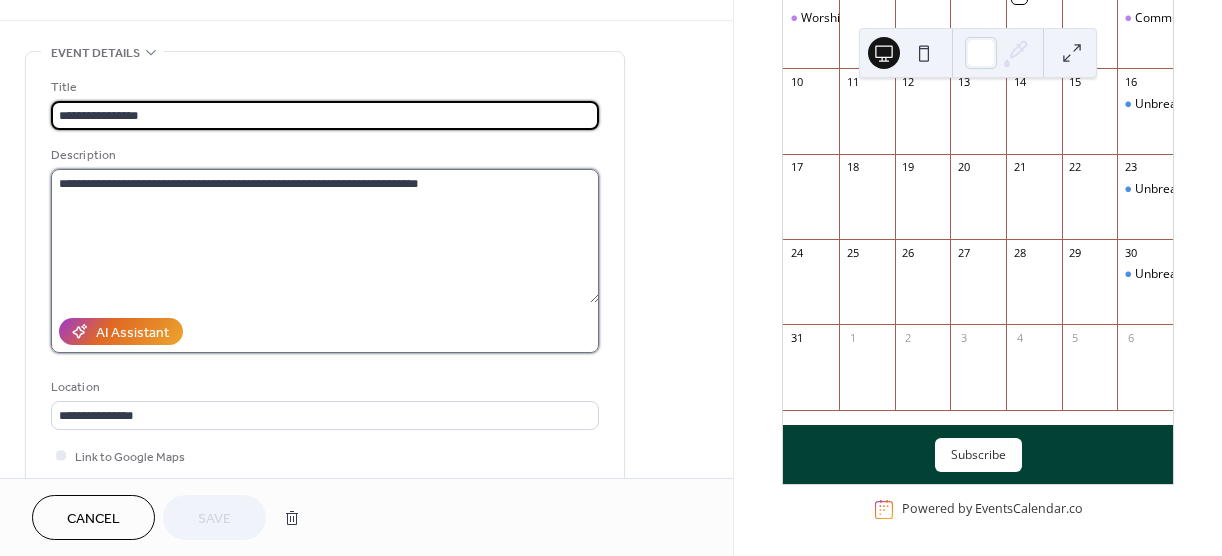 click on "**********" at bounding box center [325, 236] 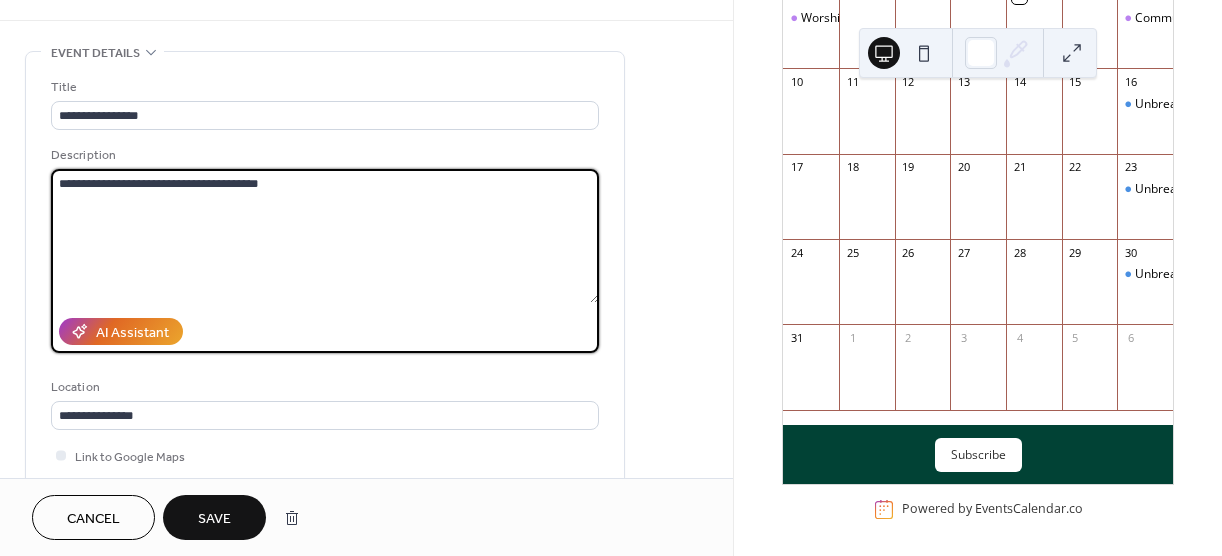 click on "**********" at bounding box center [325, 236] 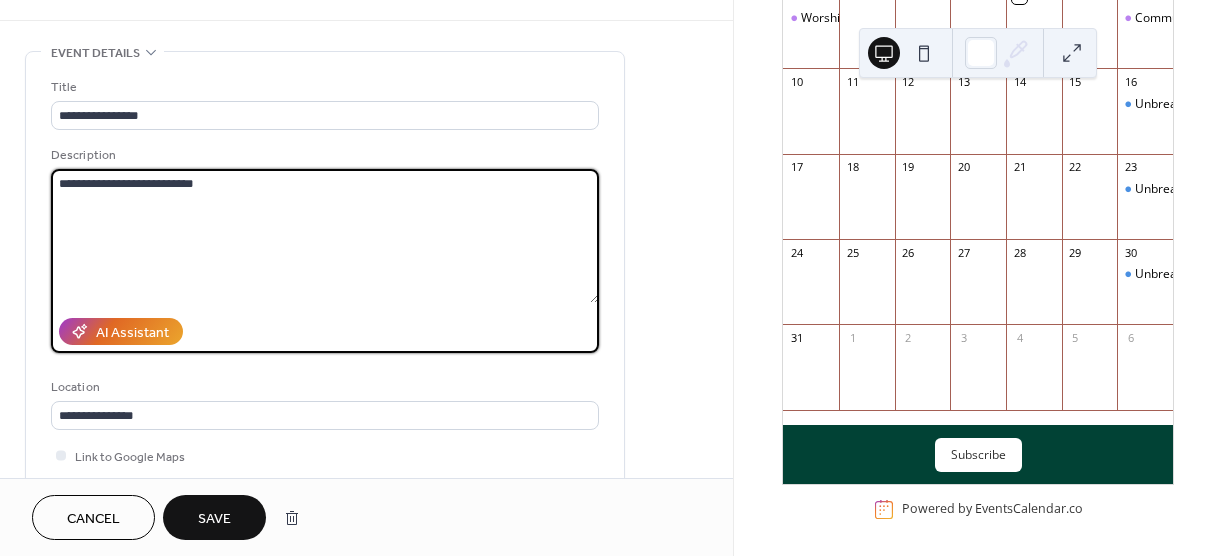 type on "**********" 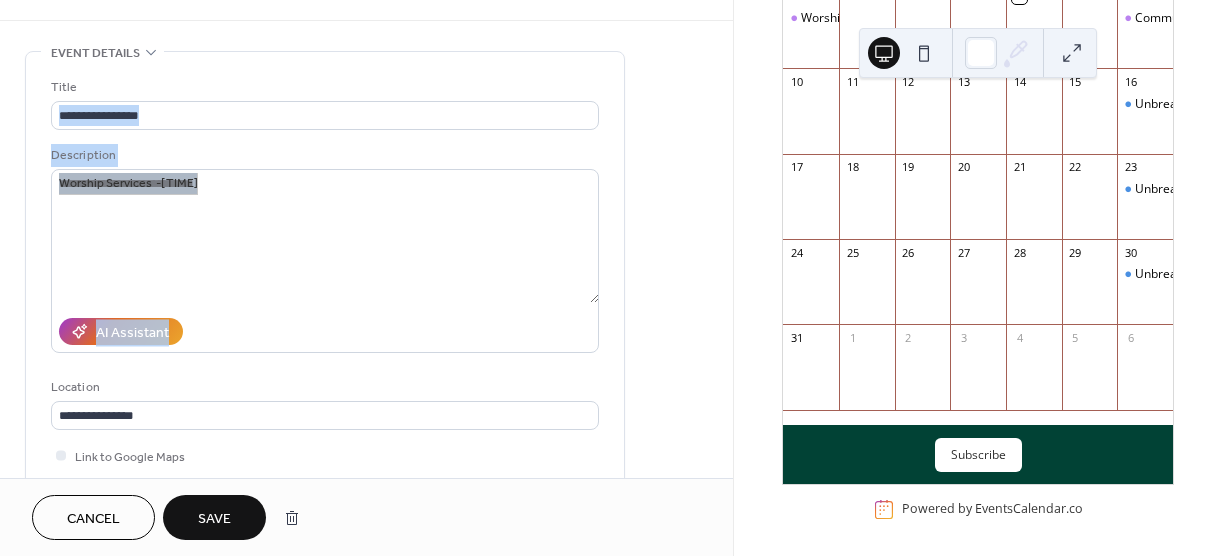 drag, startPoint x: 726, startPoint y: 118, endPoint x: 725, endPoint y: 167, distance: 49.010204 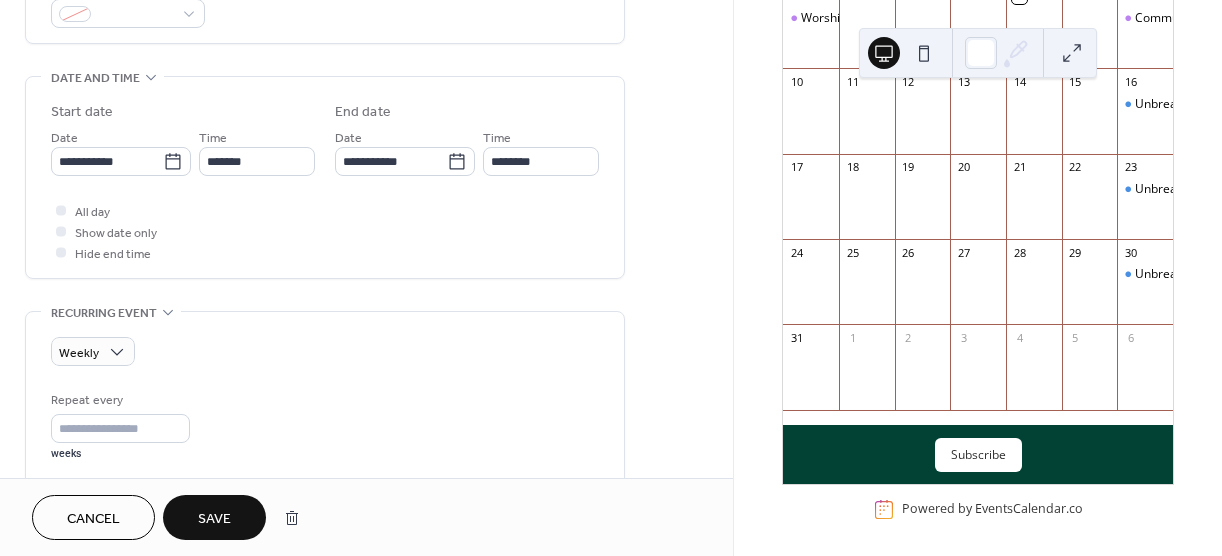 scroll, scrollTop: 600, scrollLeft: 0, axis: vertical 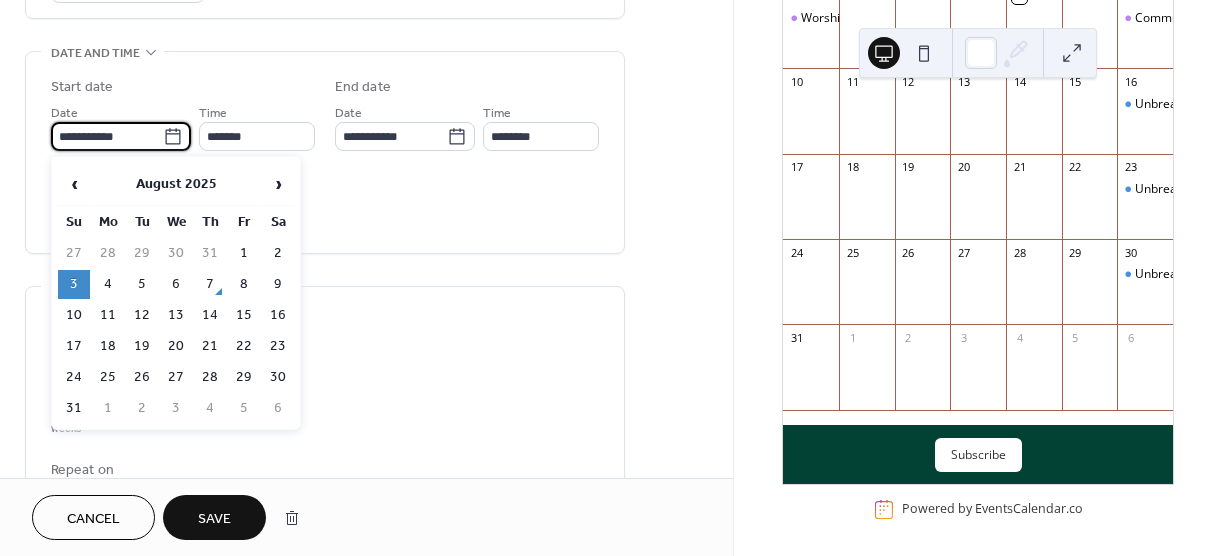 click on "**********" at bounding box center (107, 136) 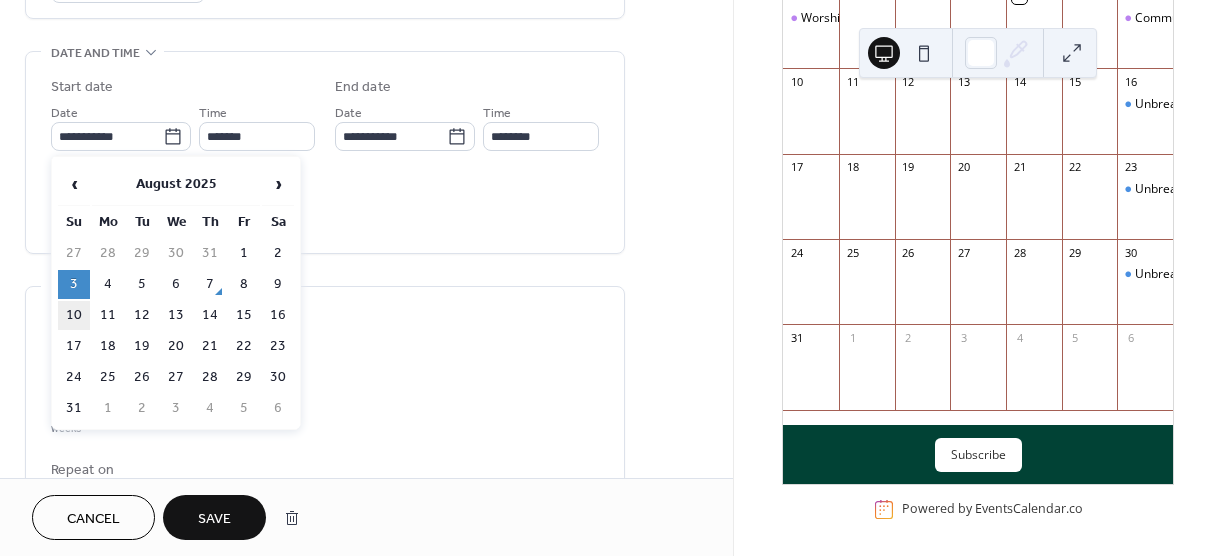 click on "10" at bounding box center (74, 315) 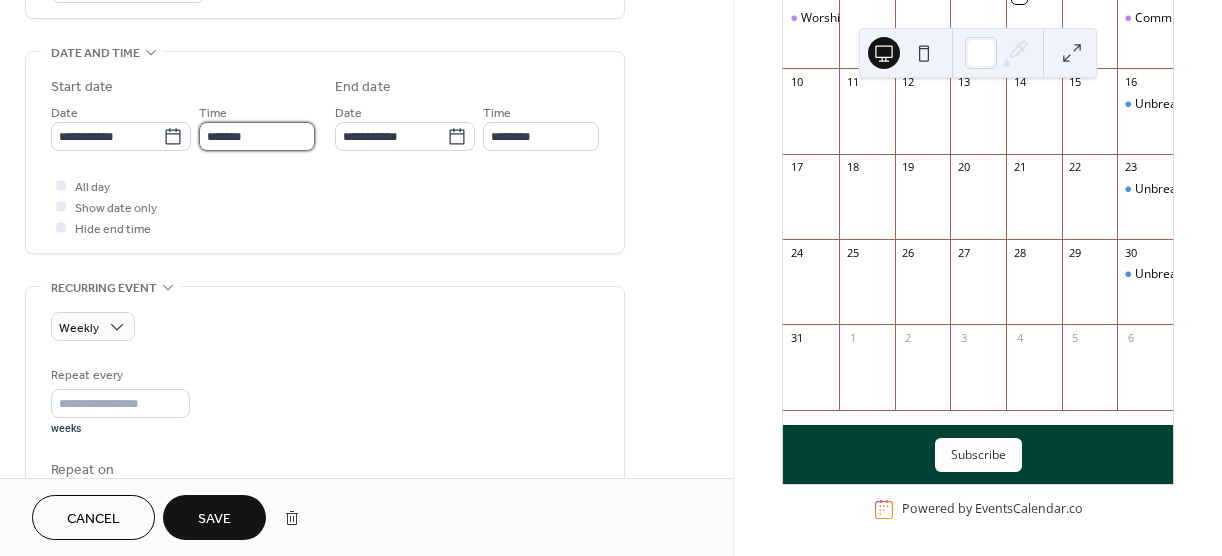 click on "*******" at bounding box center (257, 136) 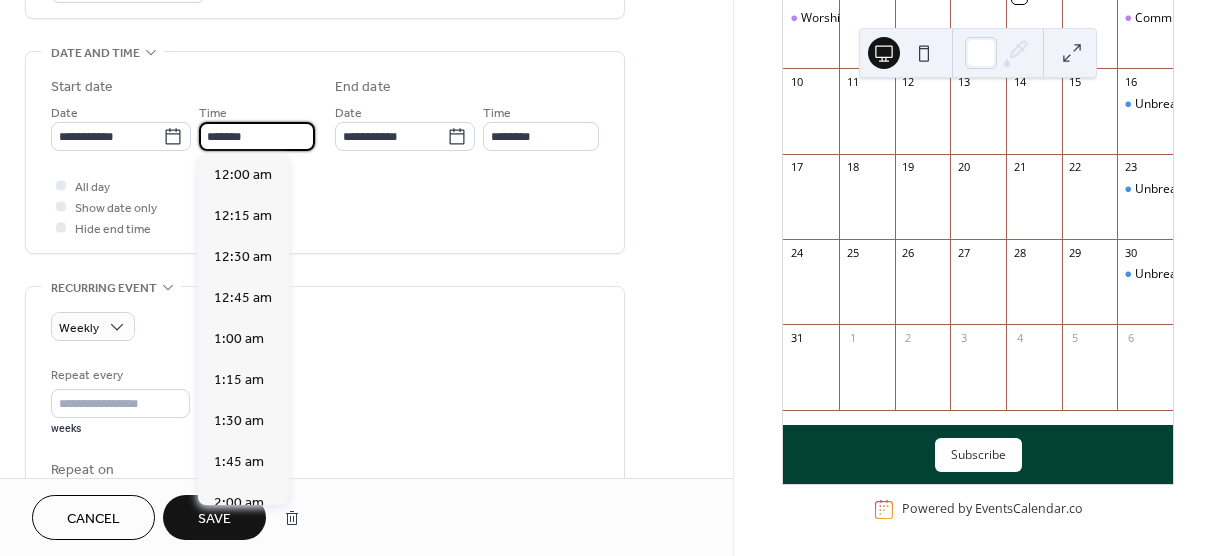 scroll, scrollTop: 1394, scrollLeft: 0, axis: vertical 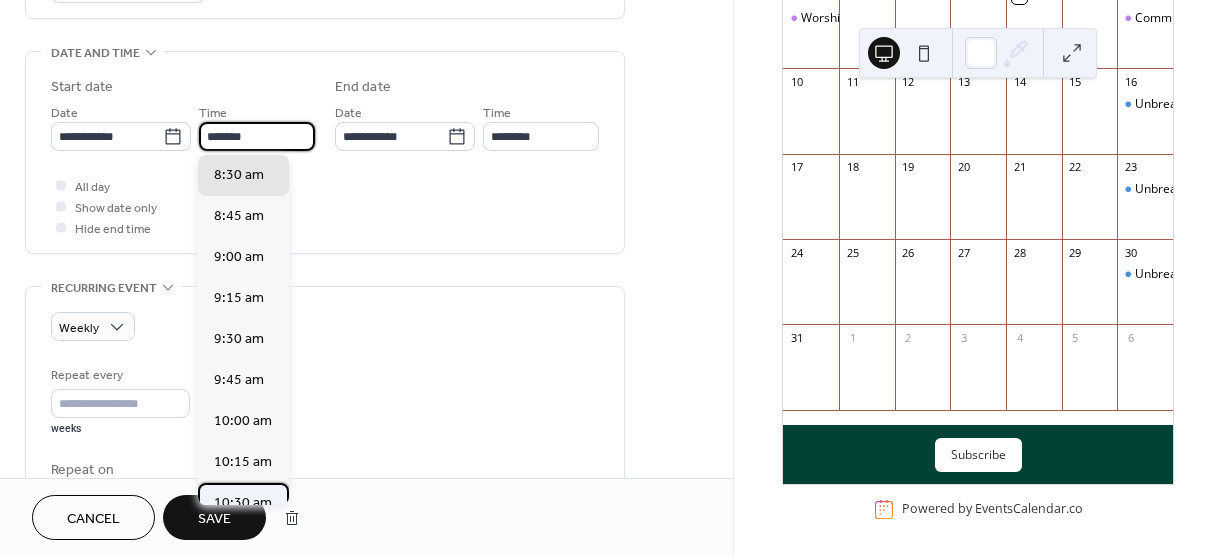 click on "10:30 am" at bounding box center [243, 503] 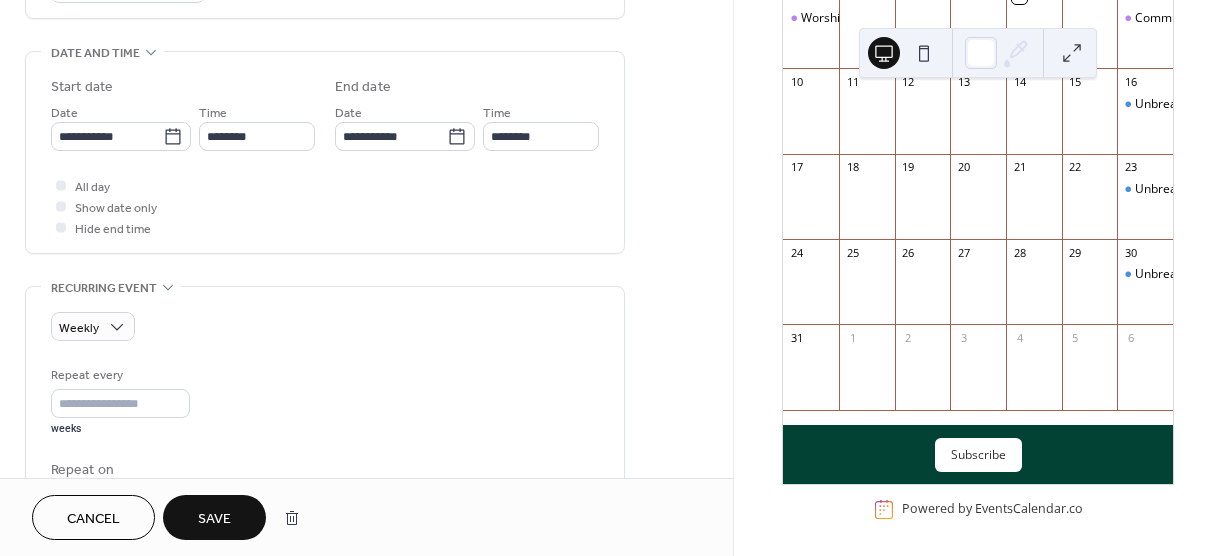 type on "********" 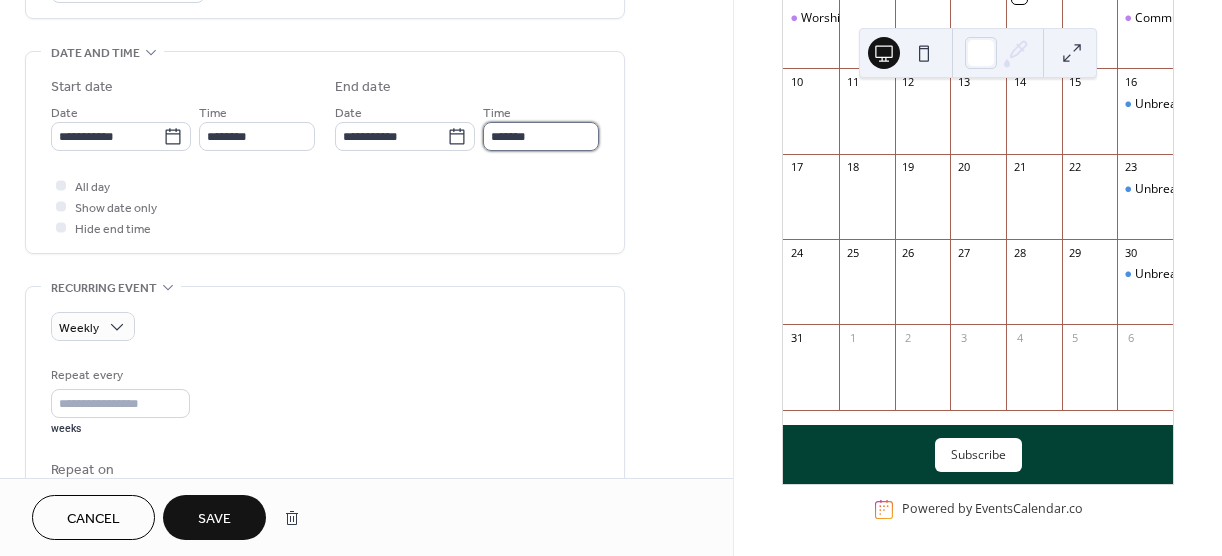 click on "*******" at bounding box center [541, 136] 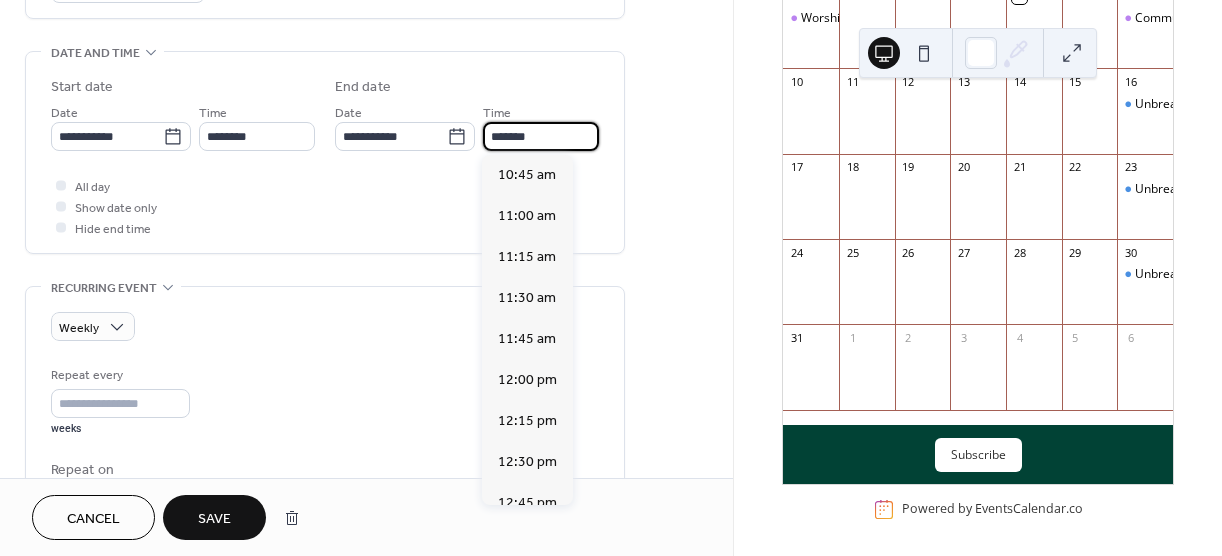 scroll, scrollTop: 533, scrollLeft: 0, axis: vertical 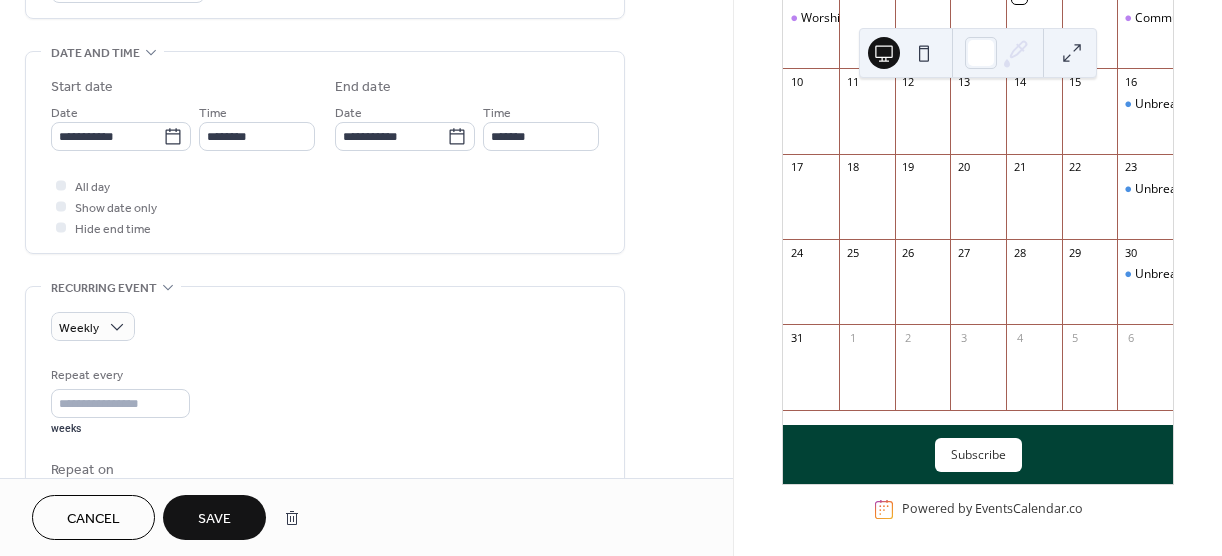 drag, startPoint x: 579, startPoint y: 249, endPoint x: 586, endPoint y: 235, distance: 15.652476 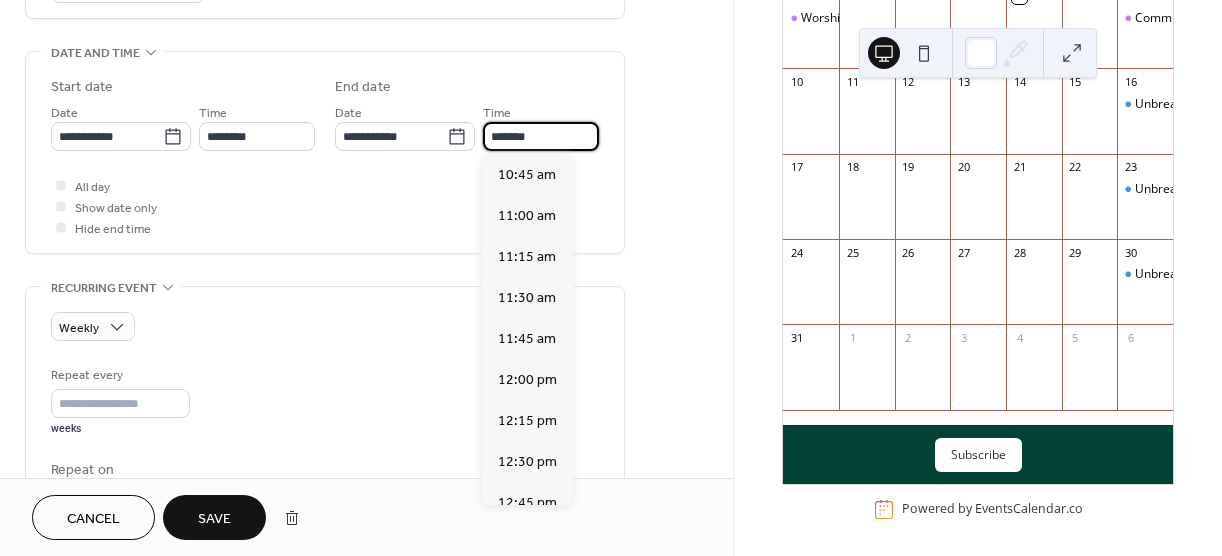 click on "*******" at bounding box center (541, 136) 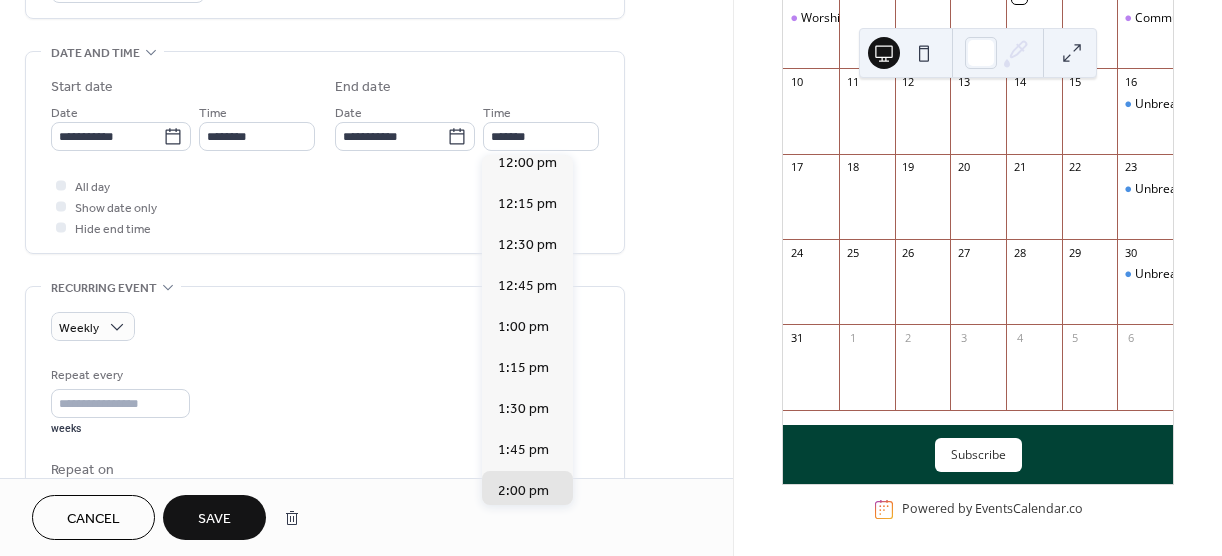 scroll, scrollTop: 205, scrollLeft: 0, axis: vertical 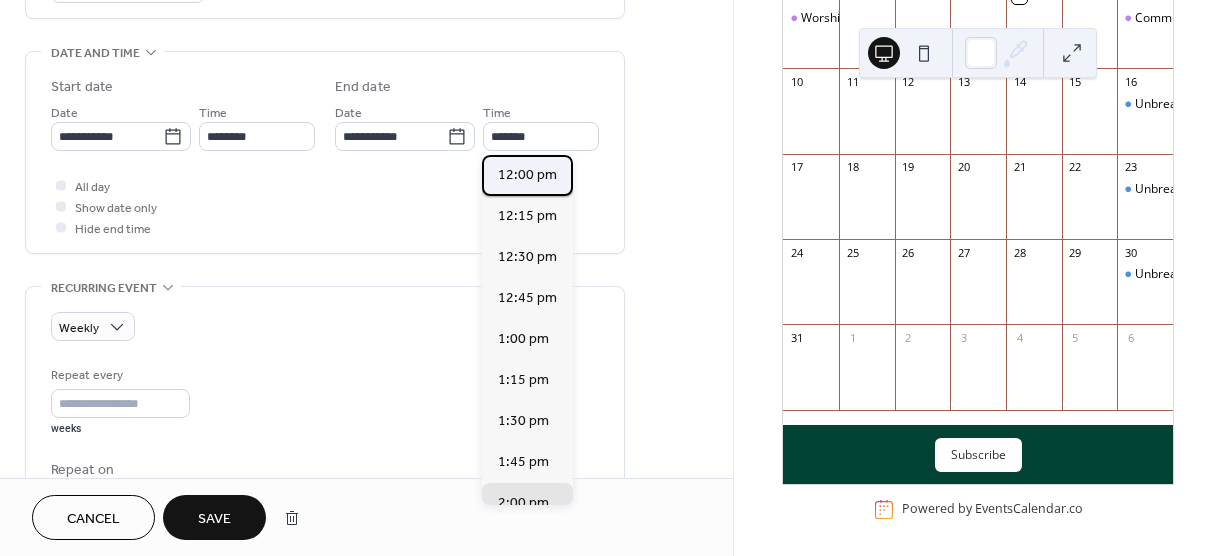 click on "12:00 pm" at bounding box center (527, 175) 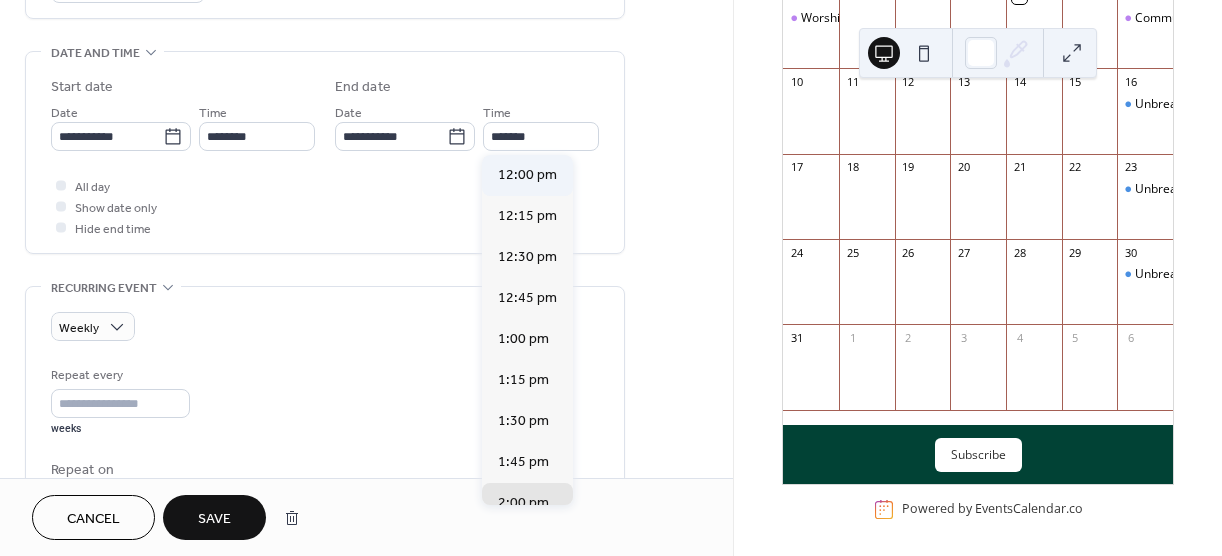 type on "********" 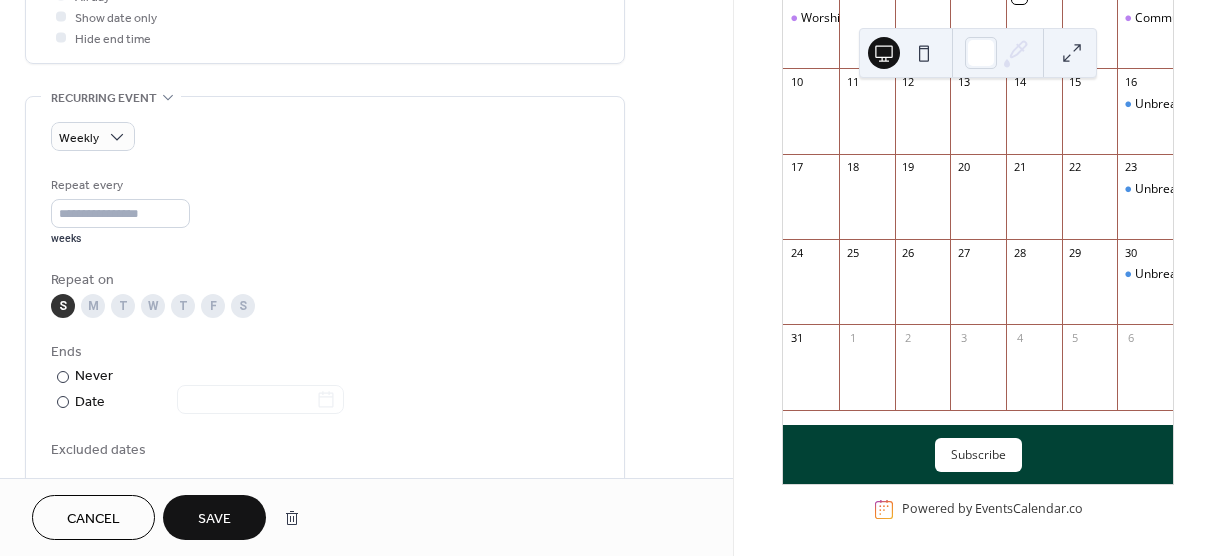 scroll, scrollTop: 817, scrollLeft: 0, axis: vertical 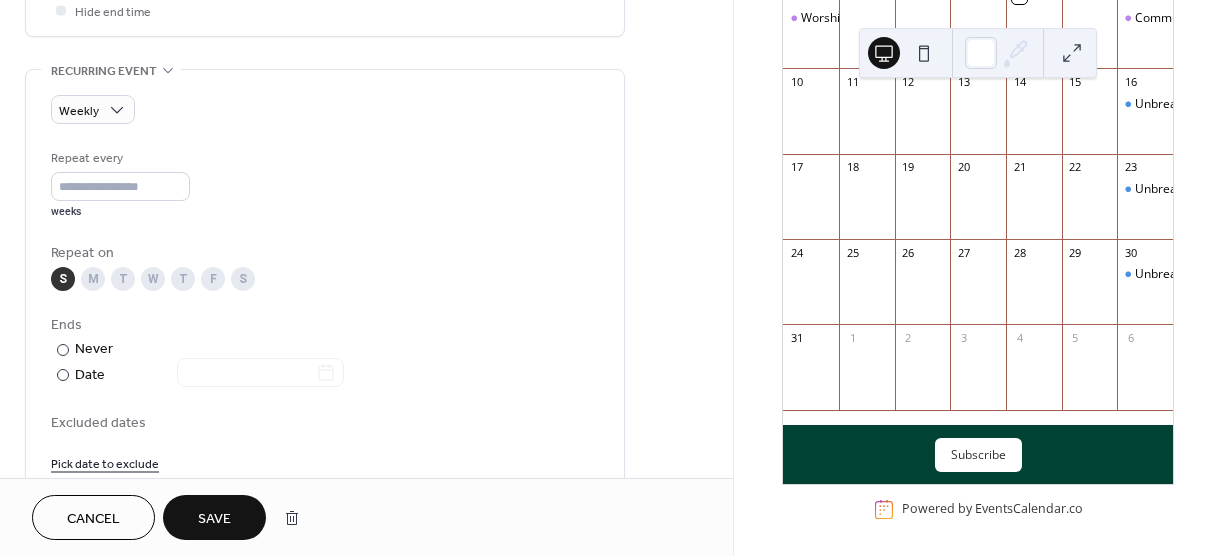 click on "Save" at bounding box center [214, 519] 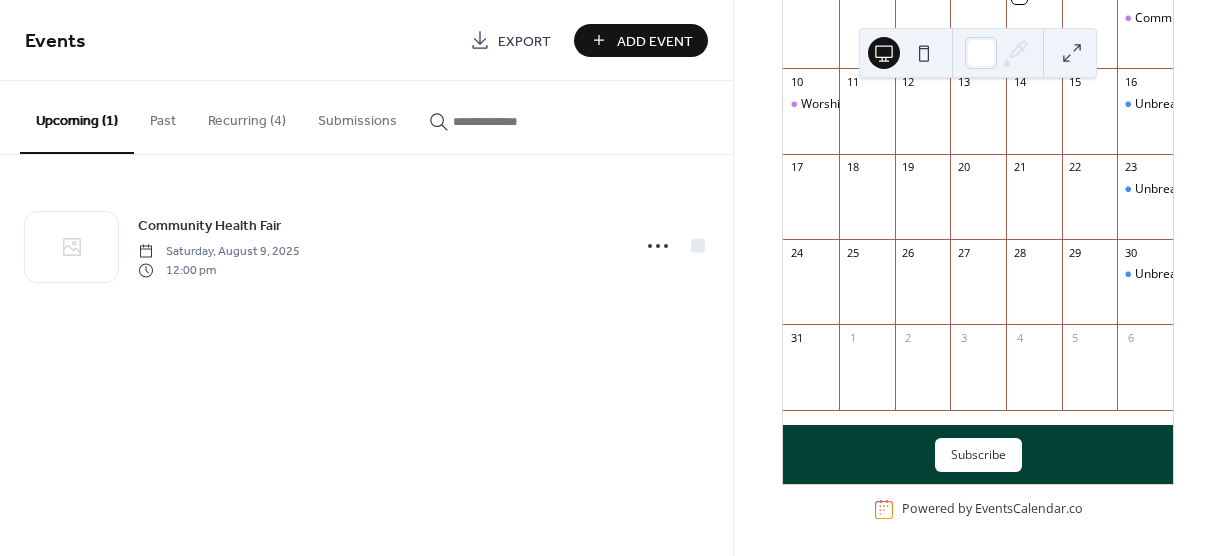 click on "Recurring (4)" at bounding box center (247, 116) 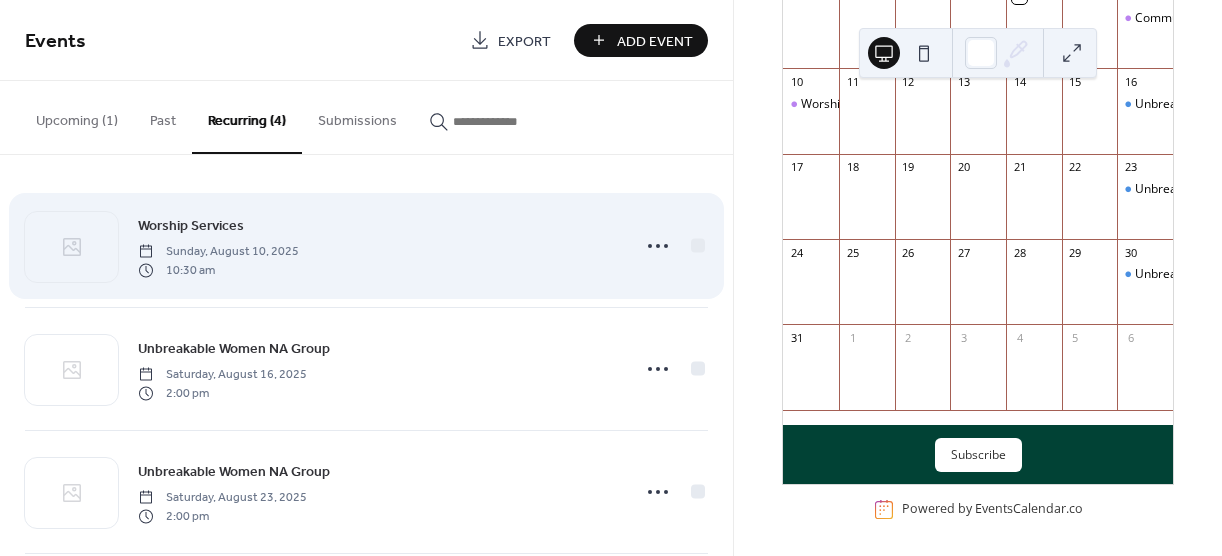 click on "Worship Services" at bounding box center (191, 226) 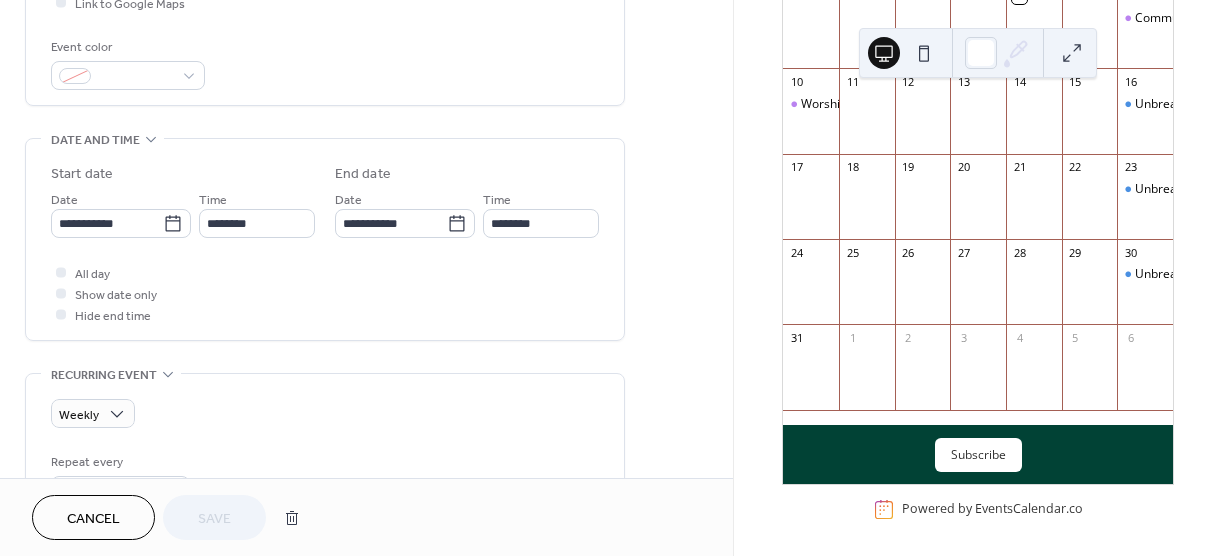 scroll, scrollTop: 540, scrollLeft: 0, axis: vertical 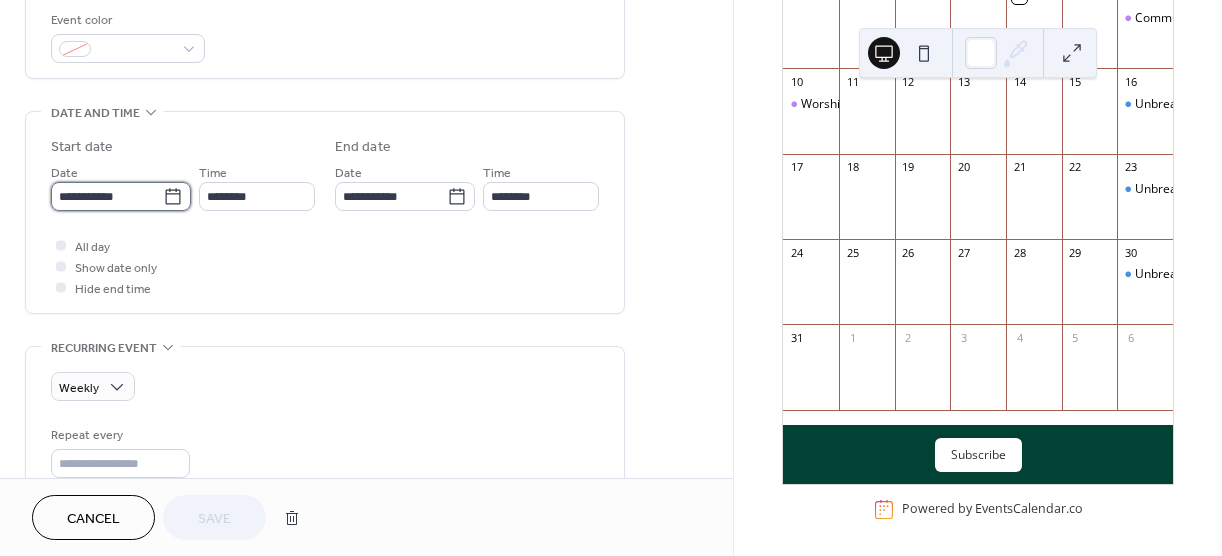 click on "**********" at bounding box center [107, 196] 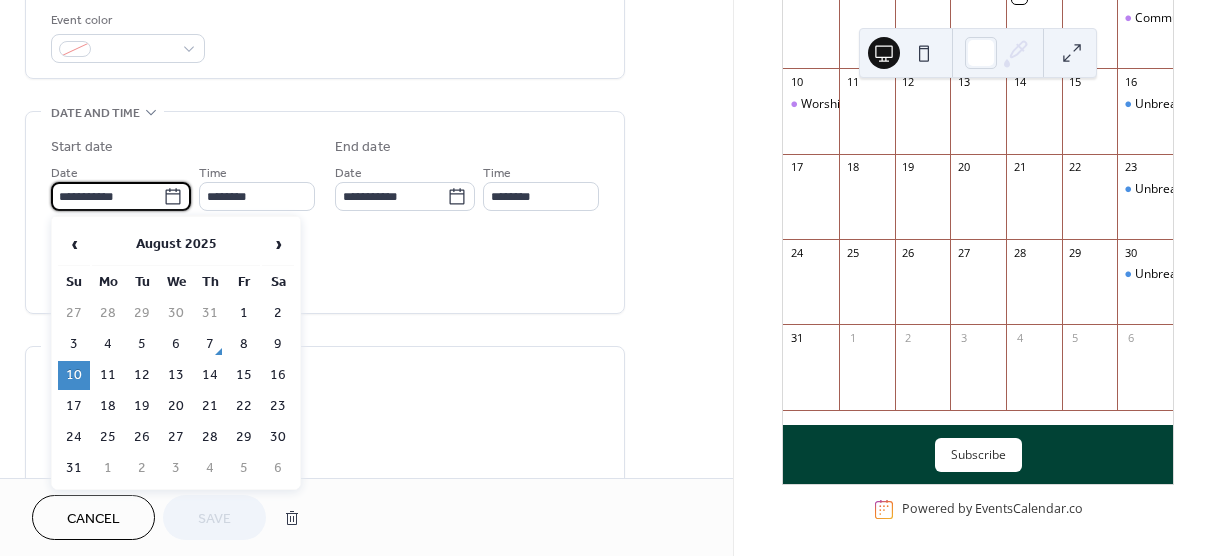 click on "**********" at bounding box center (107, 196) 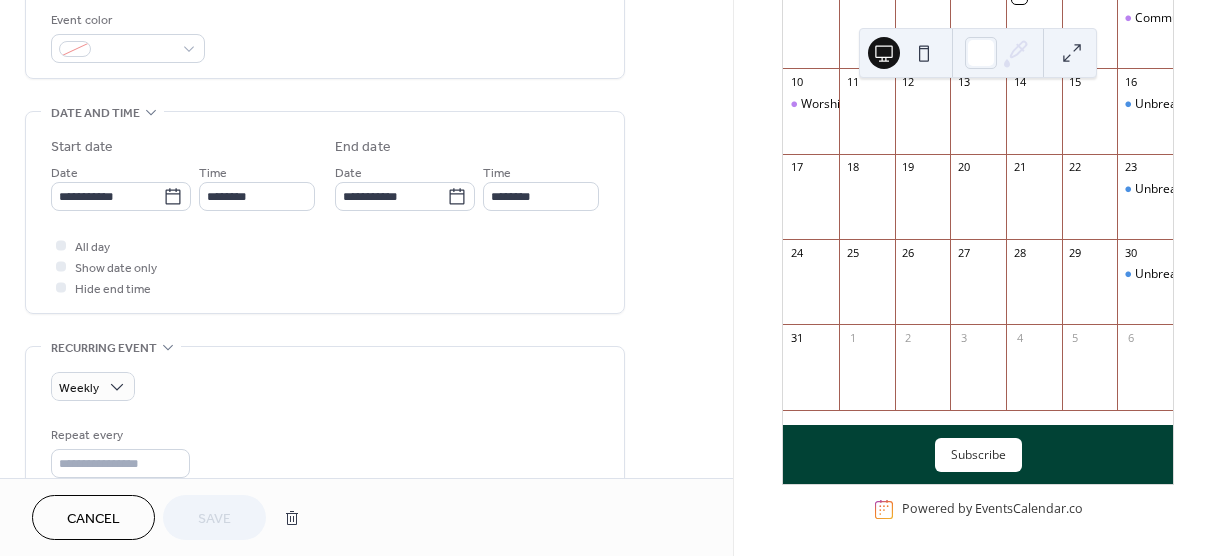 click on "**********" at bounding box center (325, -175) 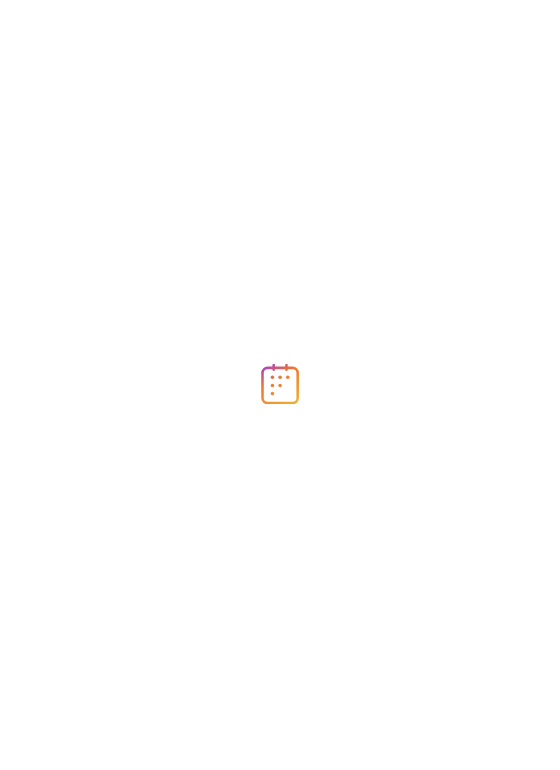 scroll, scrollTop: 0, scrollLeft: 0, axis: both 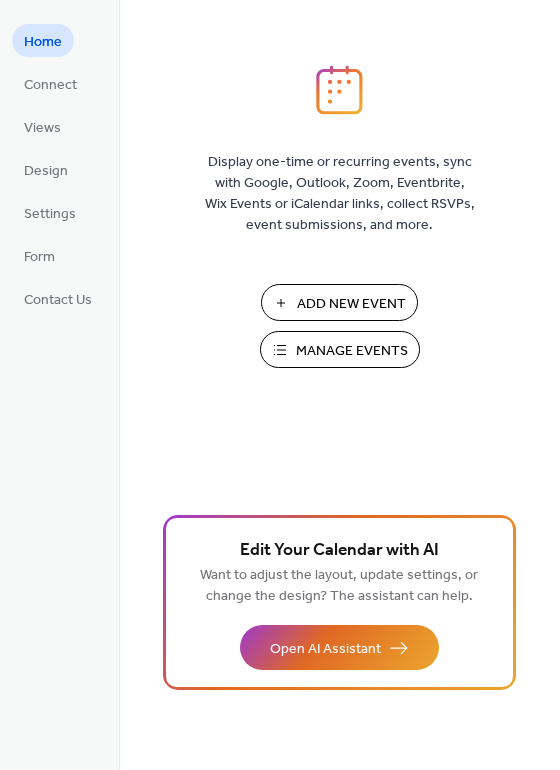 click on "Manage Events" at bounding box center (352, 351) 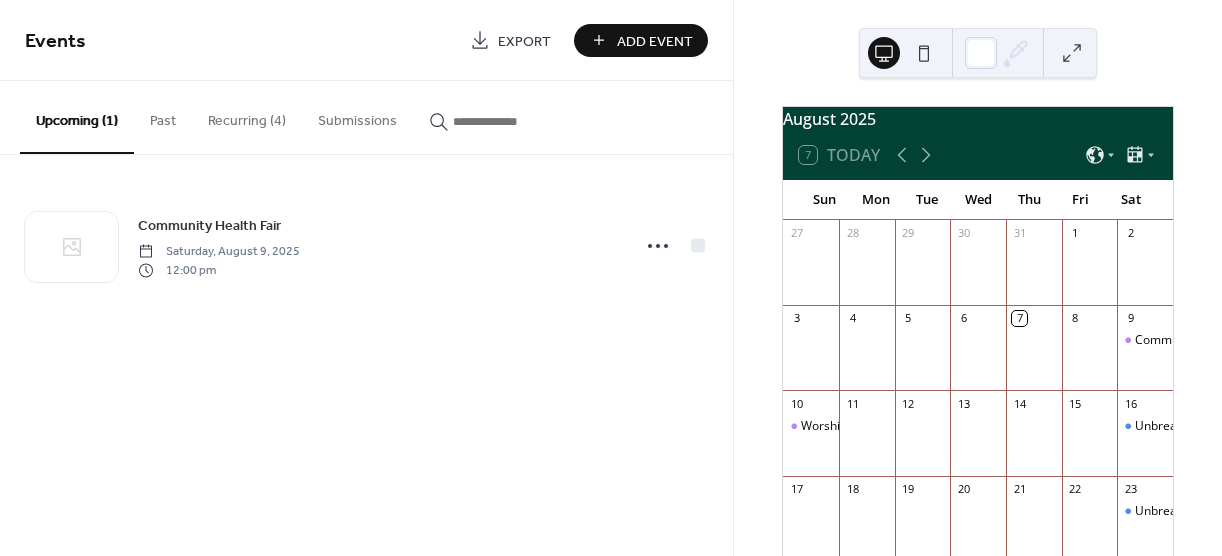 scroll, scrollTop: 0, scrollLeft: 0, axis: both 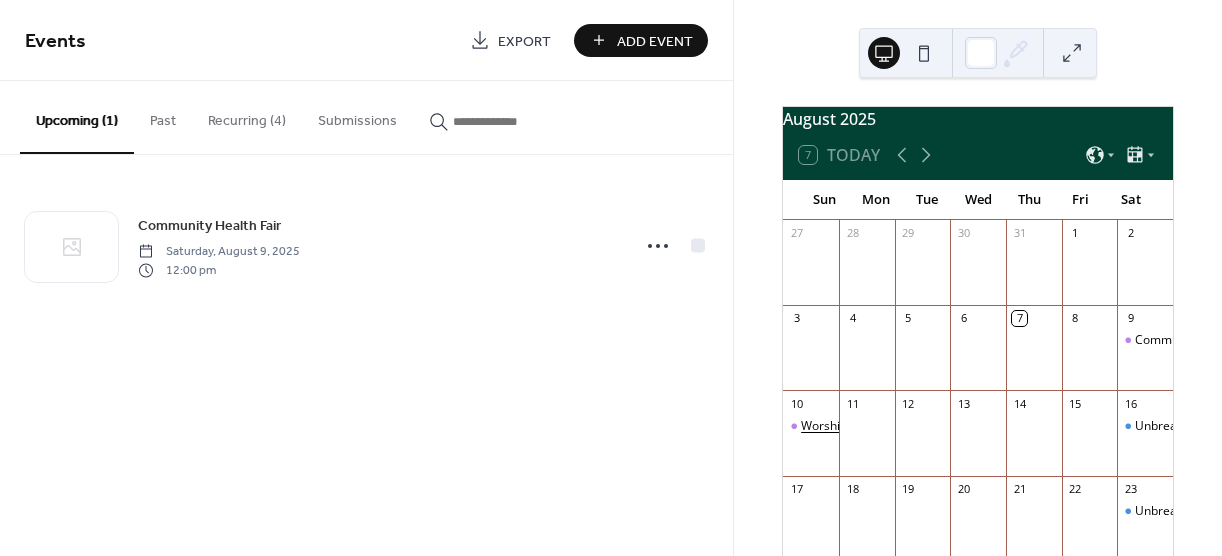 click on "Worship Services" at bounding box center (849, 426) 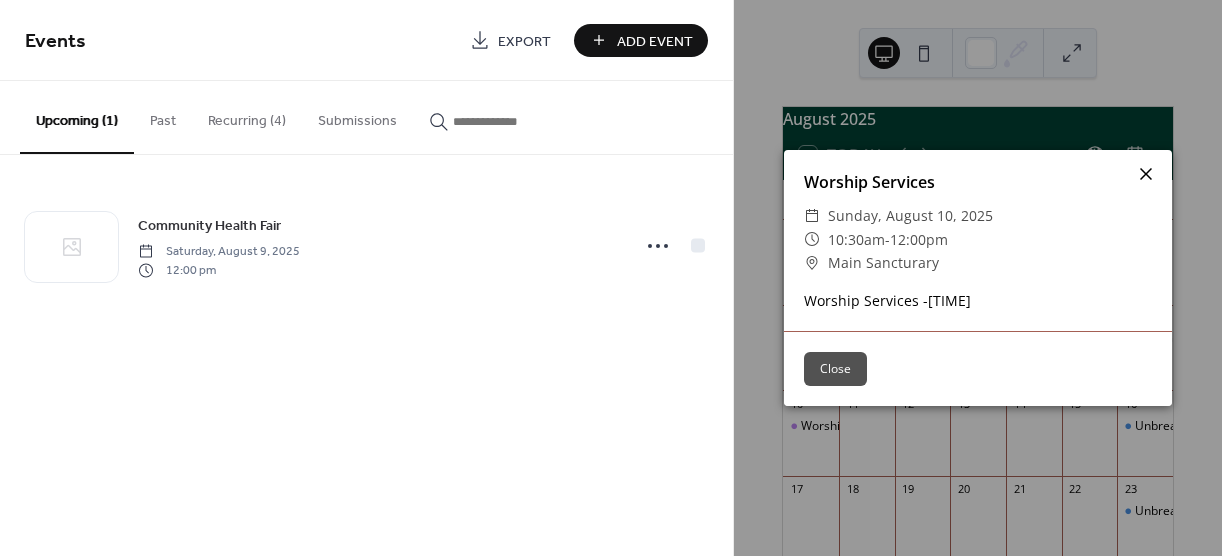 click 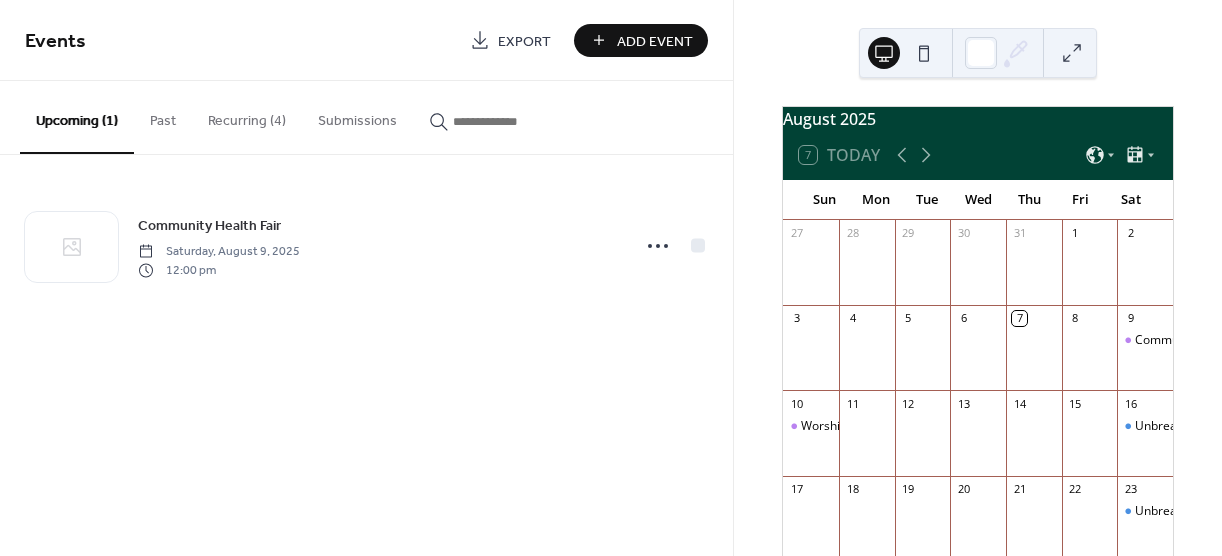 click on "Recurring (4)" at bounding box center (247, 116) 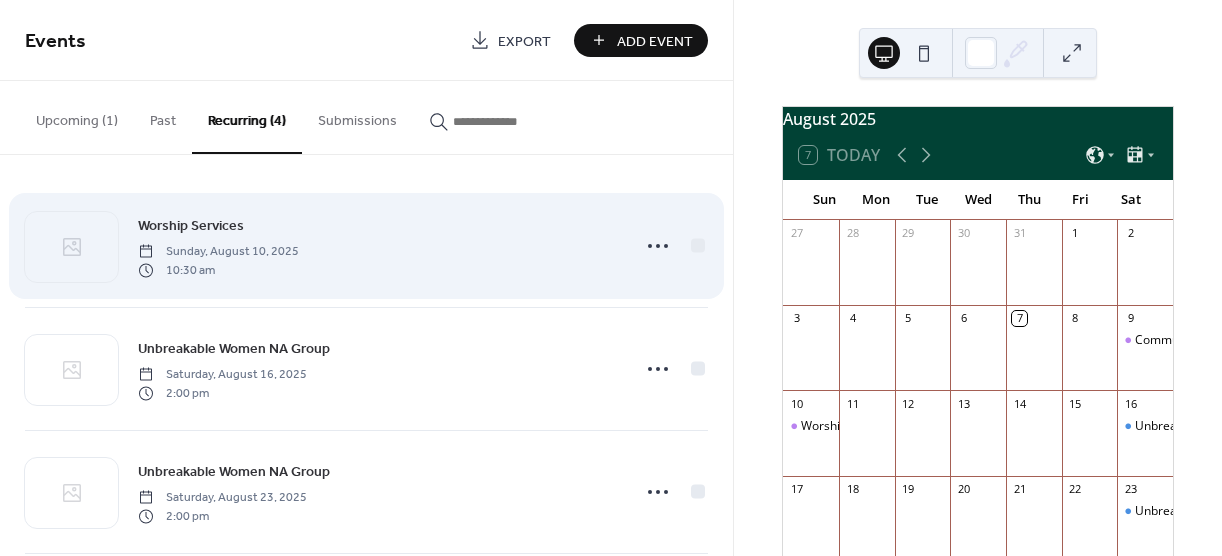 click on "Sunday, August 10, 2025" at bounding box center (218, 252) 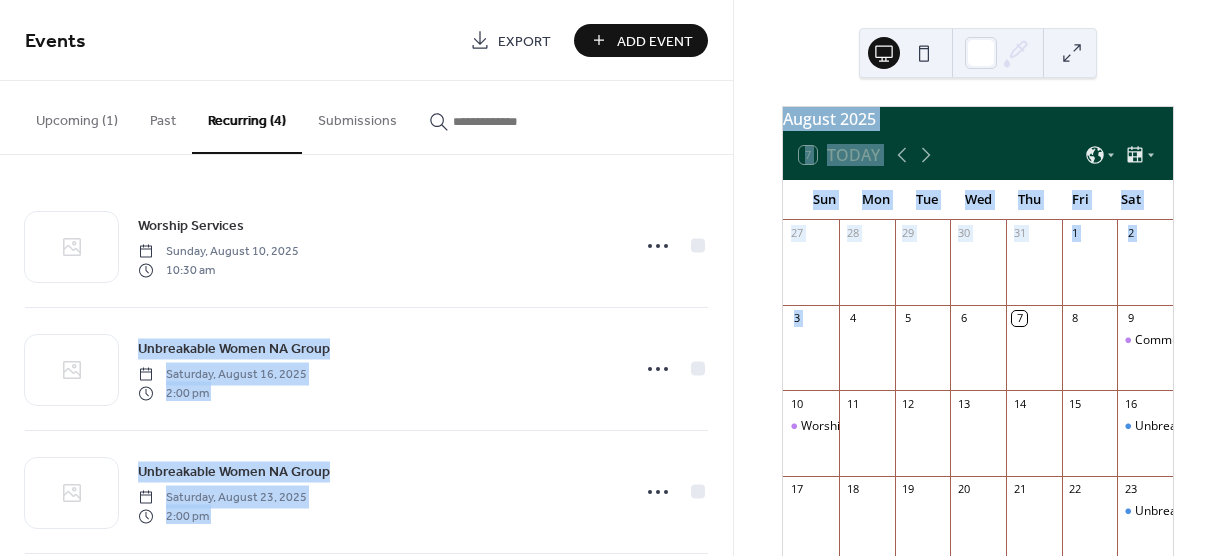 drag, startPoint x: 735, startPoint y: 277, endPoint x: 743, endPoint y: 389, distance: 112.28535 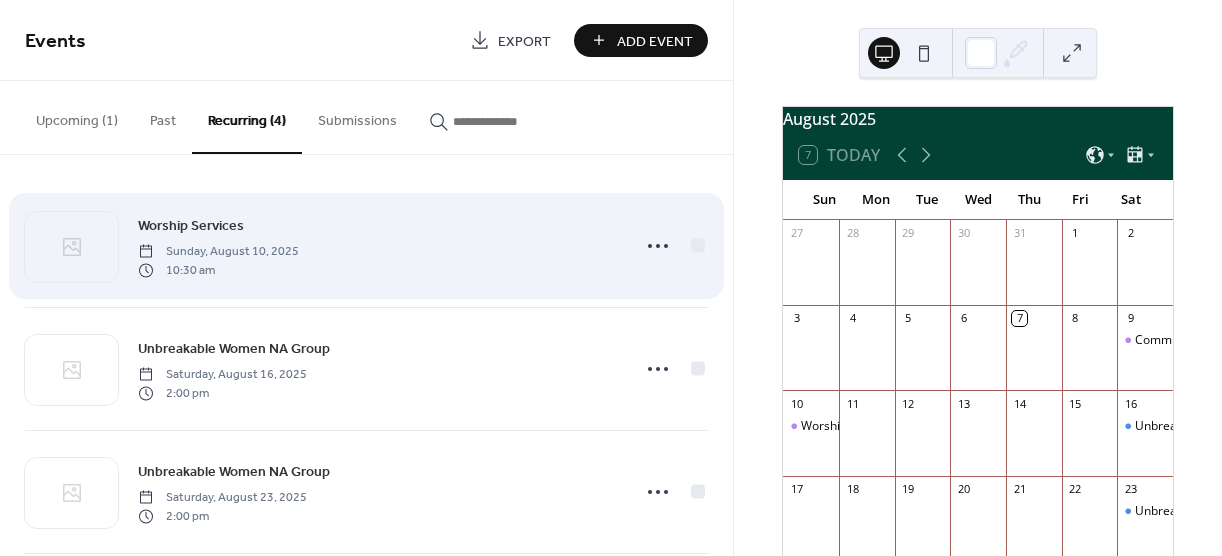 click on "Worship Services [DATE] [TIME]" at bounding box center (378, 246) 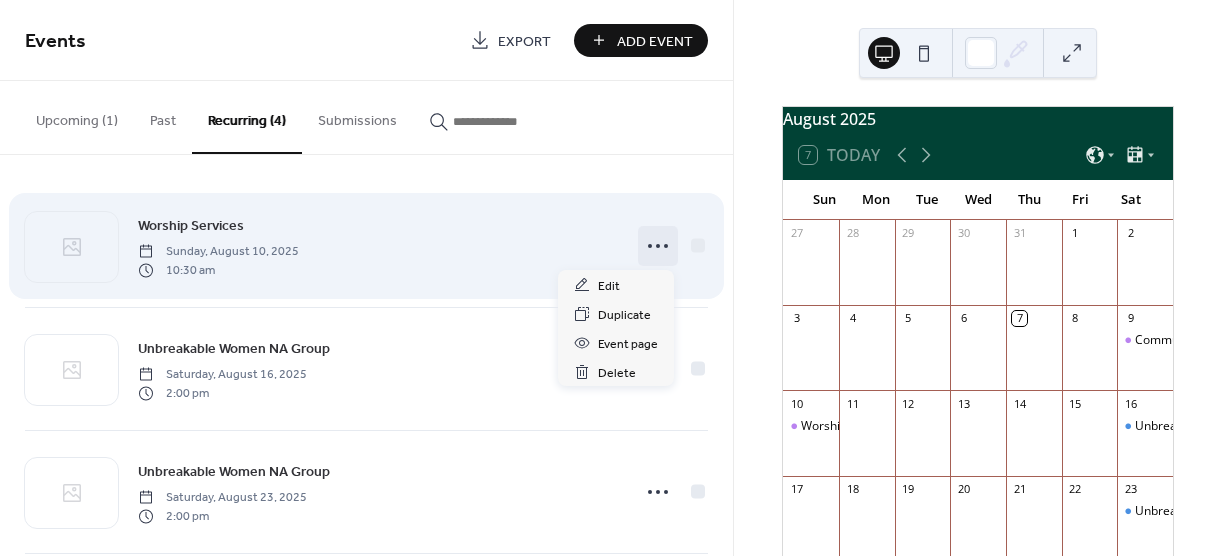 click 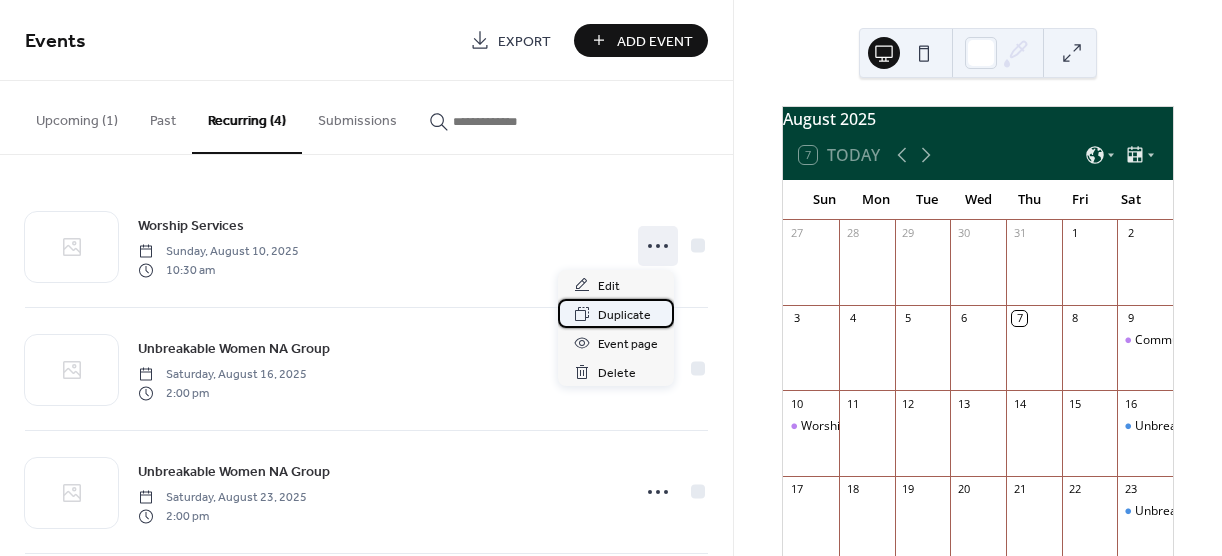 click on "Duplicate" at bounding box center [624, 315] 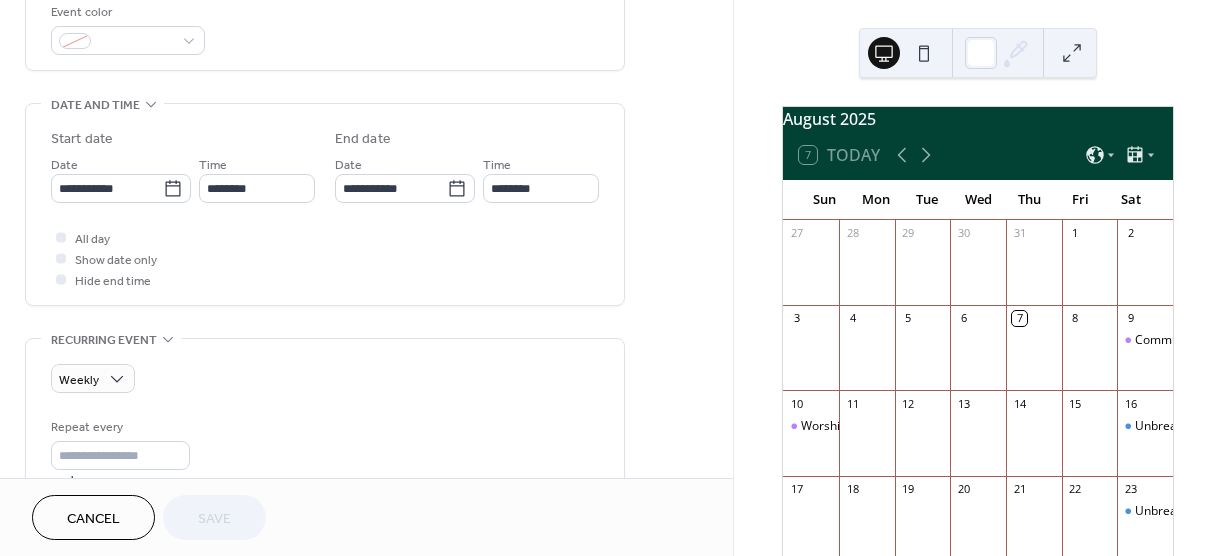 scroll, scrollTop: 576, scrollLeft: 0, axis: vertical 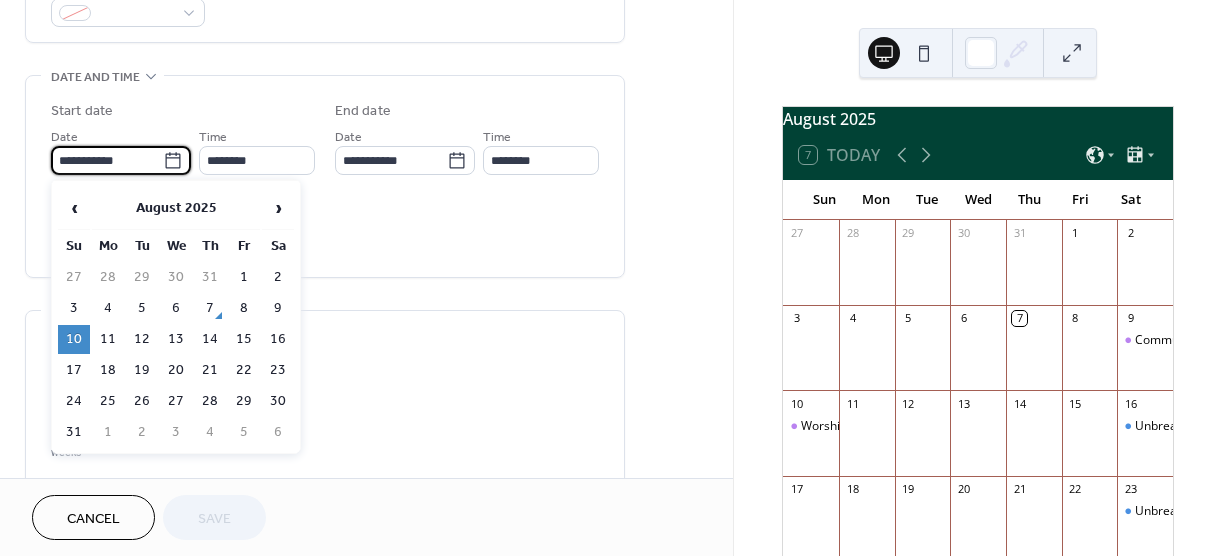 click on "**********" at bounding box center [107, 160] 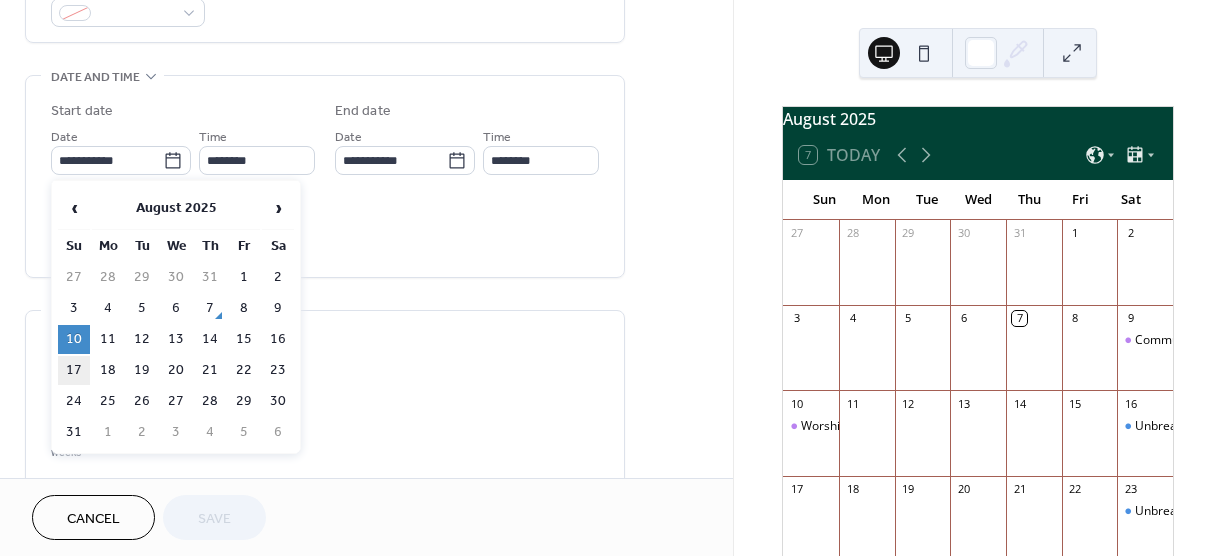 click on "17" at bounding box center (74, 370) 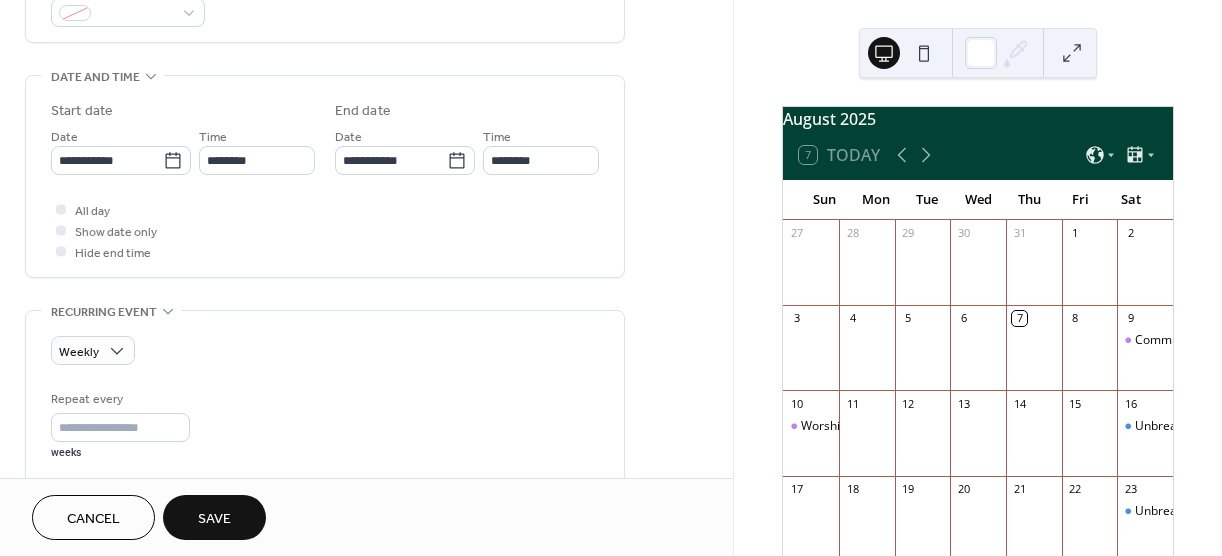 click on "Save" at bounding box center (214, 517) 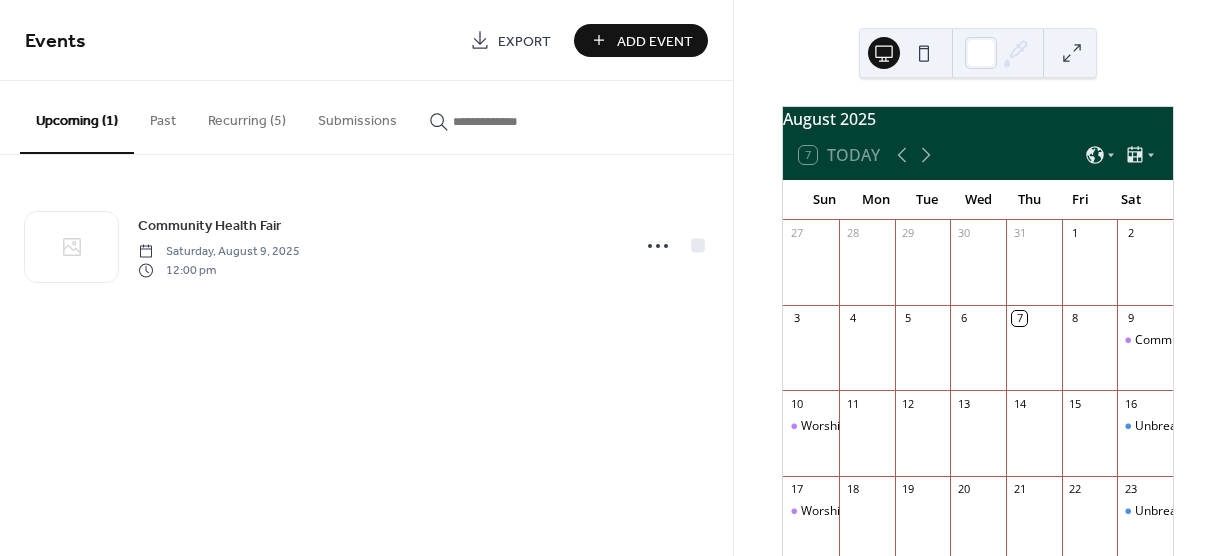 click on "Recurring (5)" at bounding box center [247, 116] 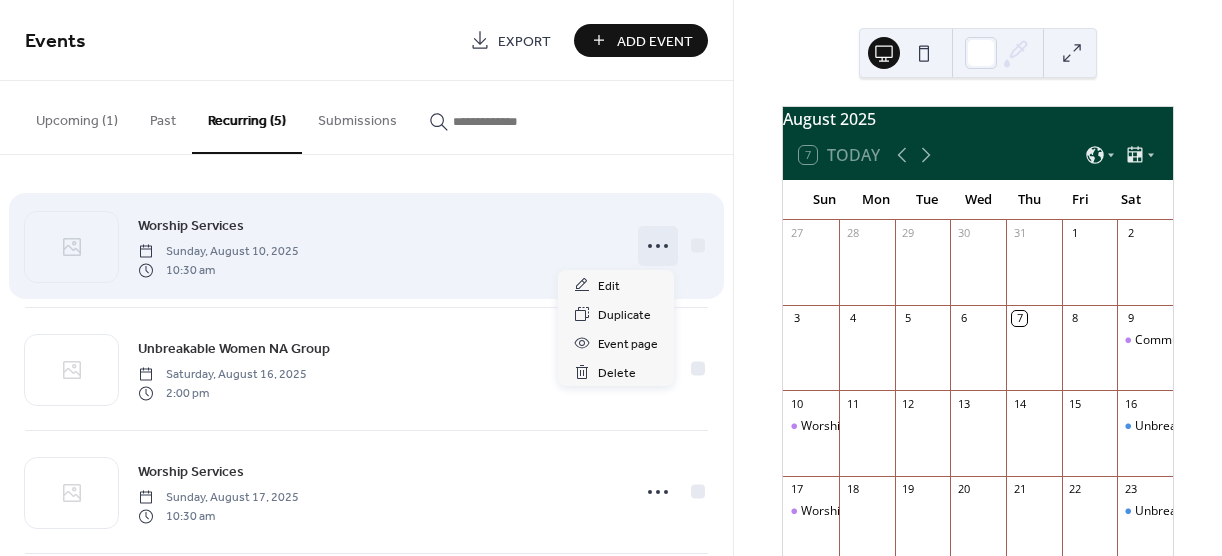 click 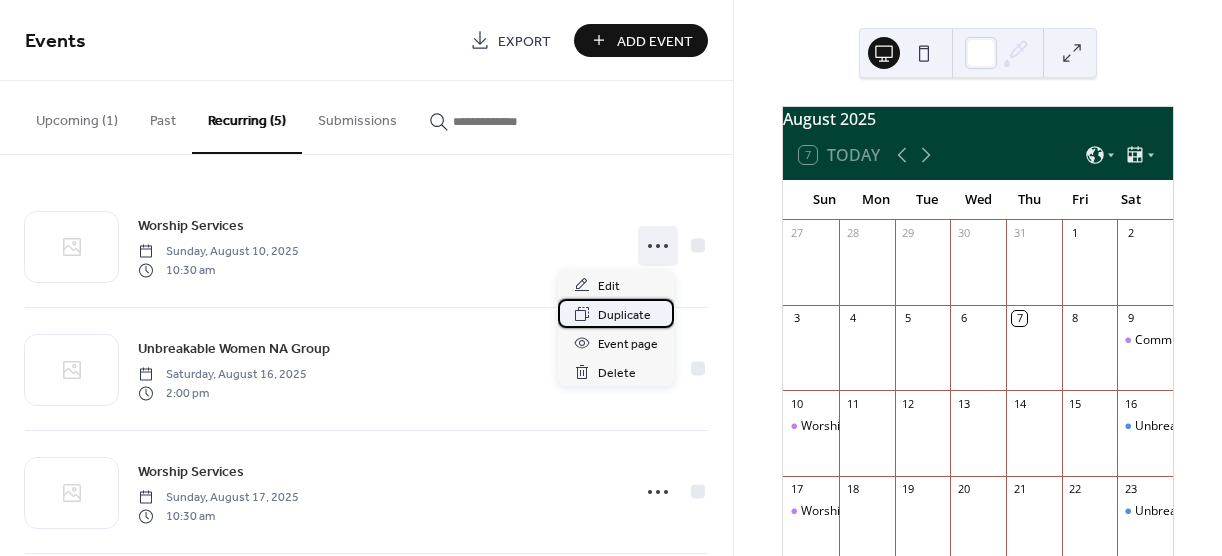 click on "Duplicate" at bounding box center [624, 315] 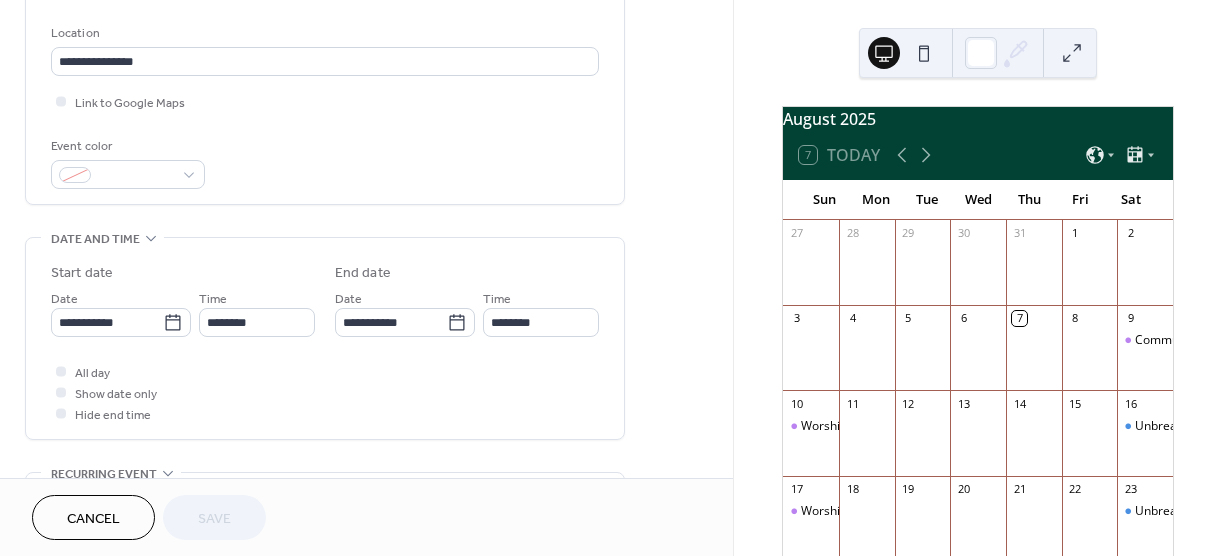scroll, scrollTop: 449, scrollLeft: 0, axis: vertical 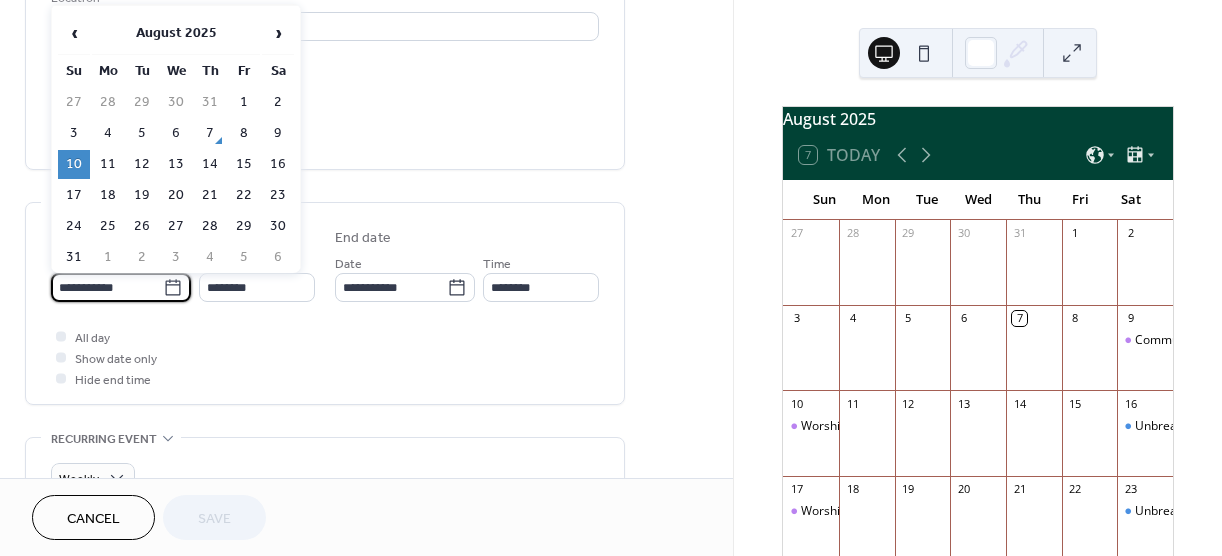 click on "**********" at bounding box center (107, 287) 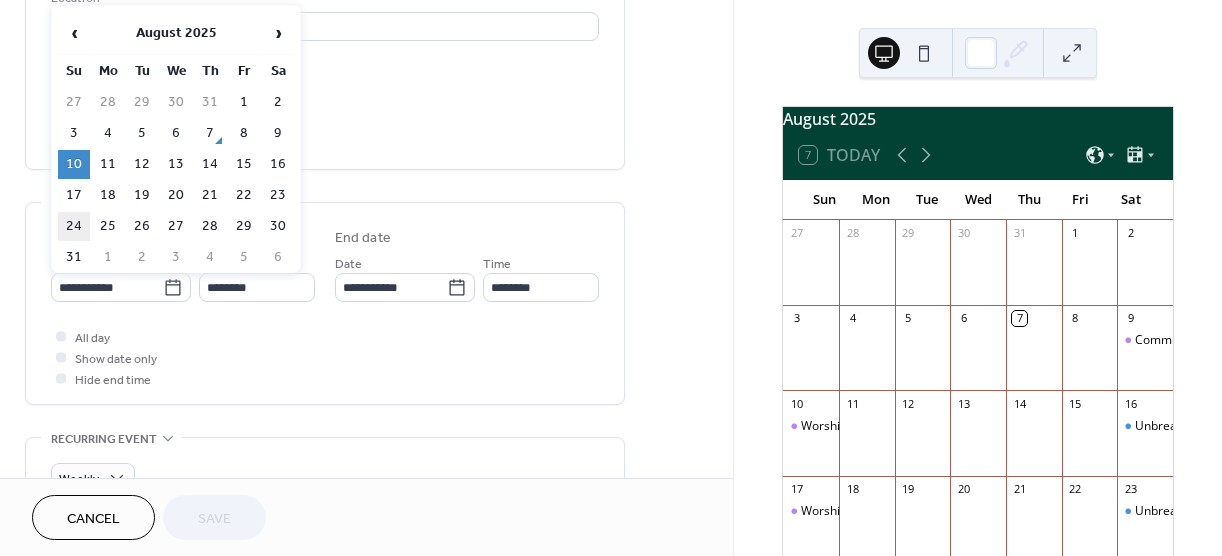 click on "24" at bounding box center [74, 226] 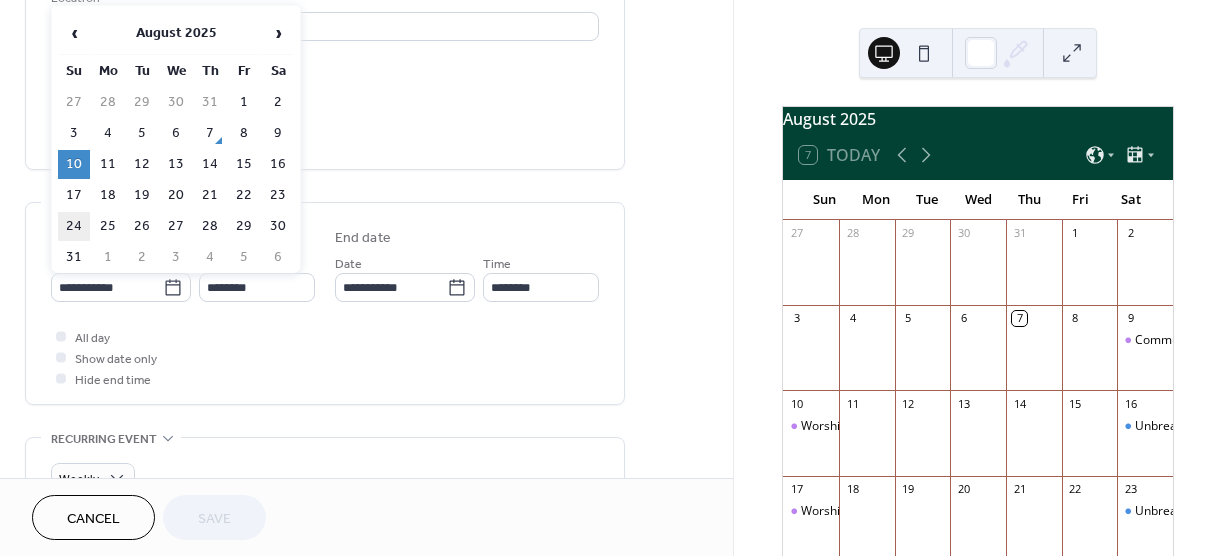 type on "**********" 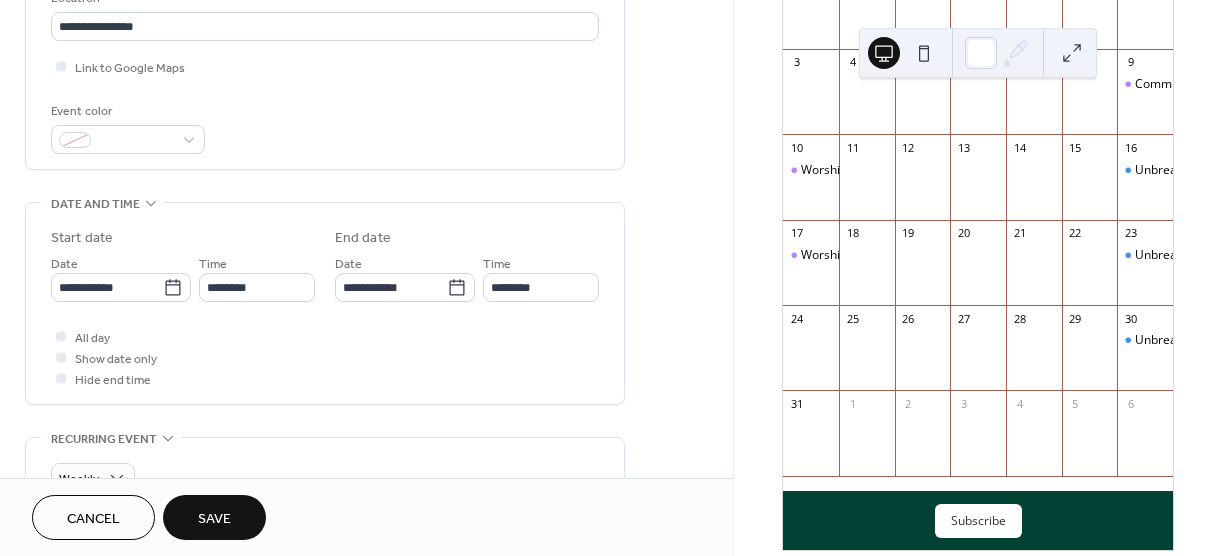 scroll, scrollTop: 261, scrollLeft: 0, axis: vertical 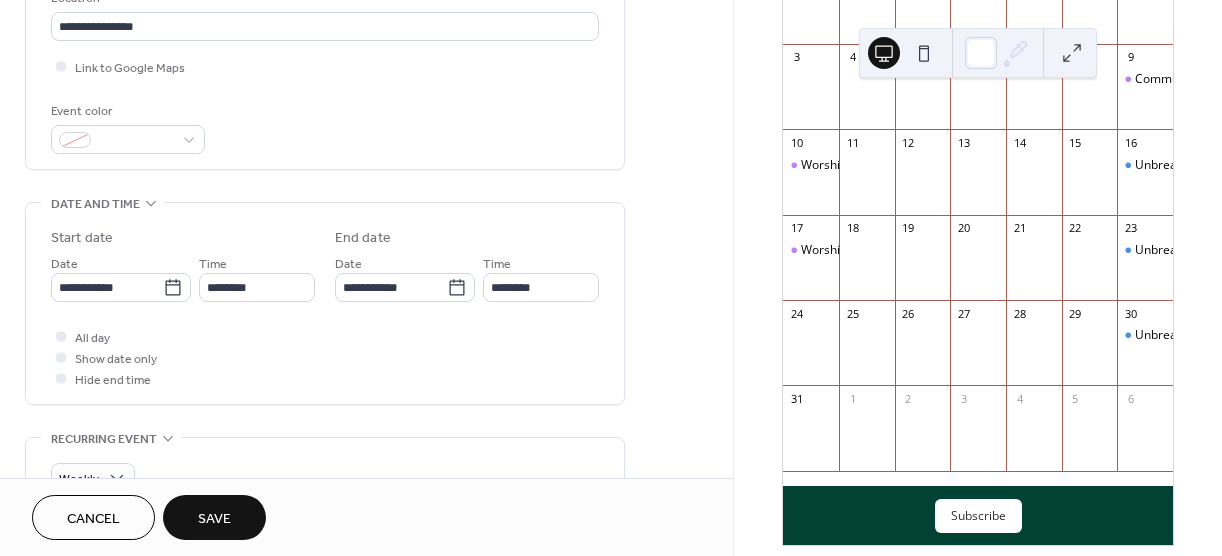 click at bounding box center (811, 352) 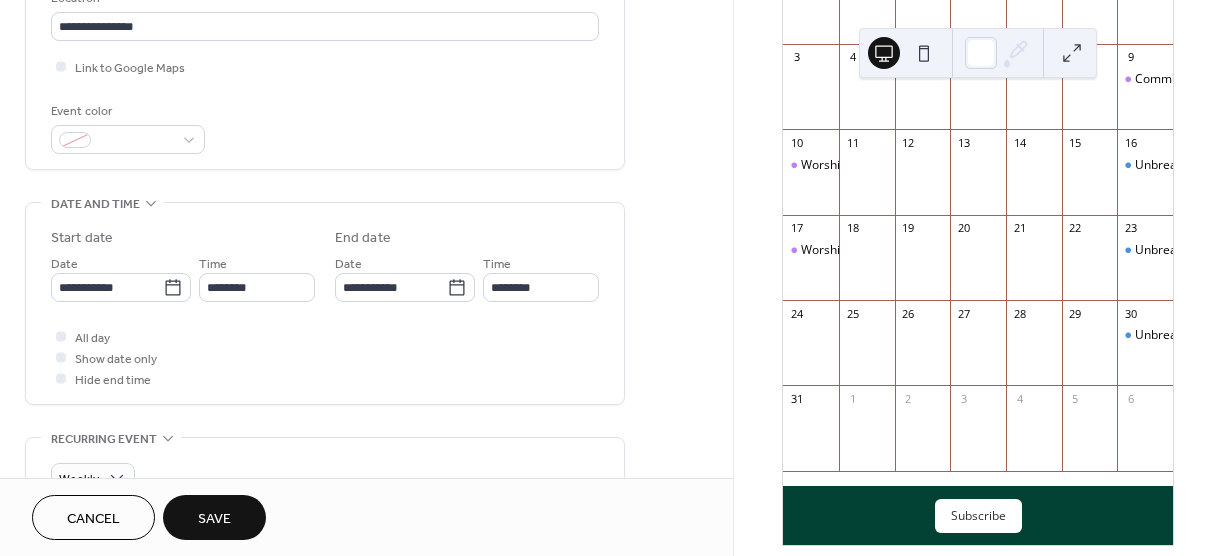 click on "Save" at bounding box center [214, 519] 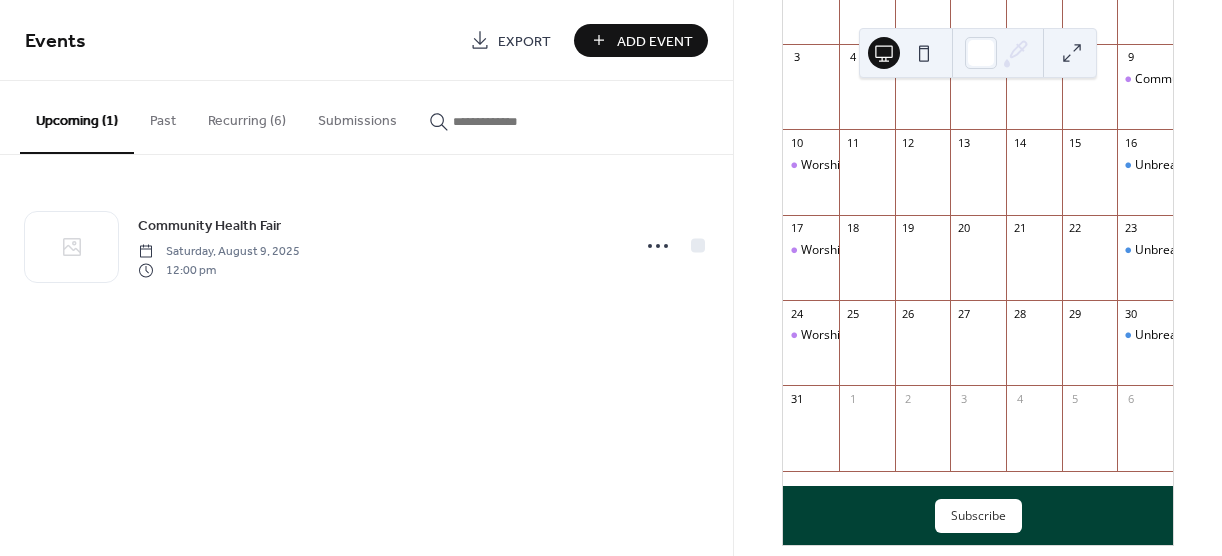 click on "Recurring (6)" at bounding box center [247, 116] 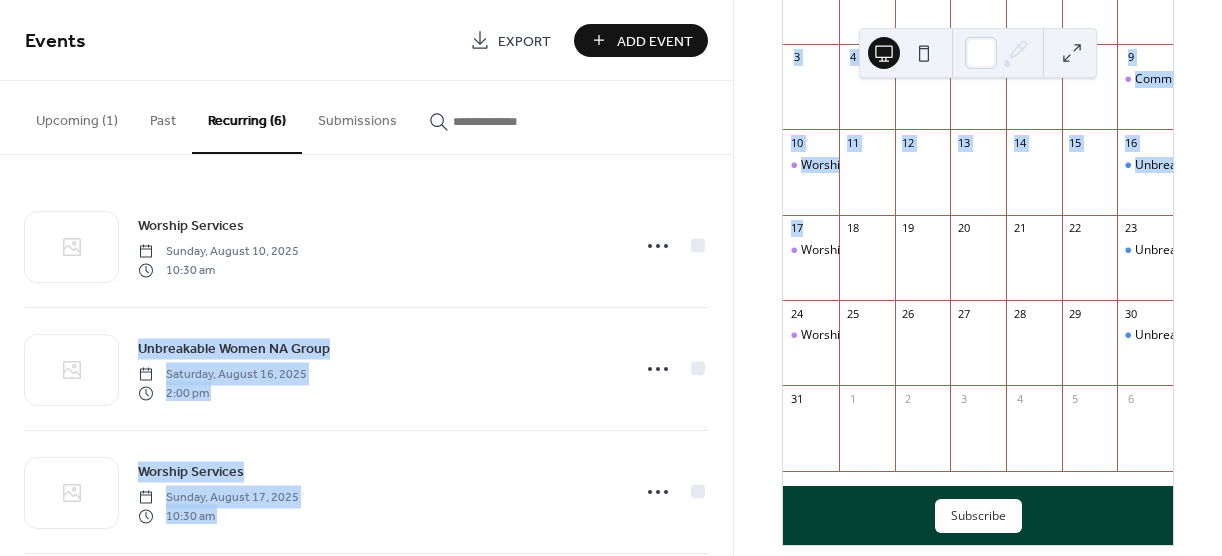 drag, startPoint x: 733, startPoint y: 234, endPoint x: 737, endPoint y: 289, distance: 55.145264 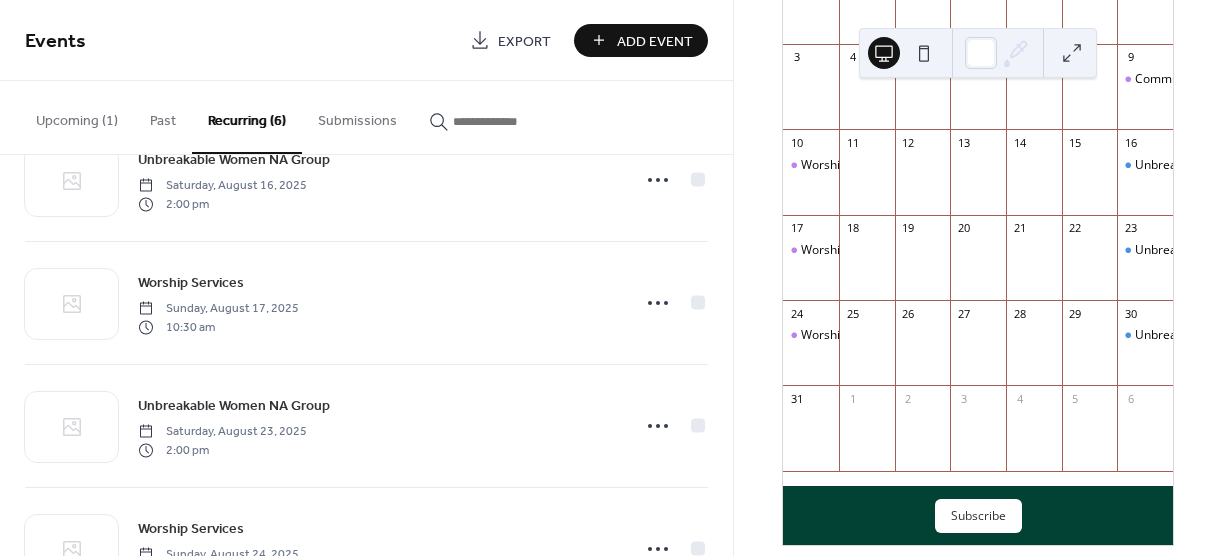 scroll, scrollTop: 396, scrollLeft: 0, axis: vertical 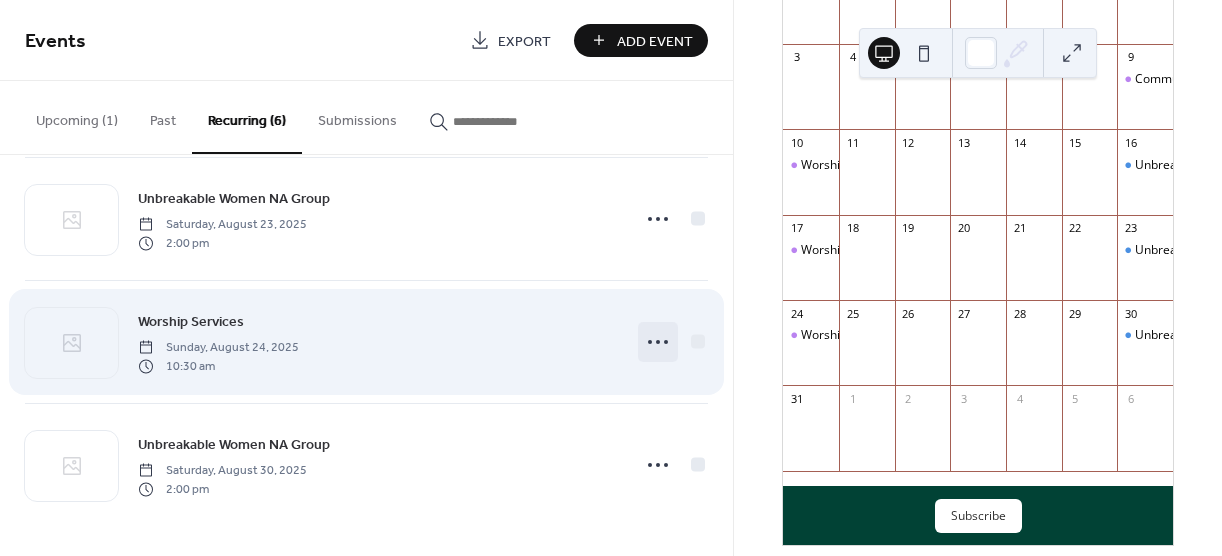 click 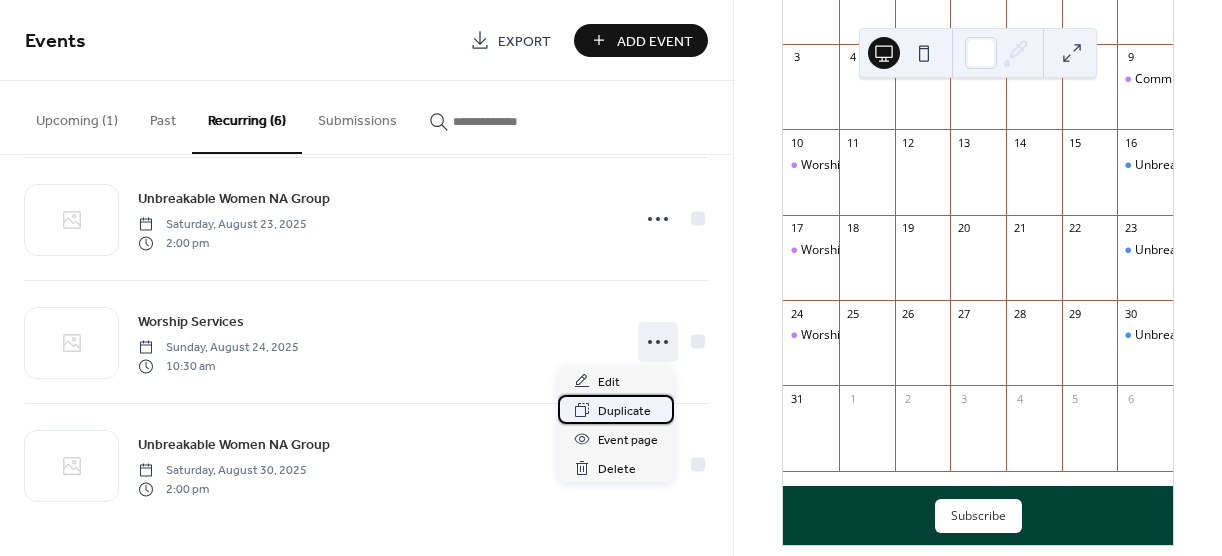 click on "Duplicate" at bounding box center (624, 411) 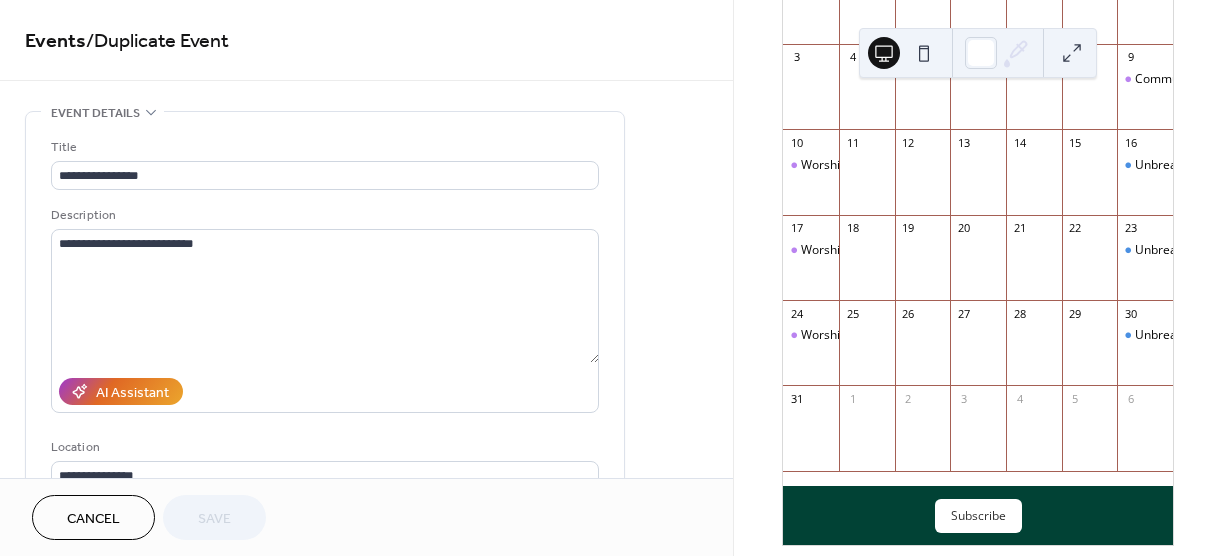 drag, startPoint x: 724, startPoint y: 110, endPoint x: 724, endPoint y: 160, distance: 50 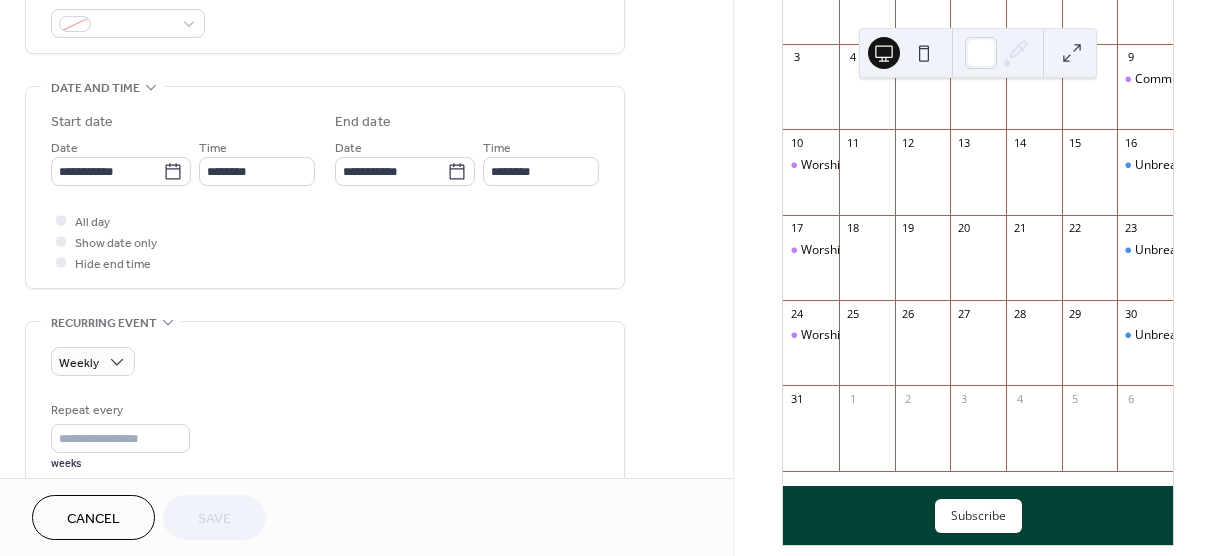 scroll, scrollTop: 579, scrollLeft: 0, axis: vertical 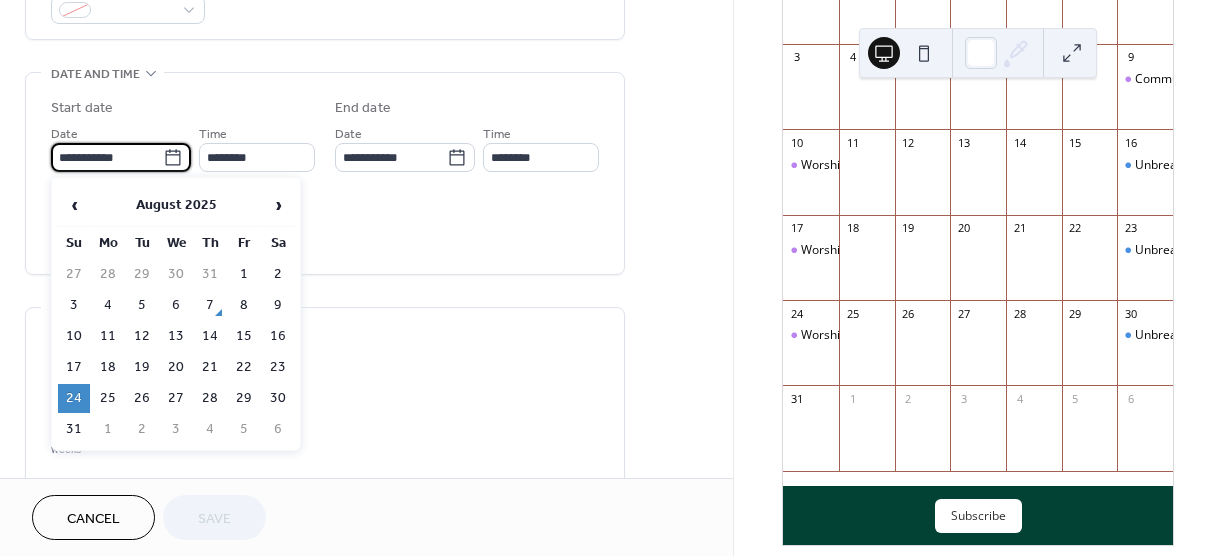 click on "**********" at bounding box center (107, 157) 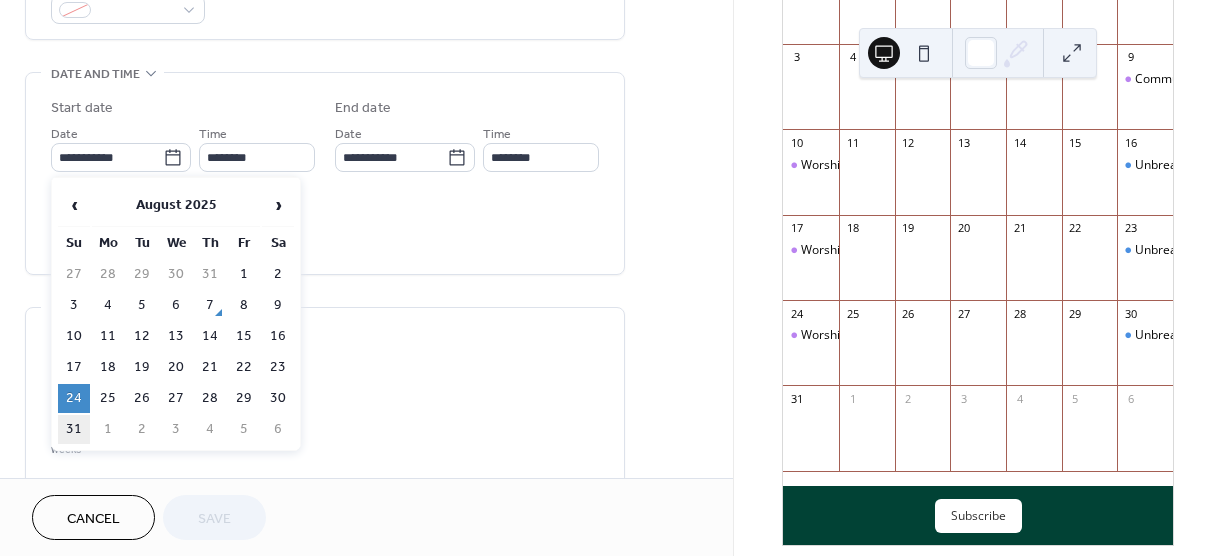 click on "31" at bounding box center [74, 429] 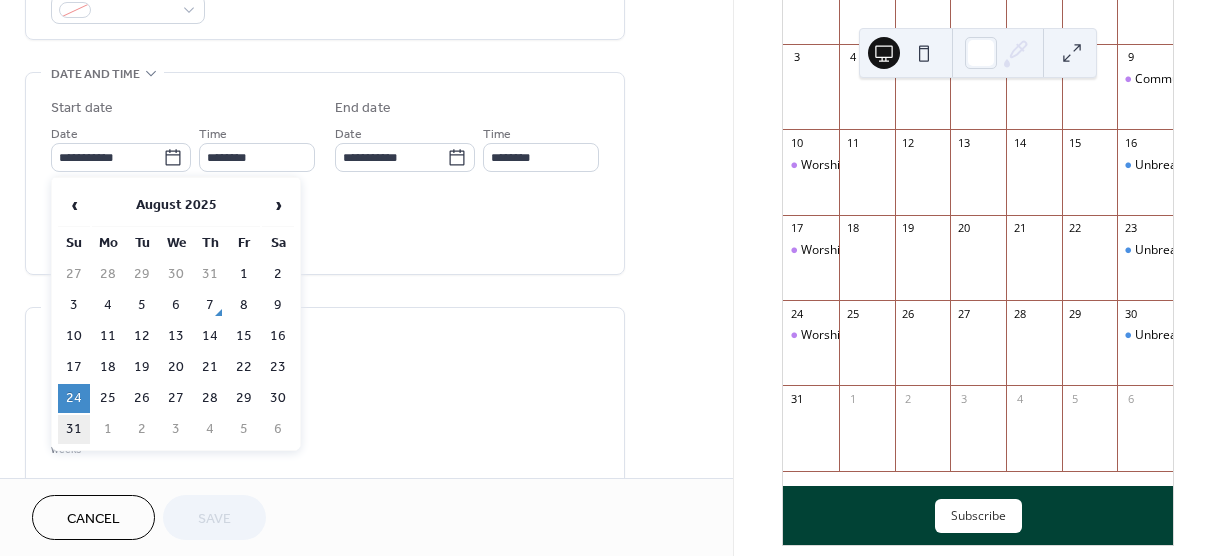 type on "**********" 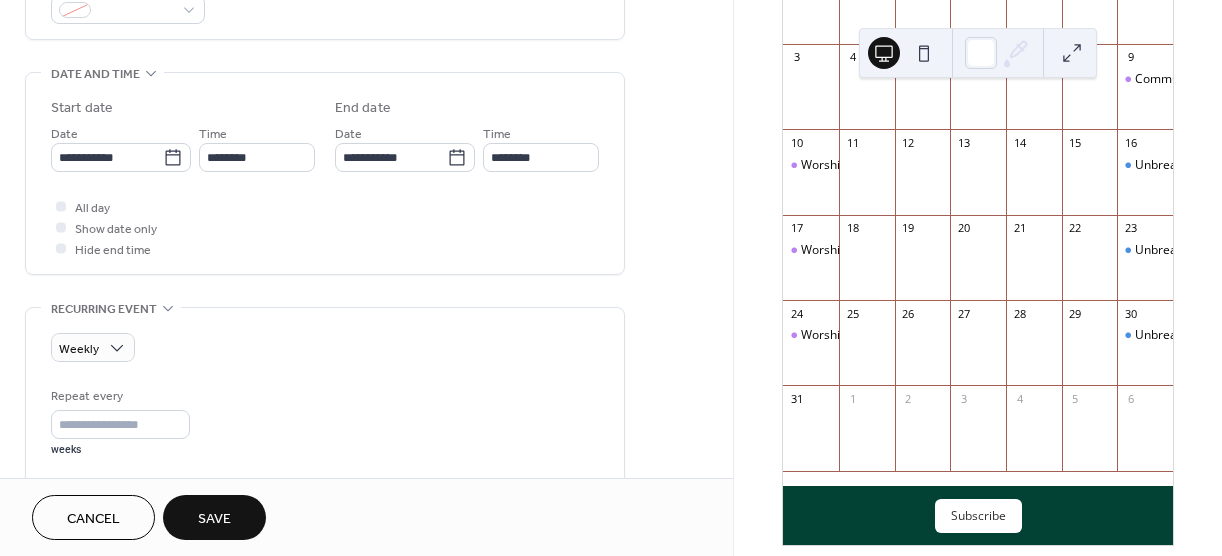 click on "Save" at bounding box center [214, 519] 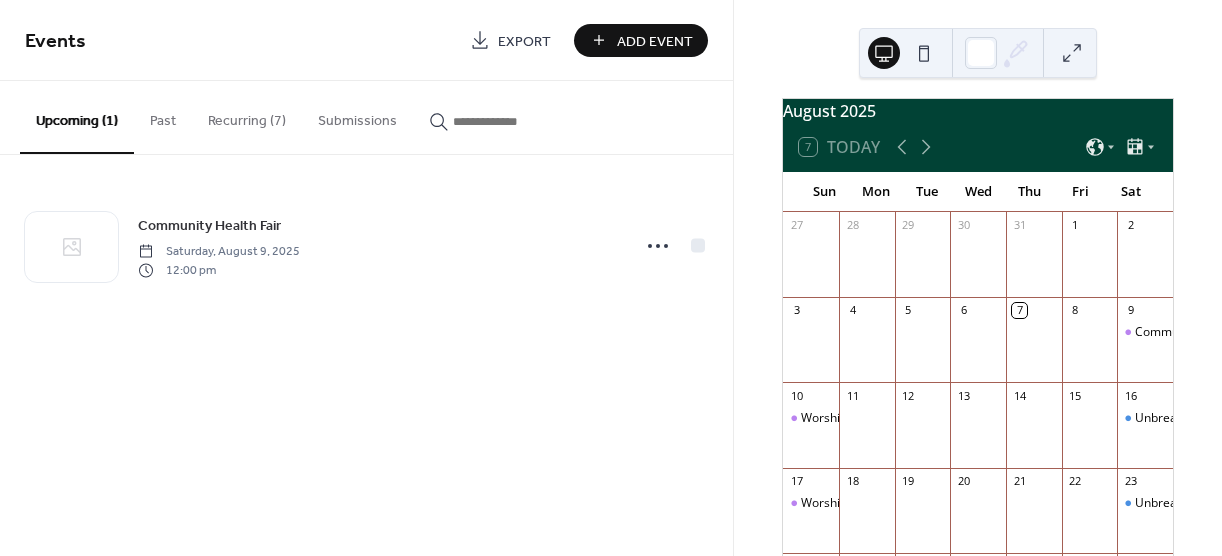 scroll, scrollTop: 0, scrollLeft: 0, axis: both 